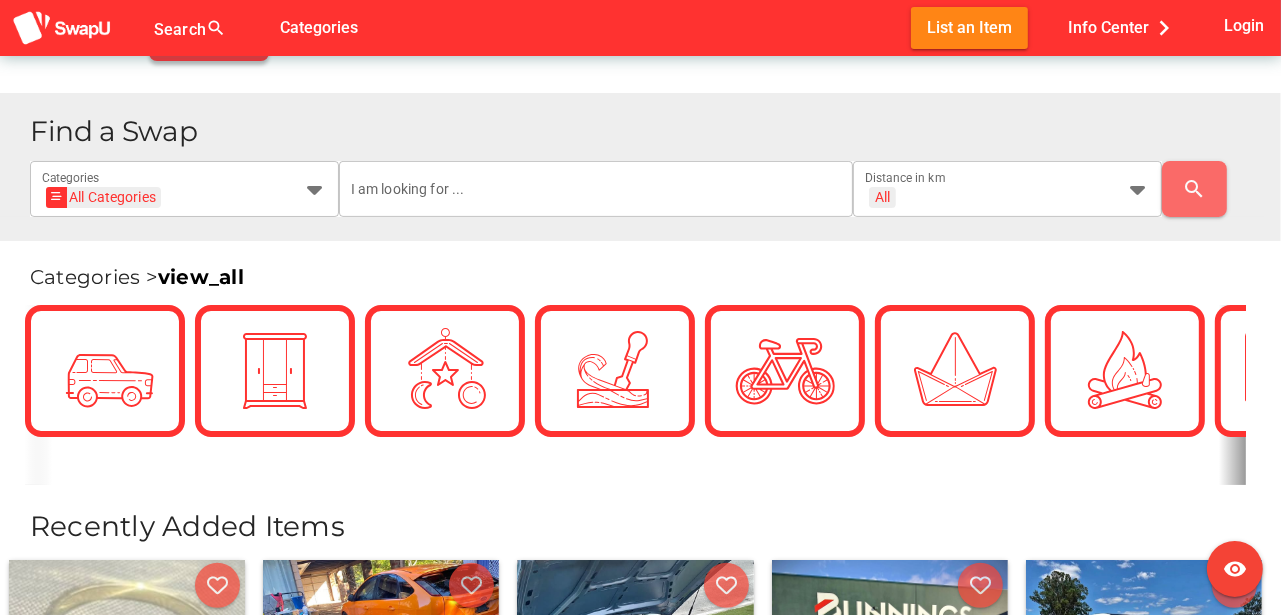 scroll, scrollTop: 400, scrollLeft: 0, axis: vertical 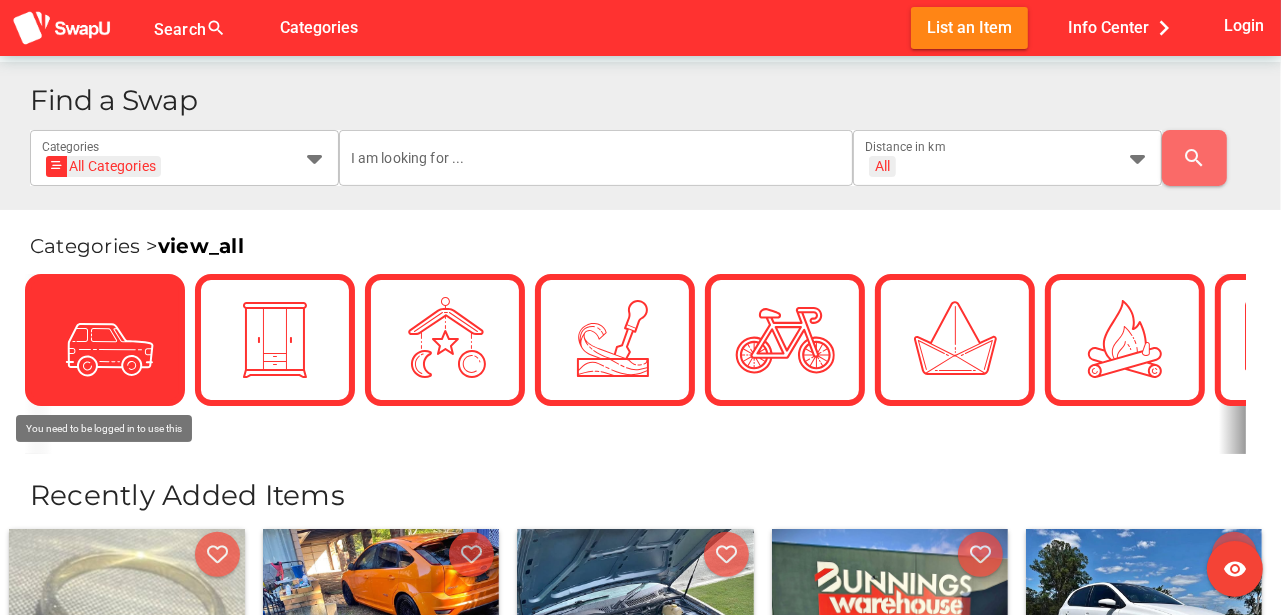 click at bounding box center [105, 340] 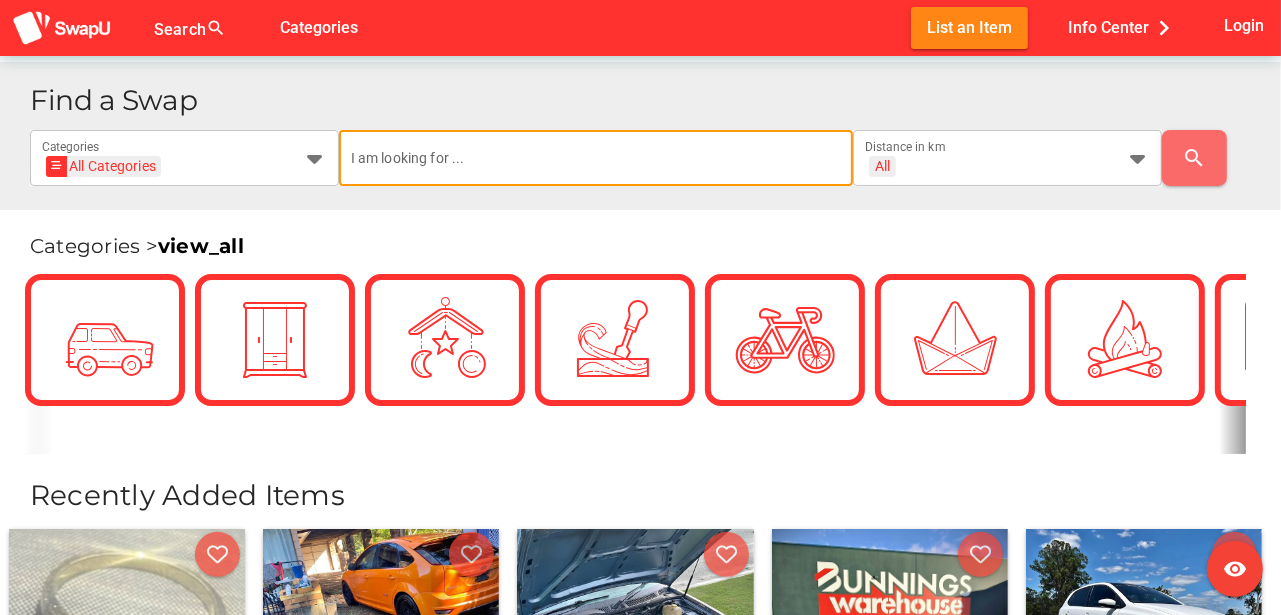click at bounding box center (596, 158) 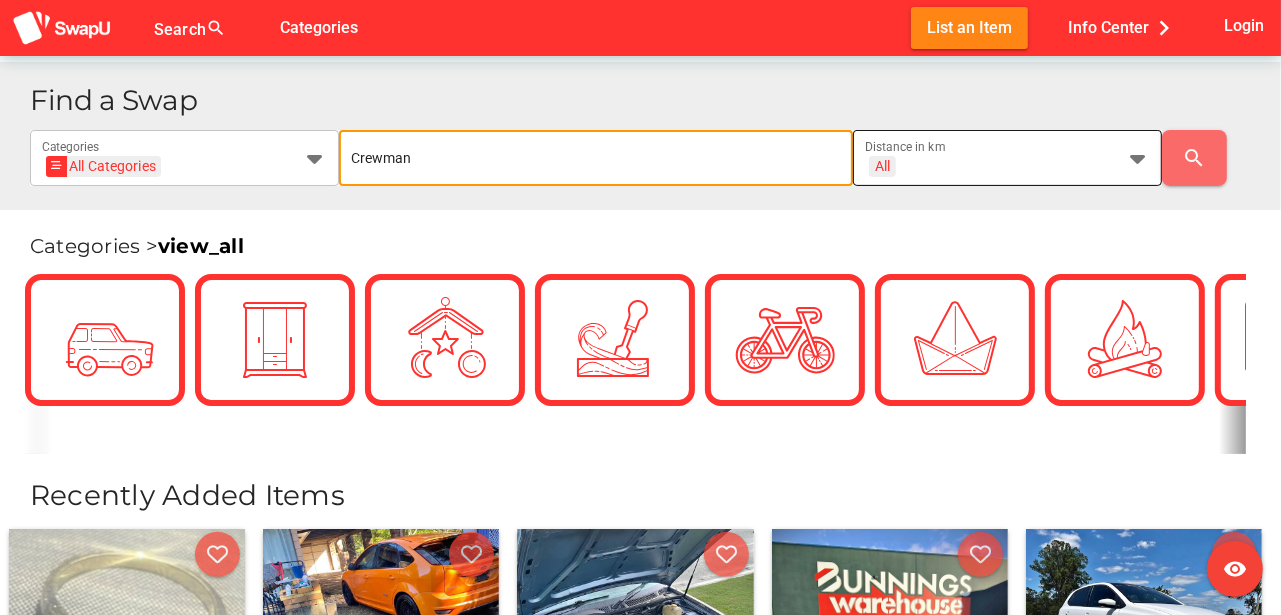 type on "Crewman" 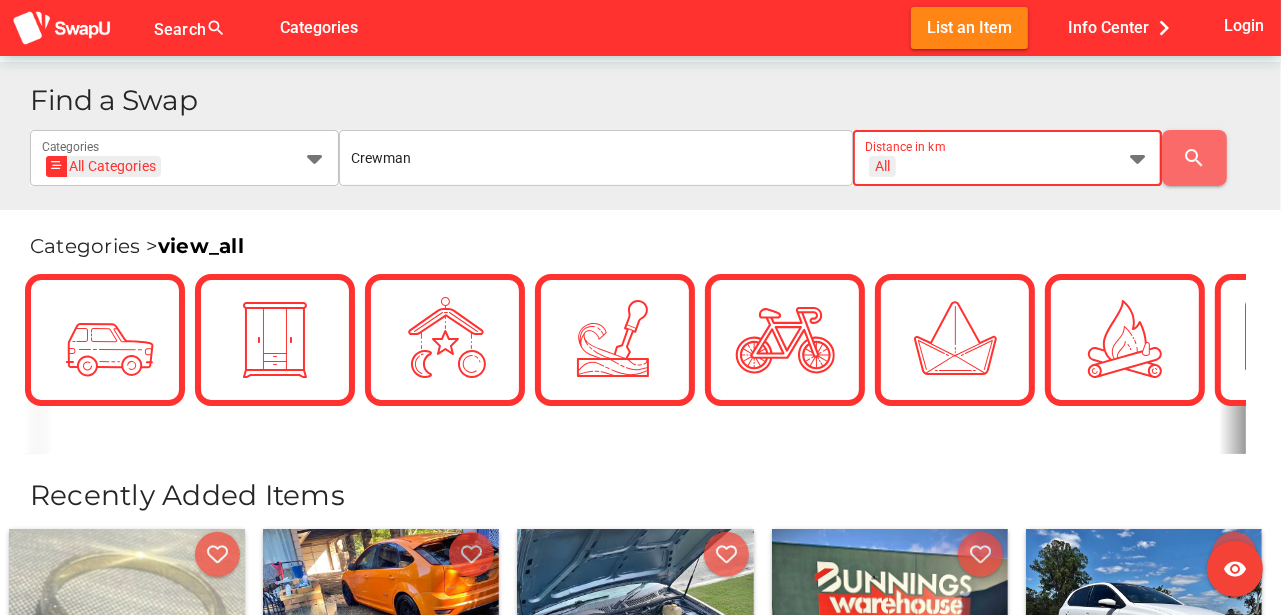 click at bounding box center (1138, 158) 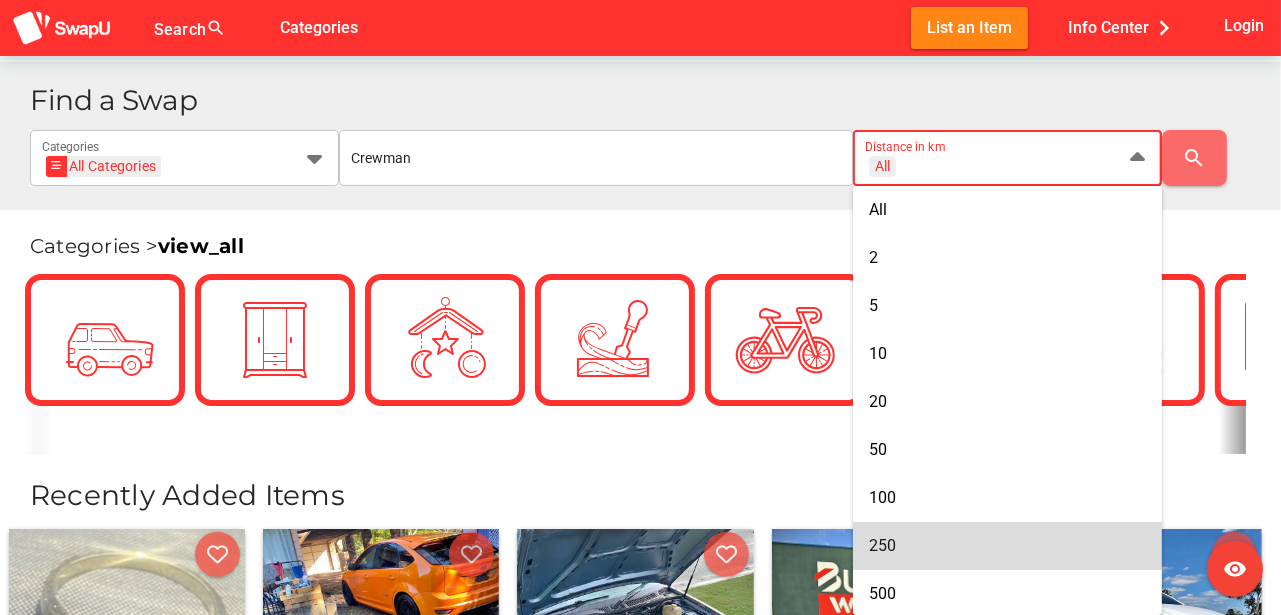 click on "250" at bounding box center (1007, 545) 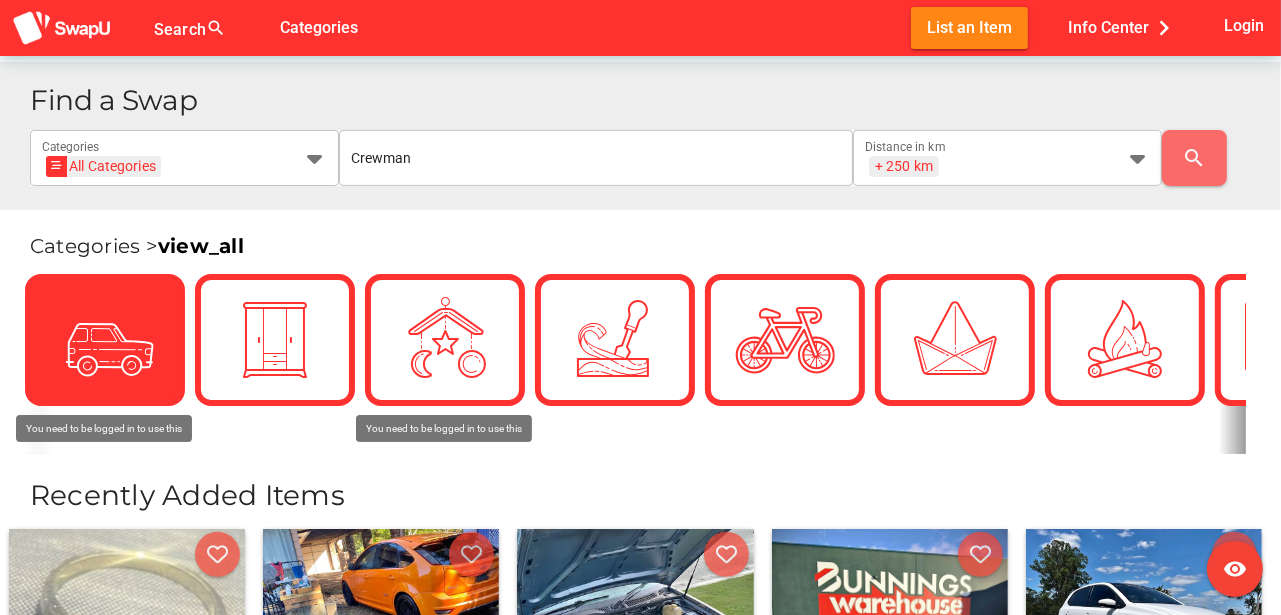scroll, scrollTop: 0, scrollLeft: 0, axis: both 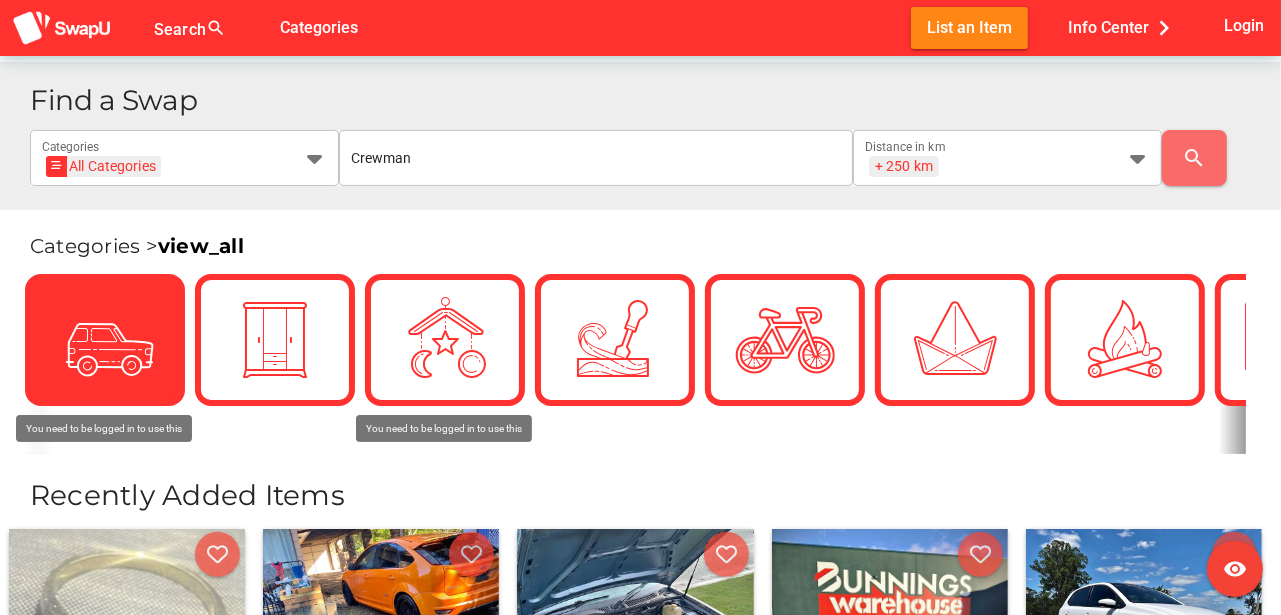 click at bounding box center [105, 340] 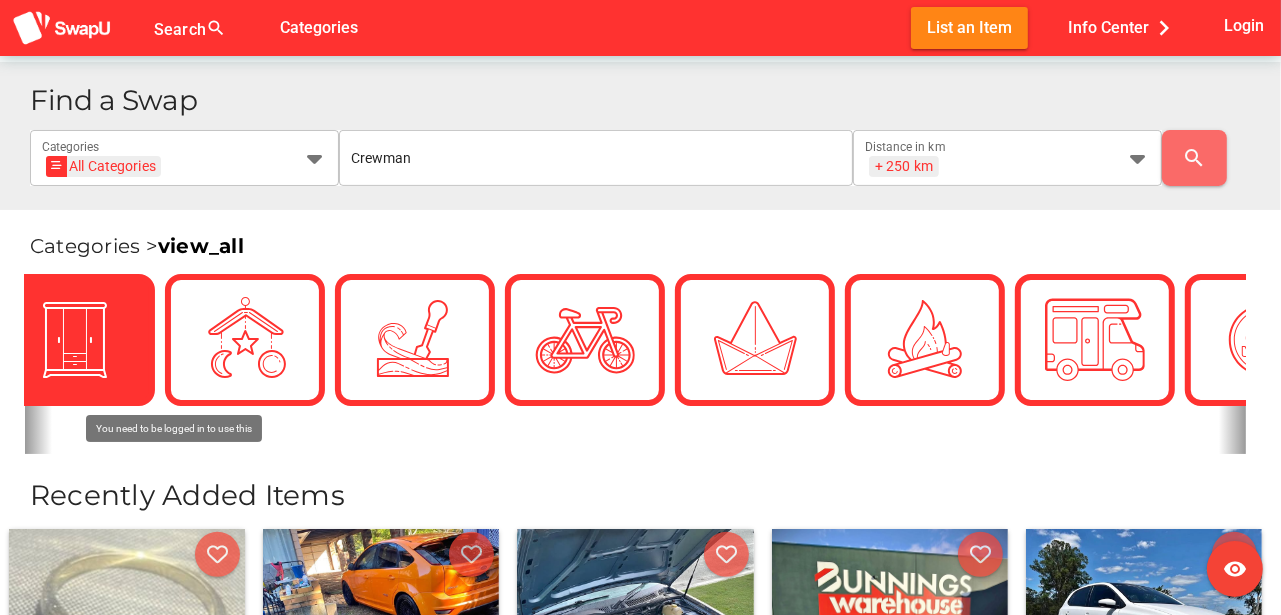 scroll, scrollTop: 0, scrollLeft: 100, axis: horizontal 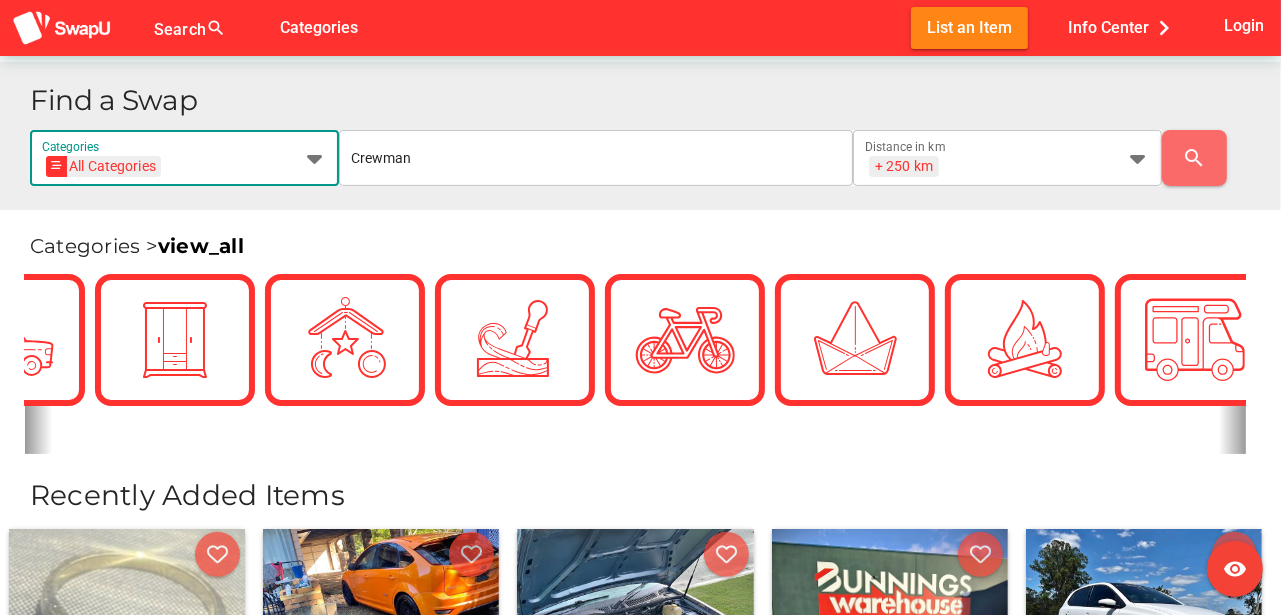 click at bounding box center (315, 158) 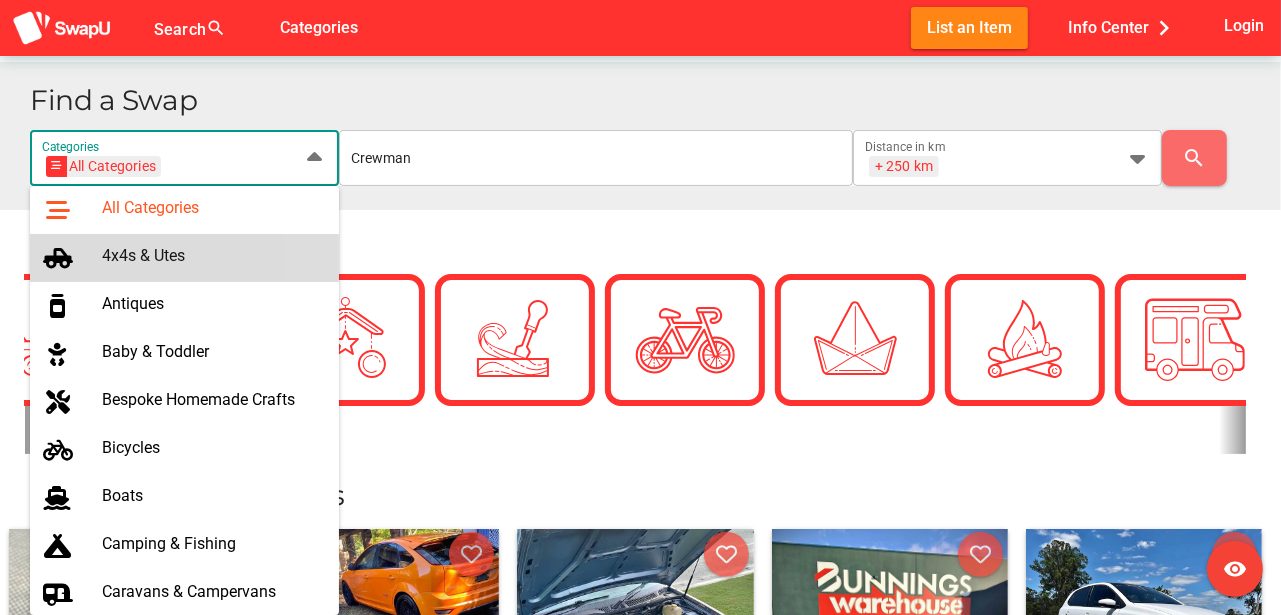 click on "4x4s & Utes" at bounding box center [212, 255] 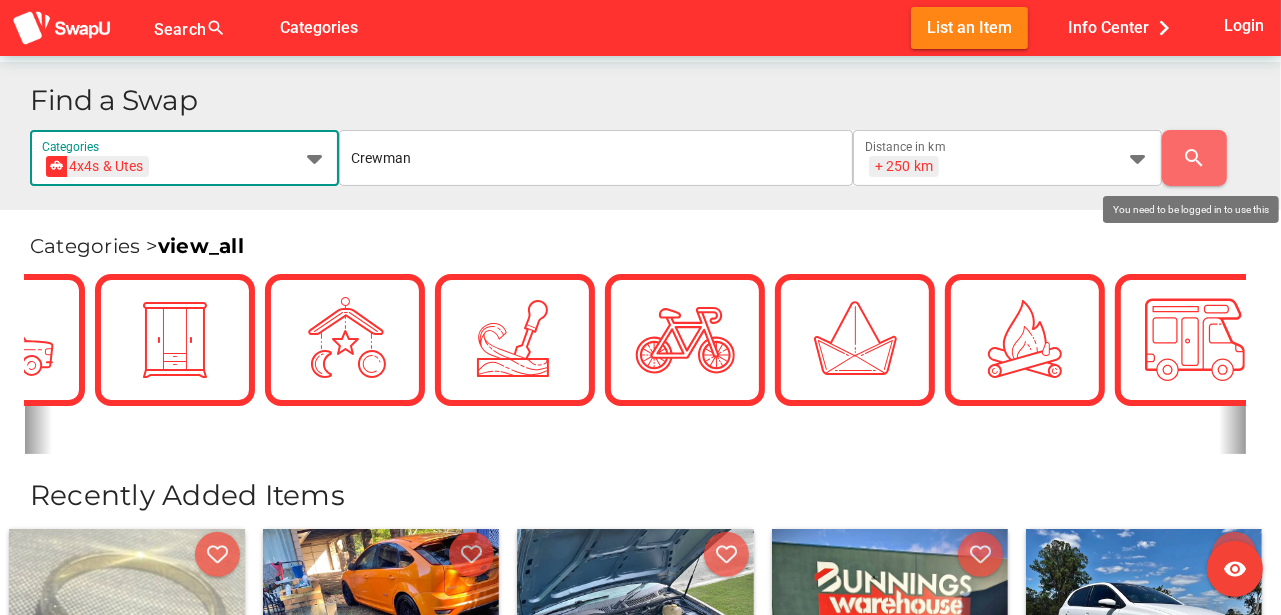 scroll, scrollTop: 0, scrollLeft: 0, axis: both 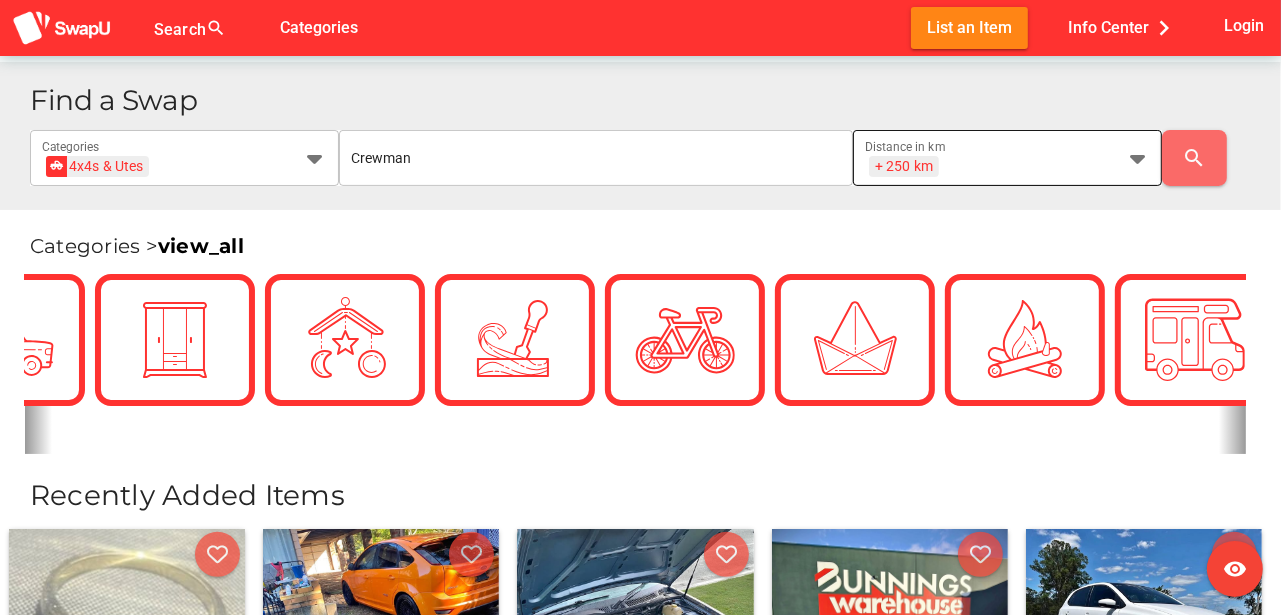 click at bounding box center (1138, 158) 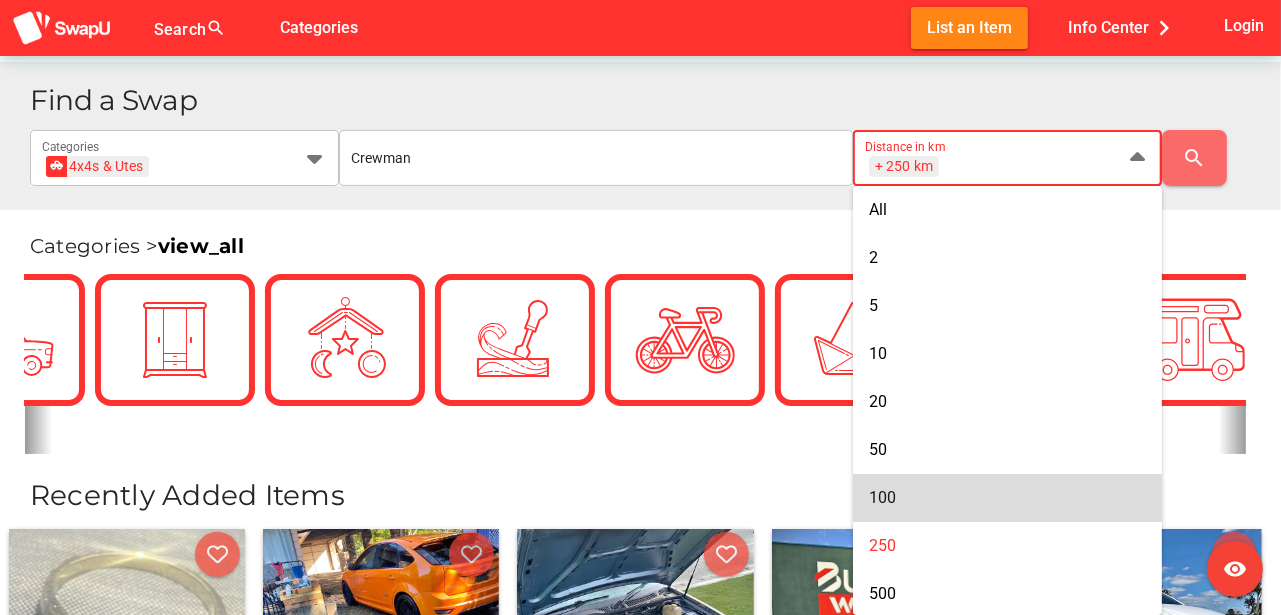 click on "100" at bounding box center [1007, 497] 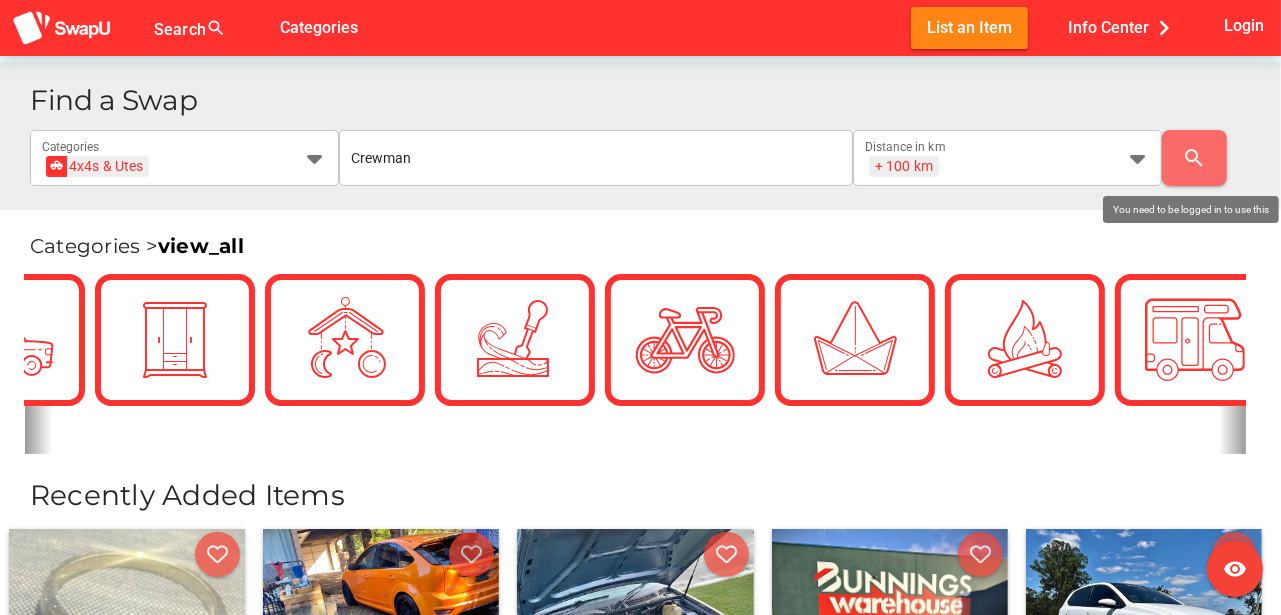 scroll, scrollTop: 0, scrollLeft: 0, axis: both 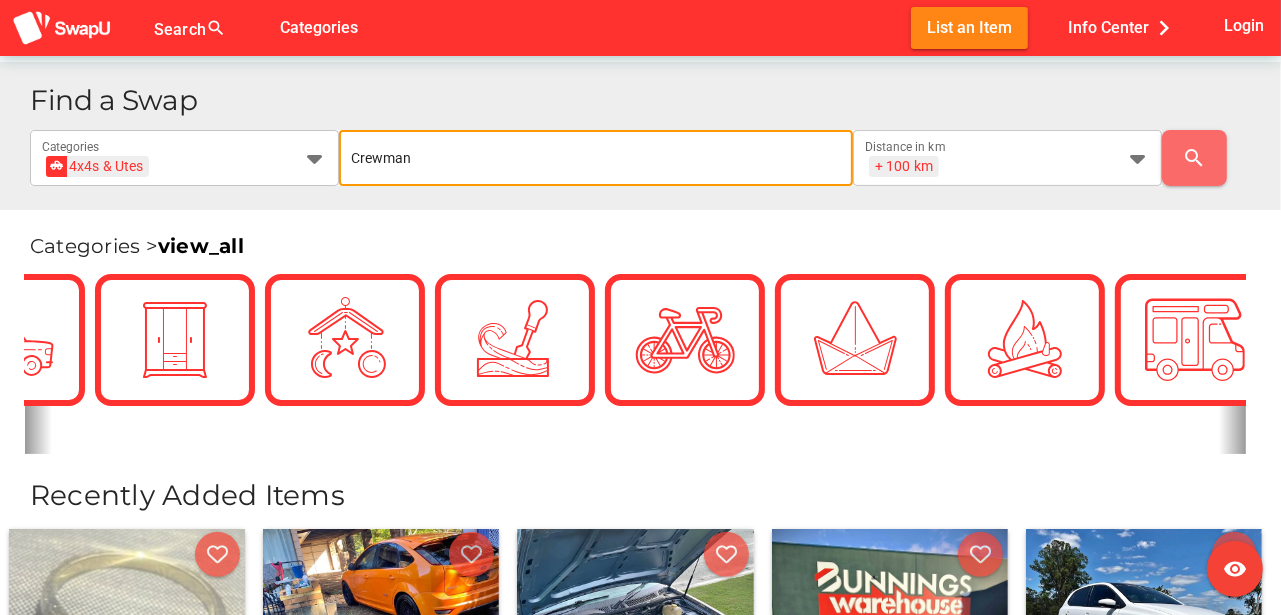 click on "Crewman" at bounding box center [596, 158] 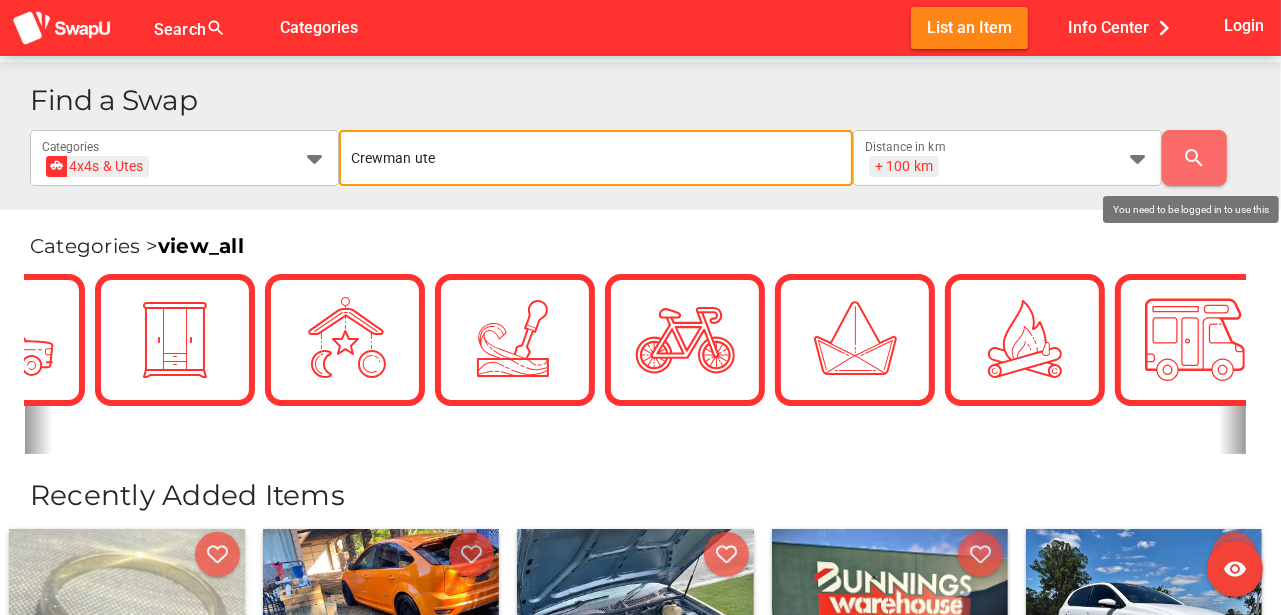 type on "Crewman ute" 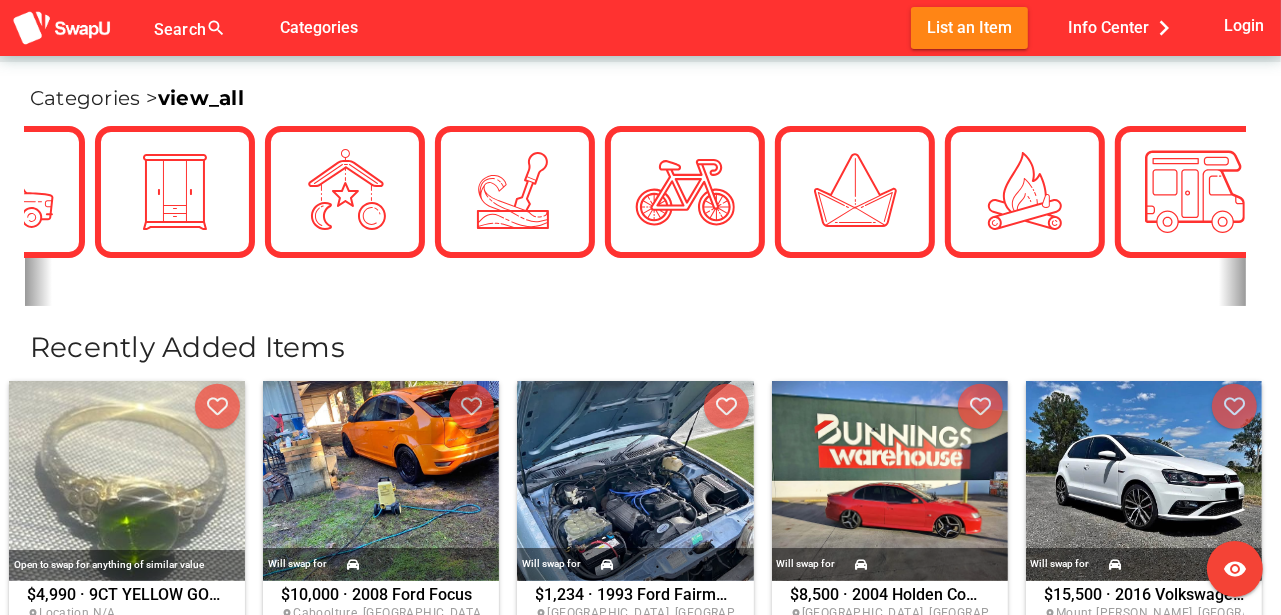 scroll, scrollTop: 566, scrollLeft: 0, axis: vertical 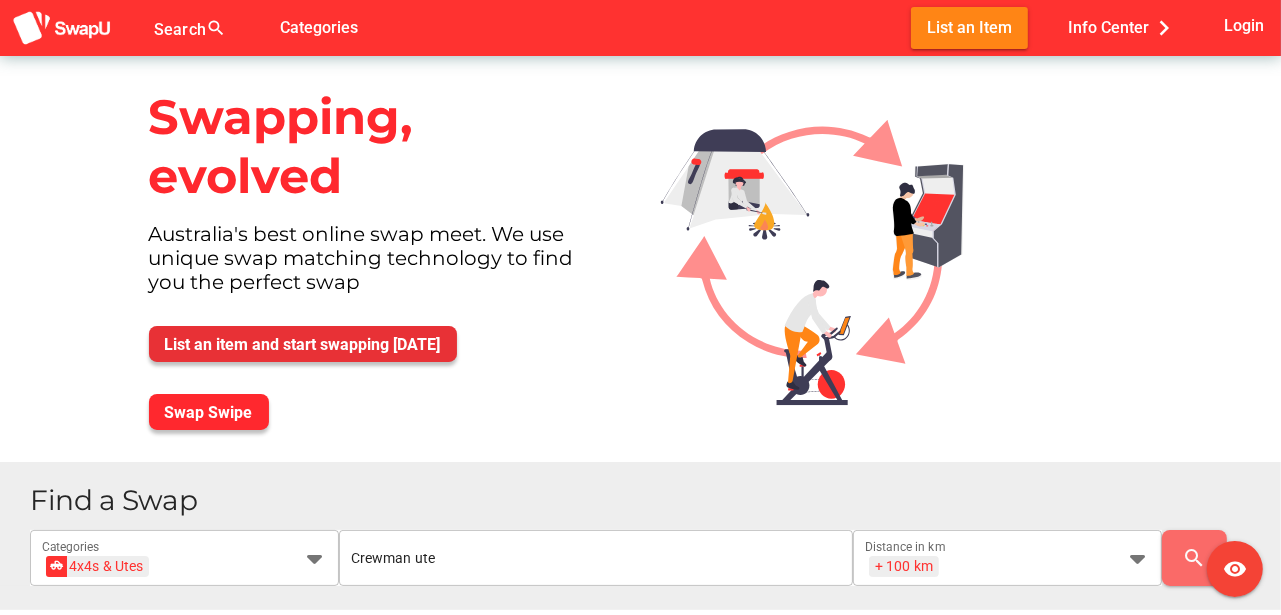 click on "List an item and start swapping [DATE]" at bounding box center [303, 344] 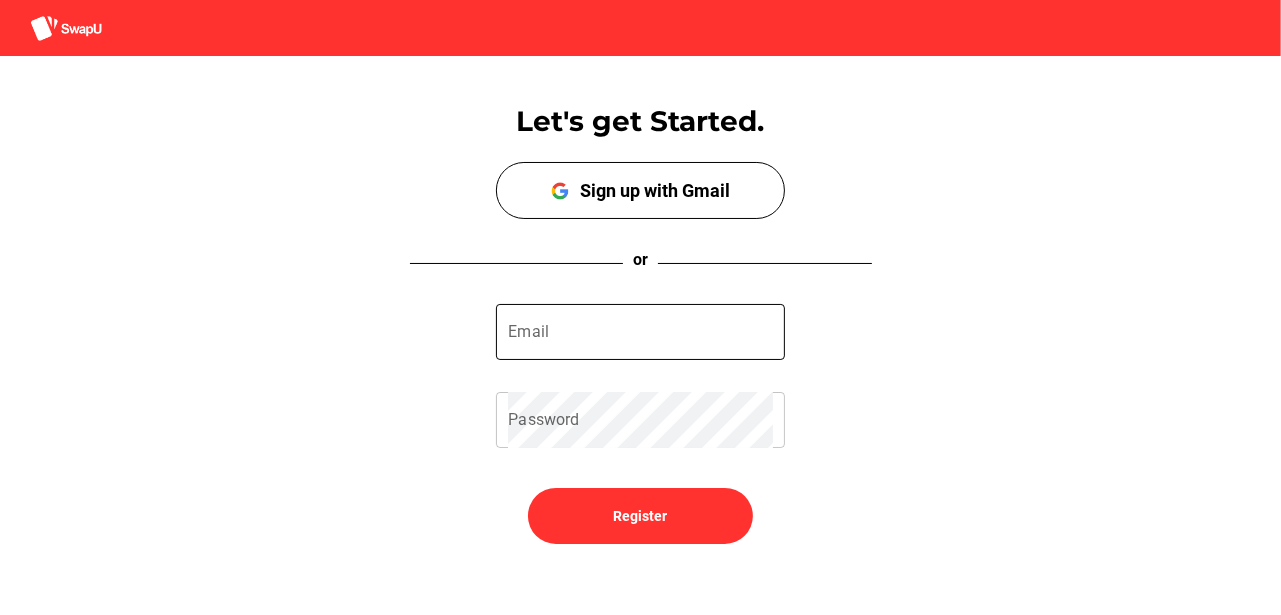 click on "Email" at bounding box center (640, 332) 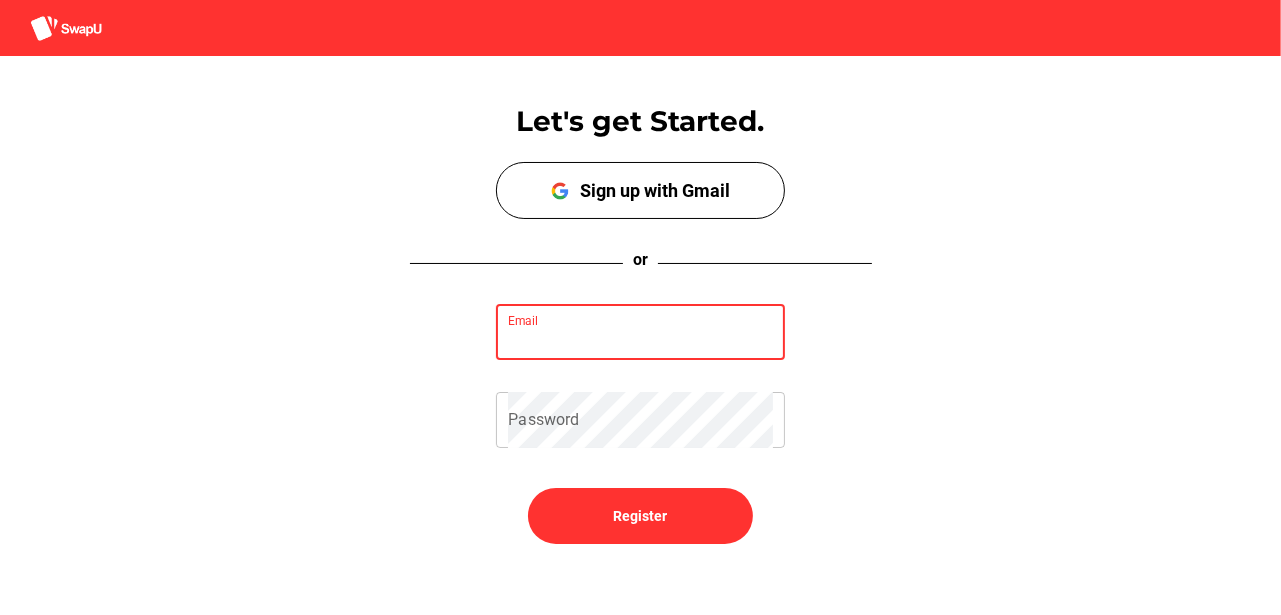 type on "whiskers412@gmail.com" 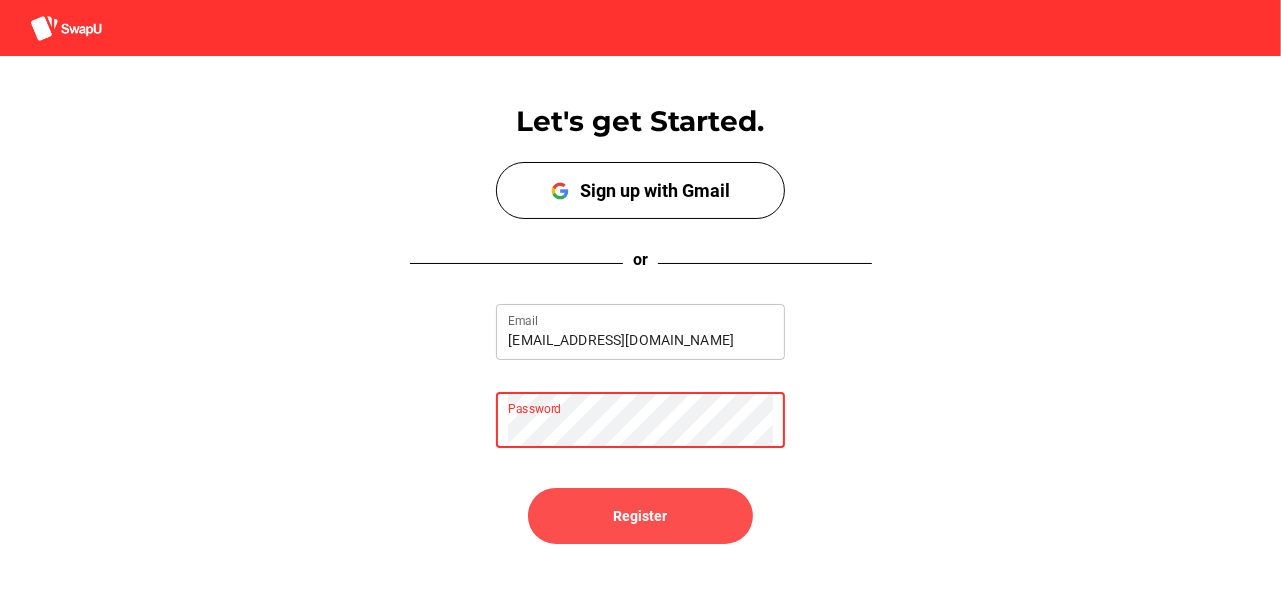 click on "Register" at bounding box center (640, 516) 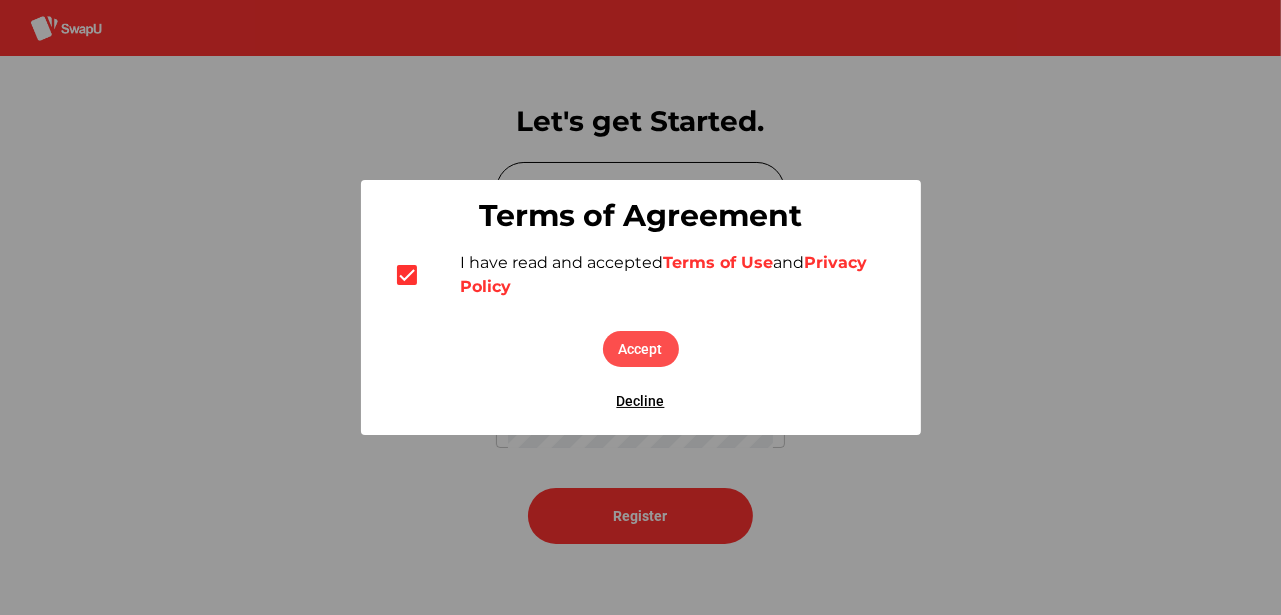 click on "Accept" at bounding box center (641, 349) 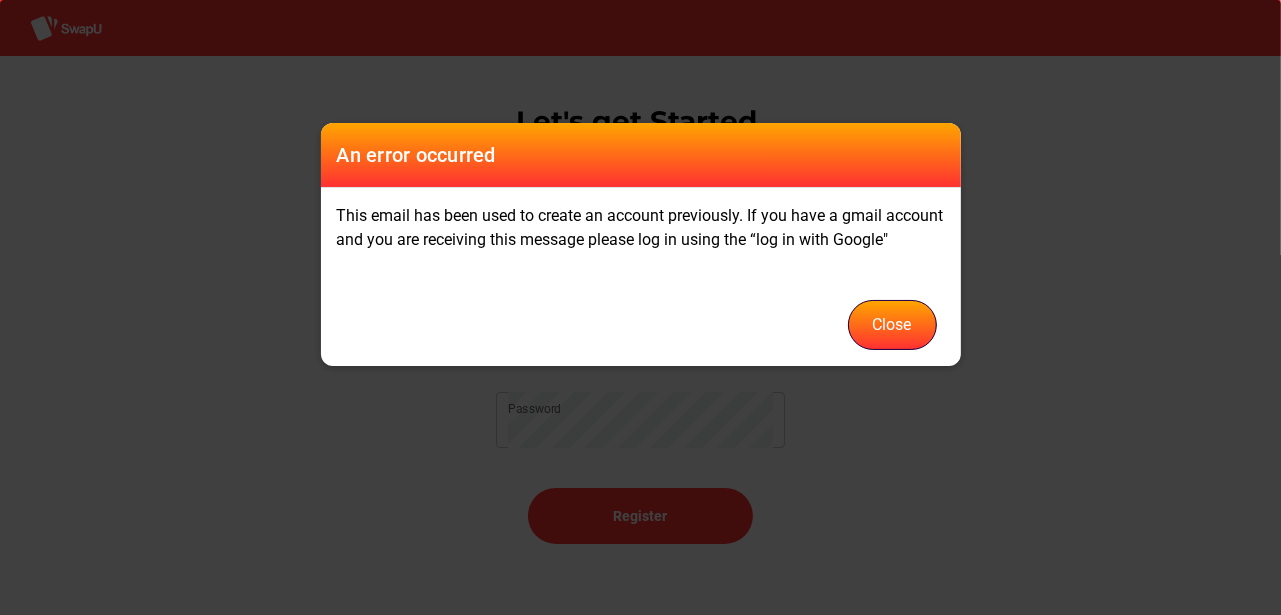 click on "Close" 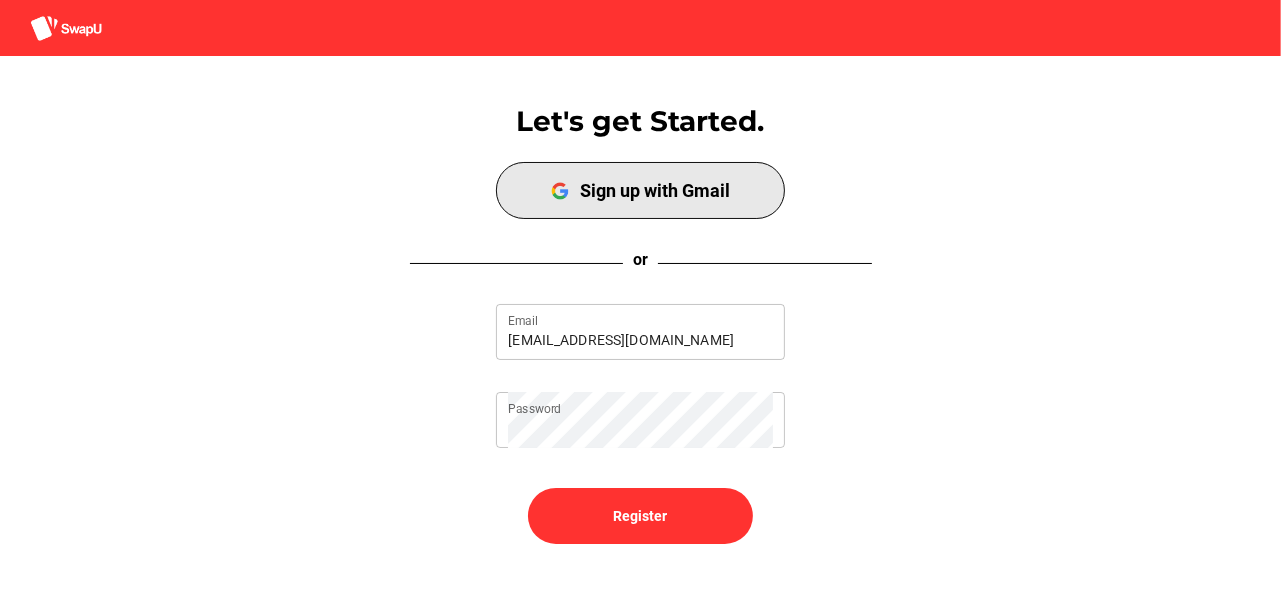 click on "Sign up with Gmail" at bounding box center [656, 190] 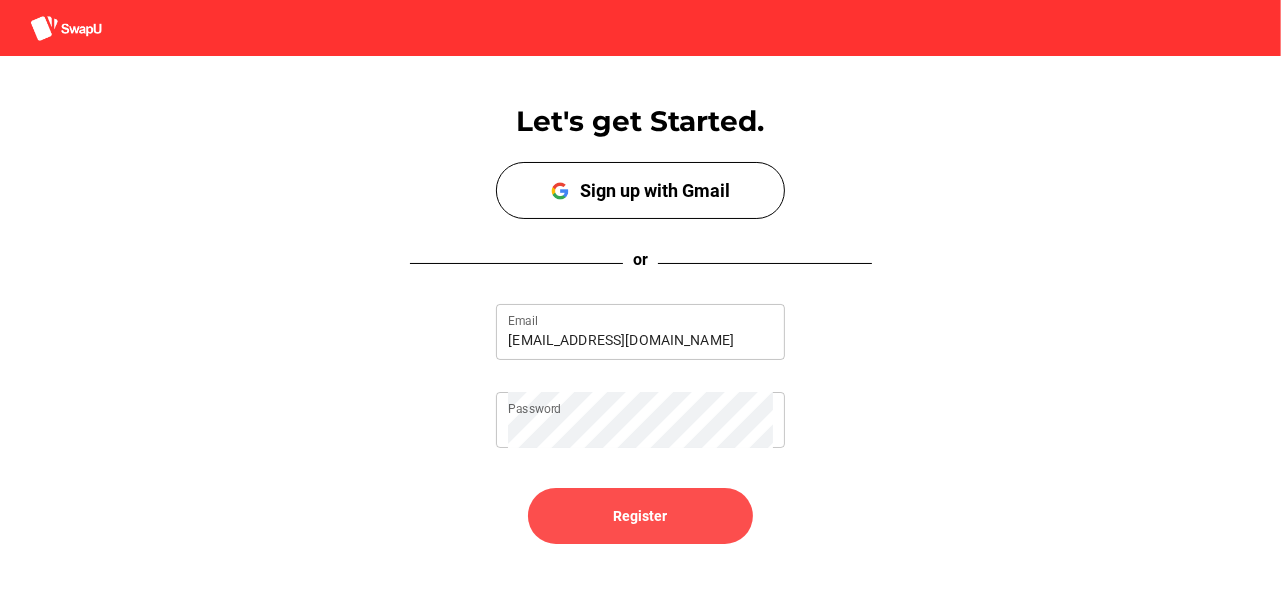 click on "Register" at bounding box center [641, 516] 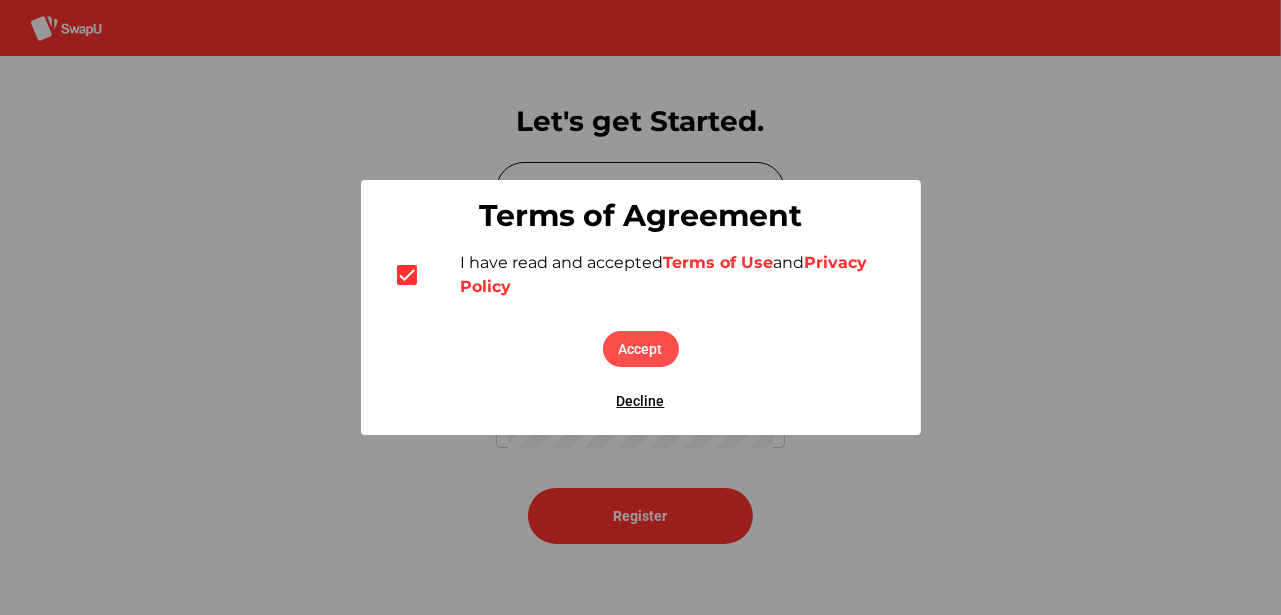 click on "Accept" at bounding box center [641, 349] 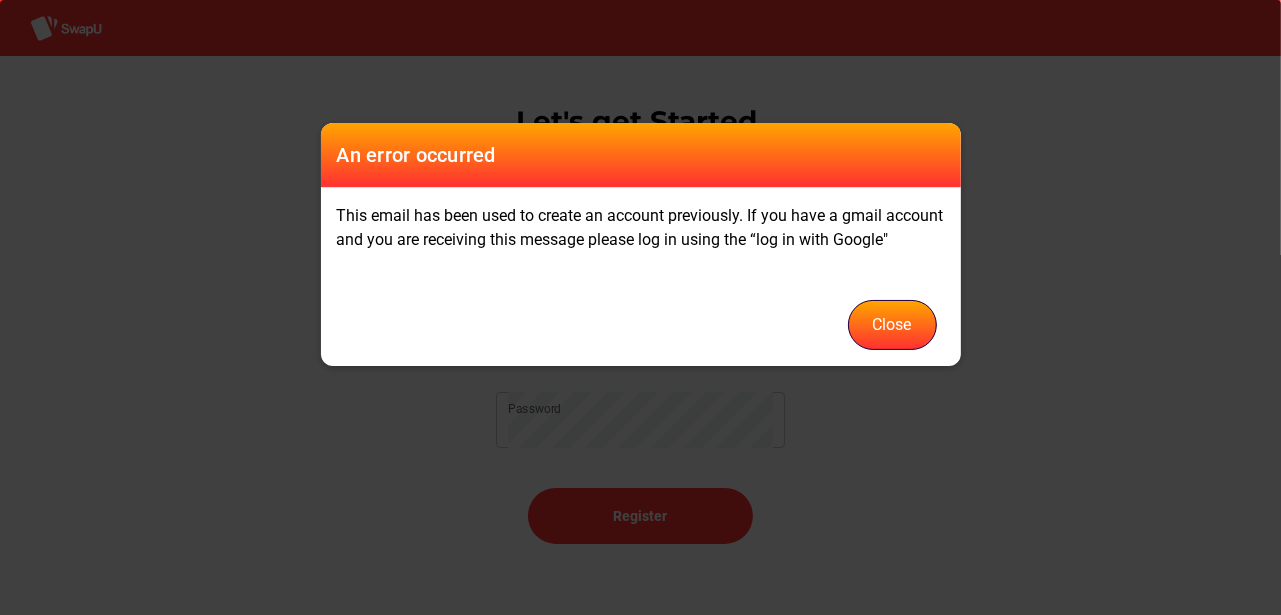 click on "Close" 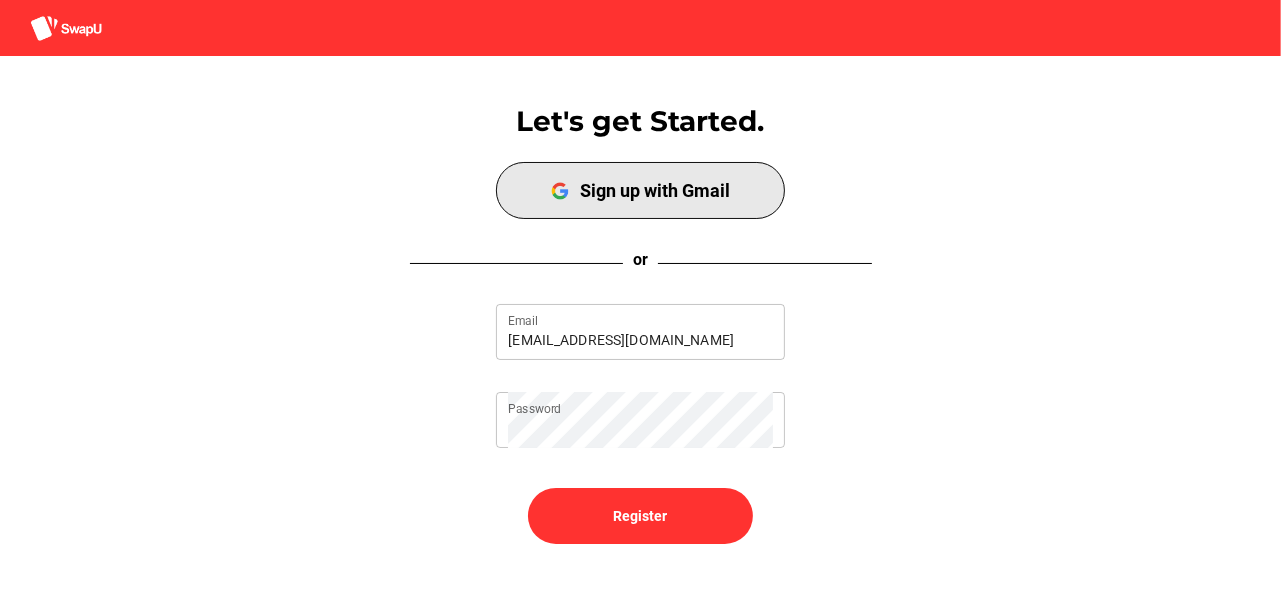 click on "Sign up with Gmail" at bounding box center [656, 190] 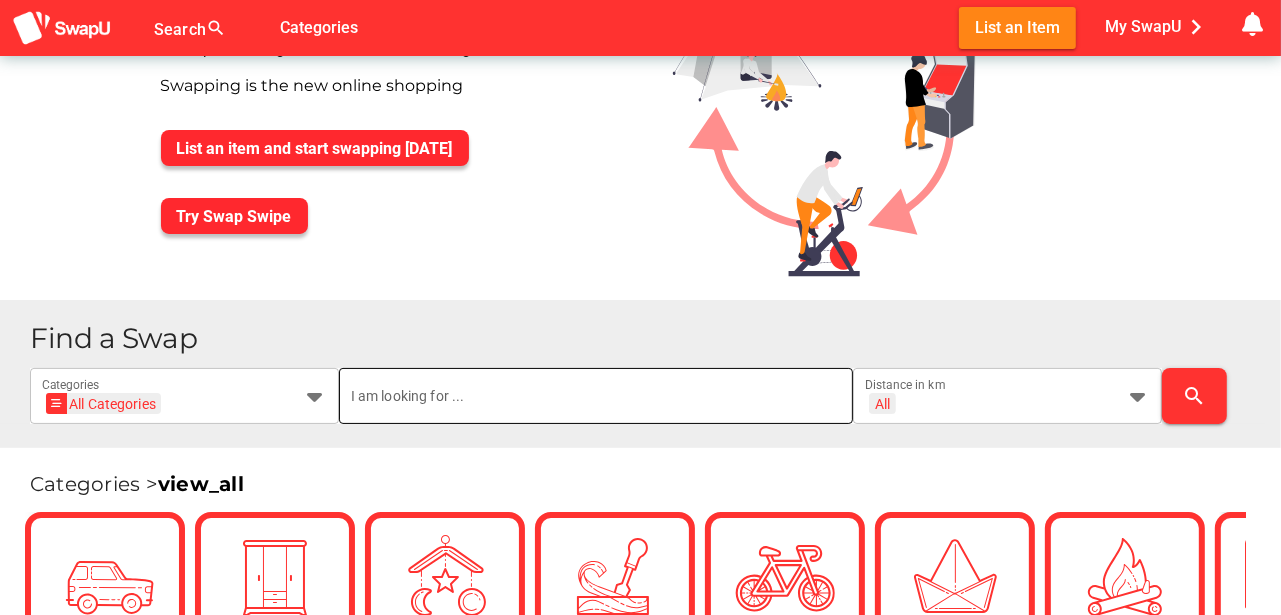 scroll, scrollTop: 133, scrollLeft: 0, axis: vertical 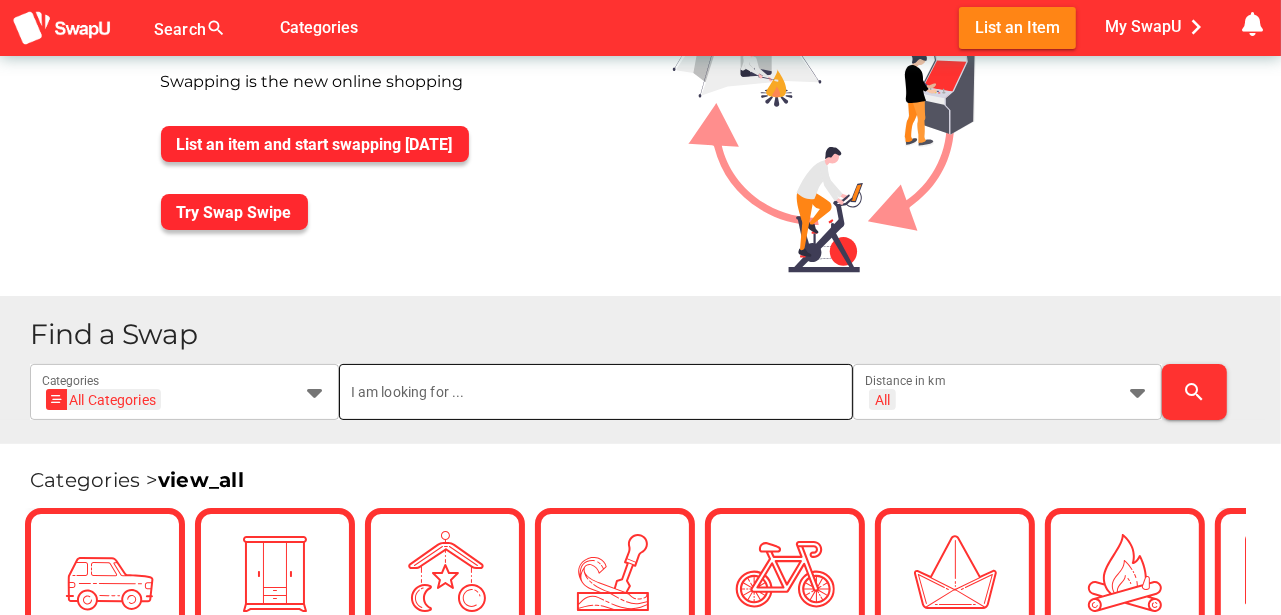 click at bounding box center [596, 392] 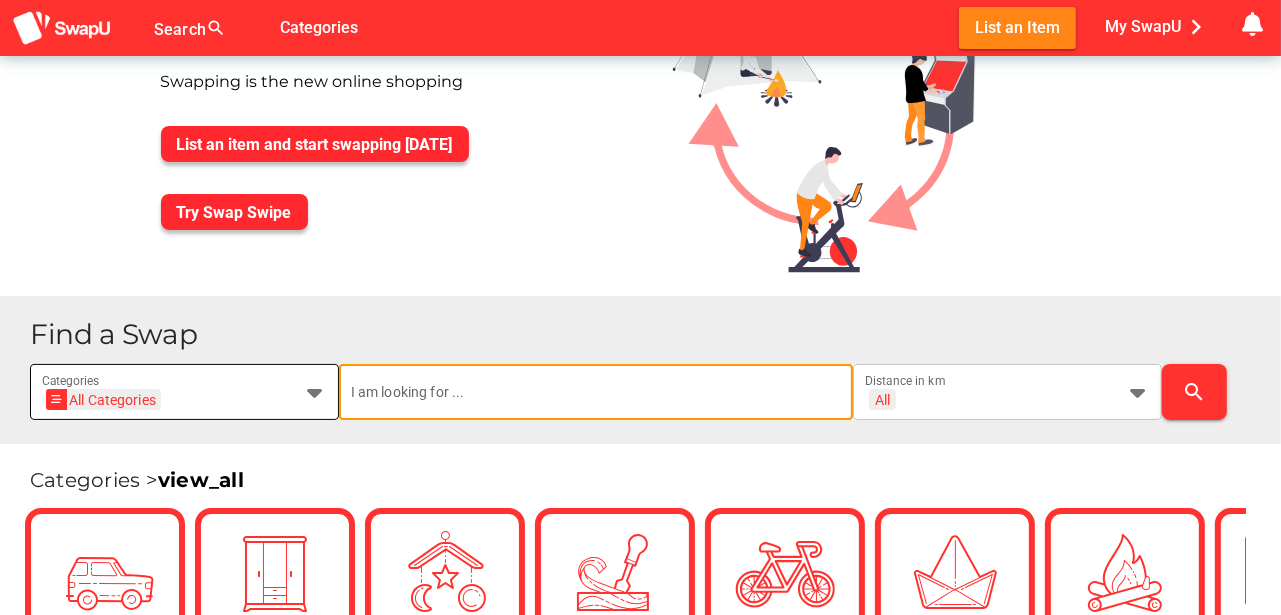 type 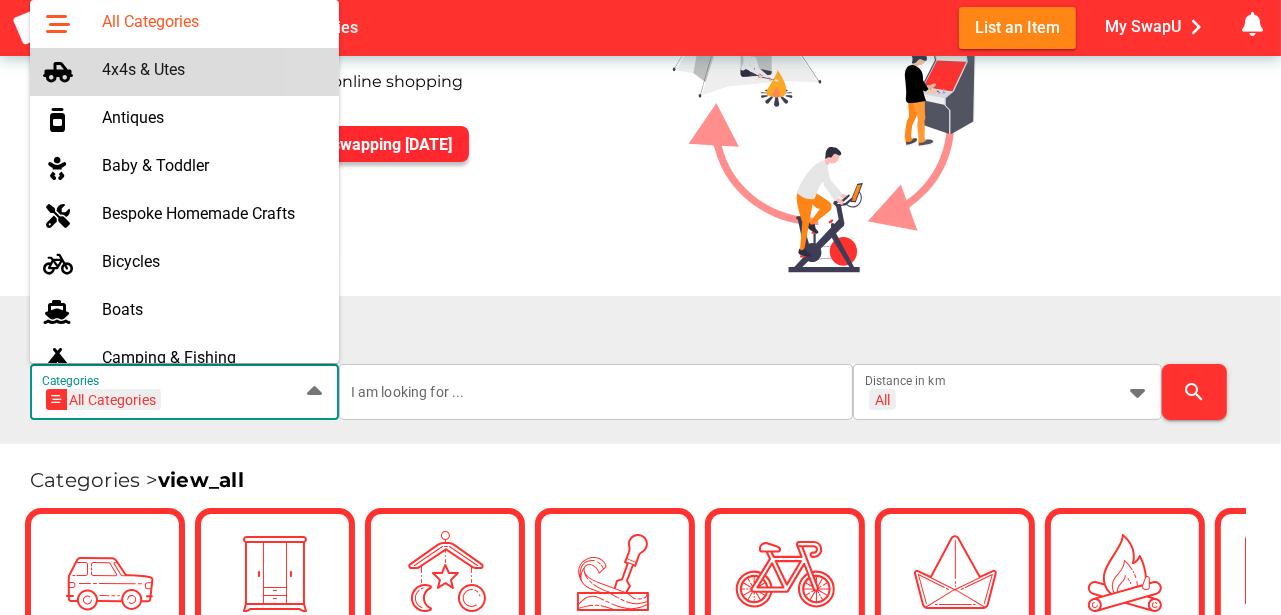 click on "4x4s & Utes" at bounding box center (212, 69) 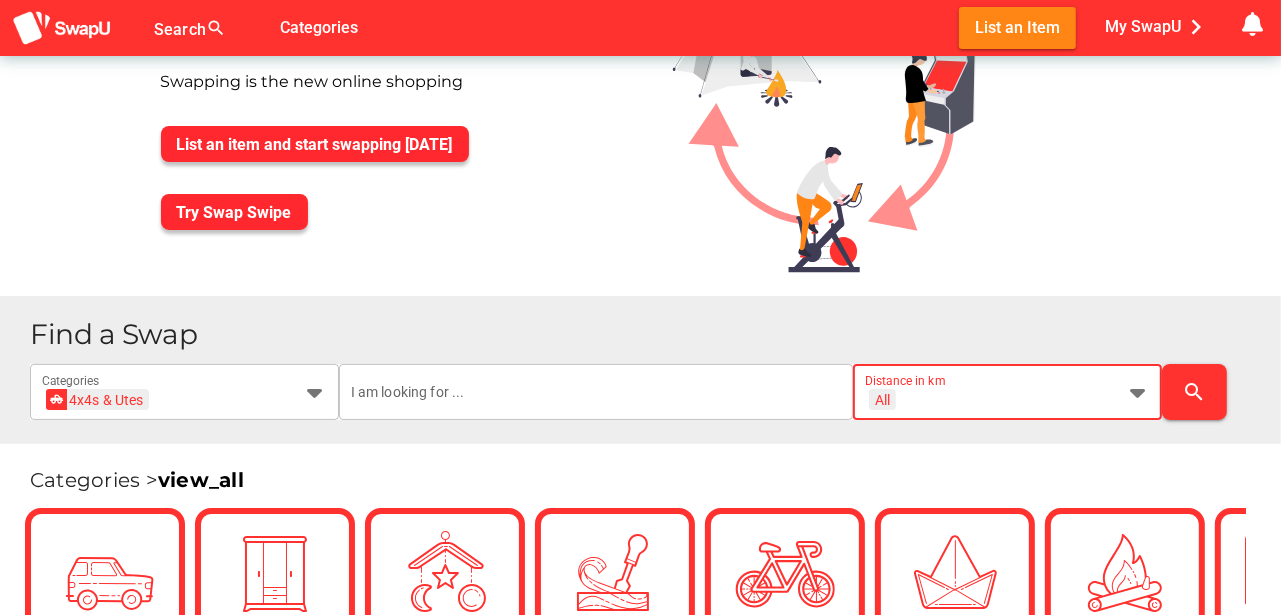 scroll, scrollTop: 0, scrollLeft: 0, axis: both 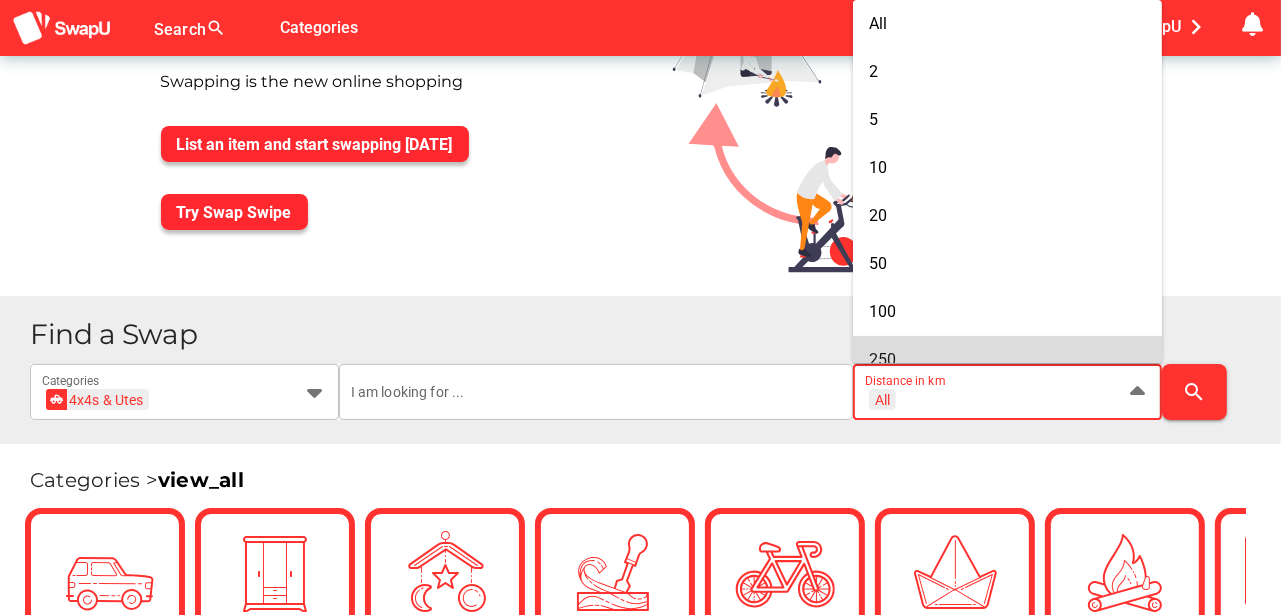 click on "250" at bounding box center (882, 359) 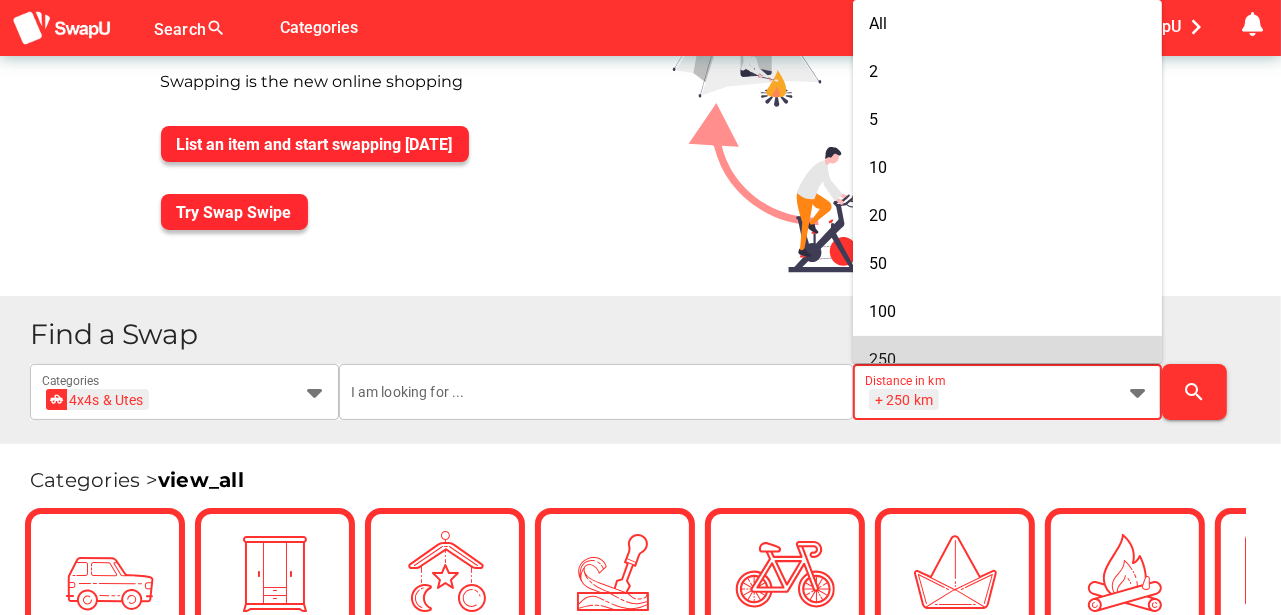 type on "+ 250  km" 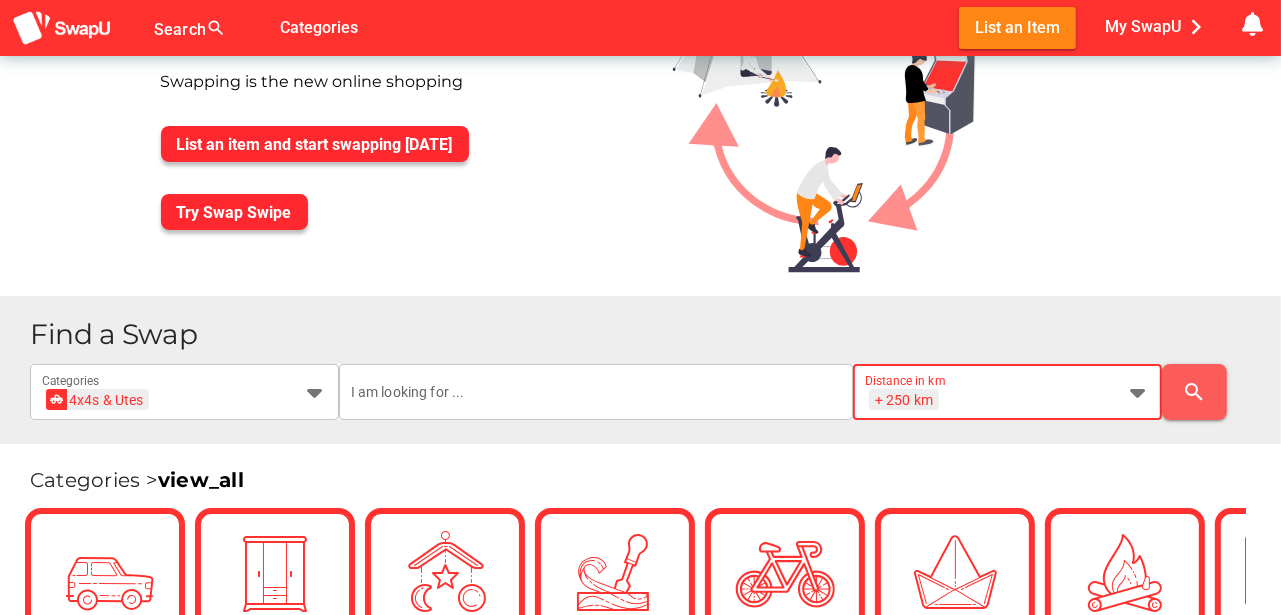 scroll, scrollTop: 0, scrollLeft: 0, axis: both 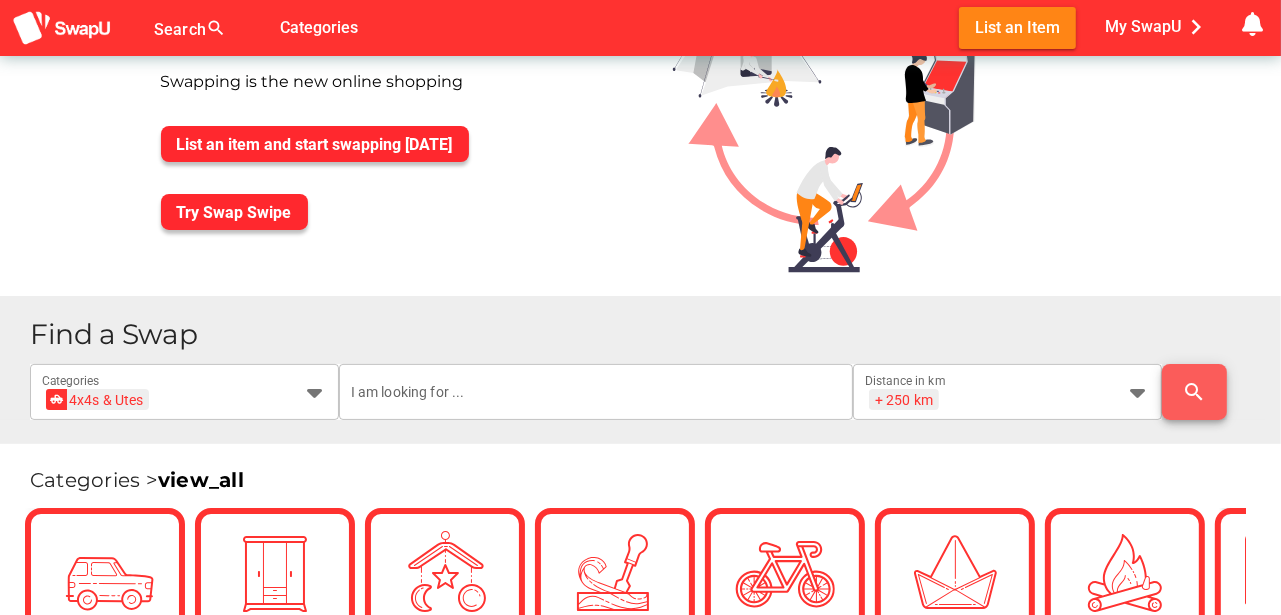 click on "search" at bounding box center (1195, 392) 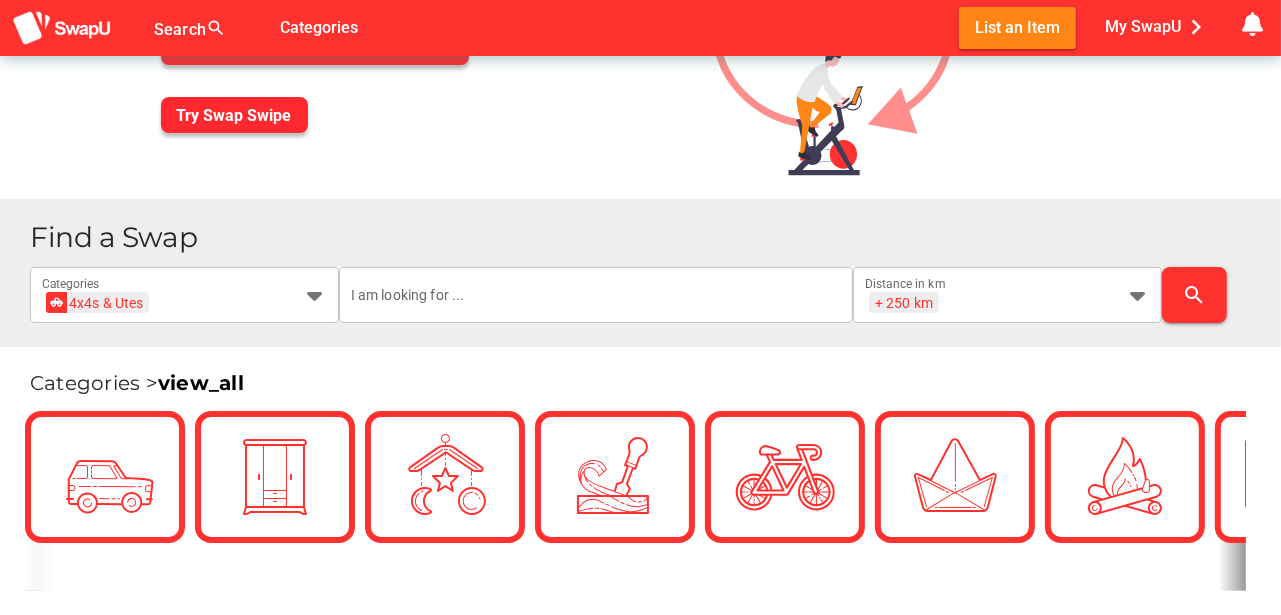 scroll, scrollTop: 233, scrollLeft: 0, axis: vertical 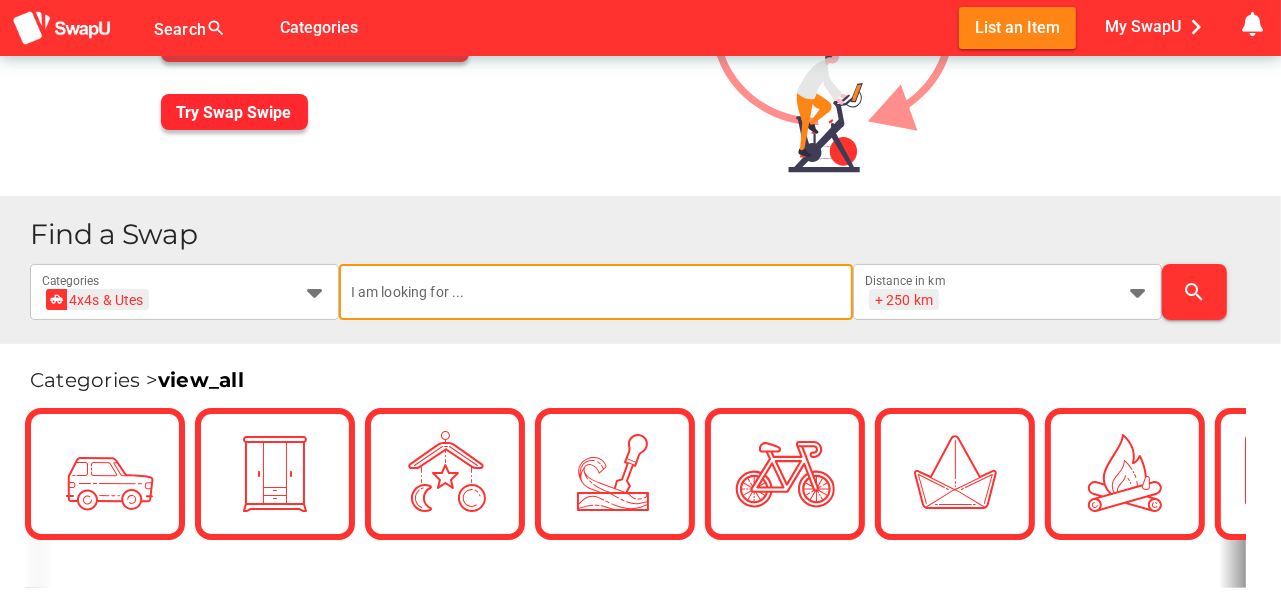 click at bounding box center [596, 292] 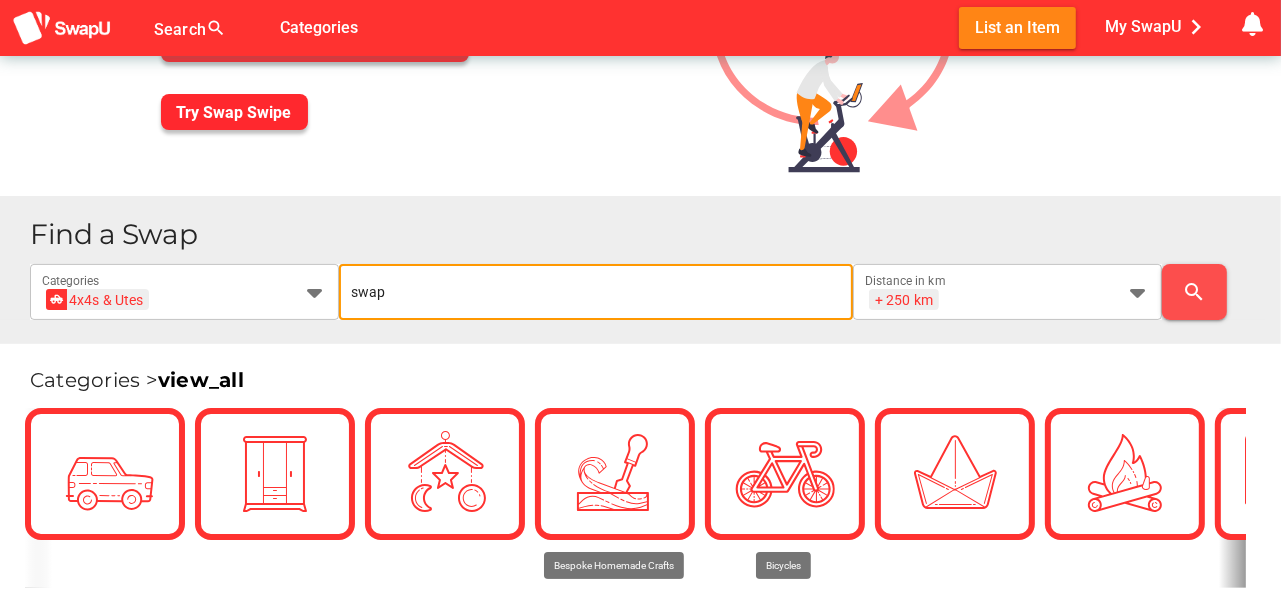 type on "swap" 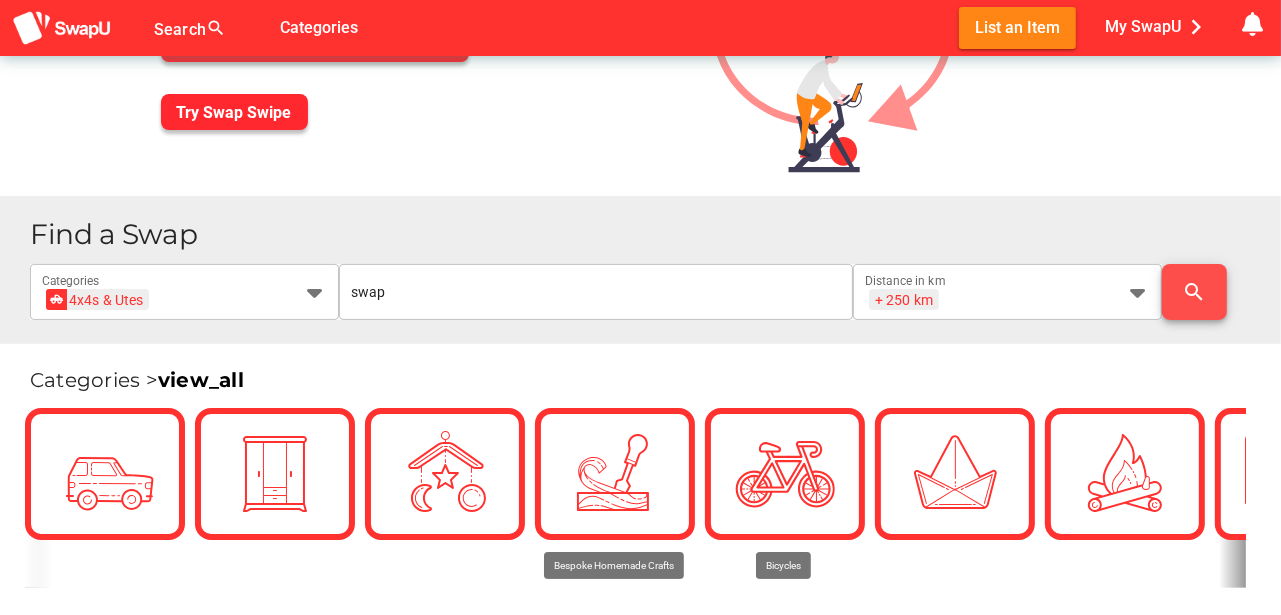 click on "search" at bounding box center [1194, 292] 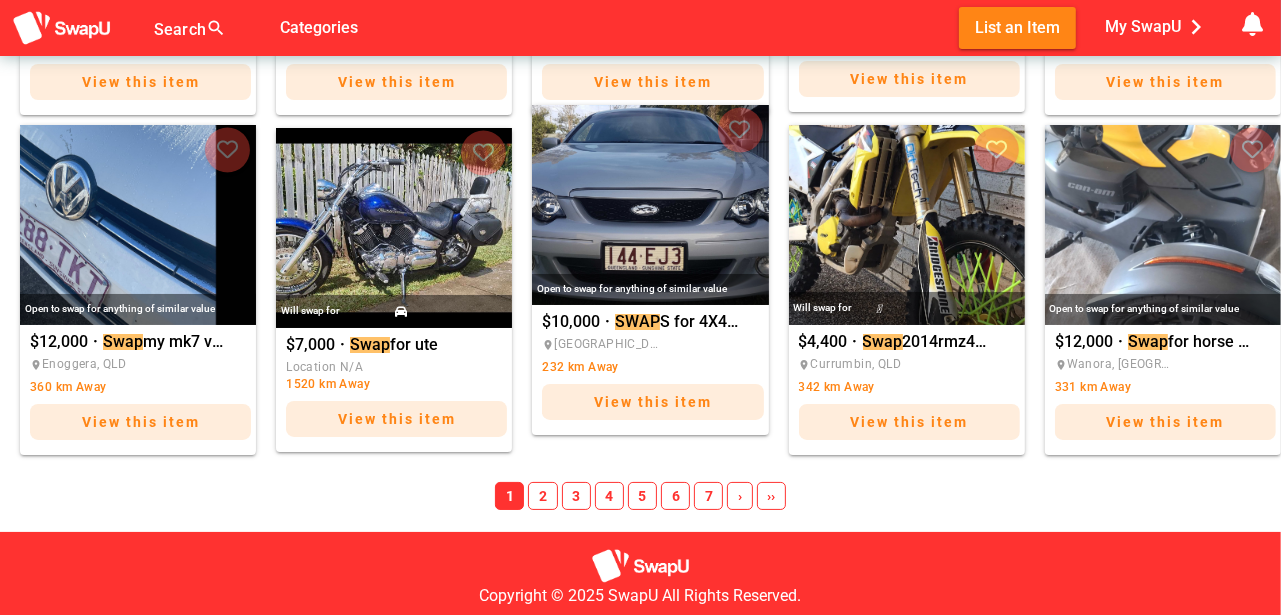 scroll, scrollTop: 1566, scrollLeft: 0, axis: vertical 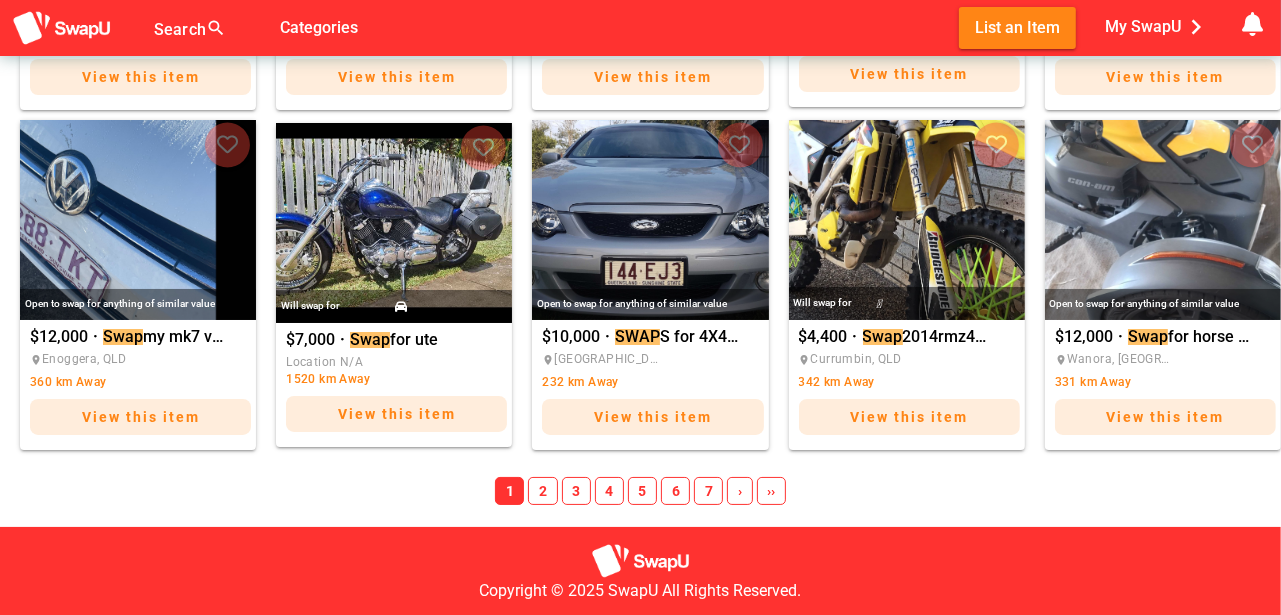click on "2" at bounding box center (542, 491) 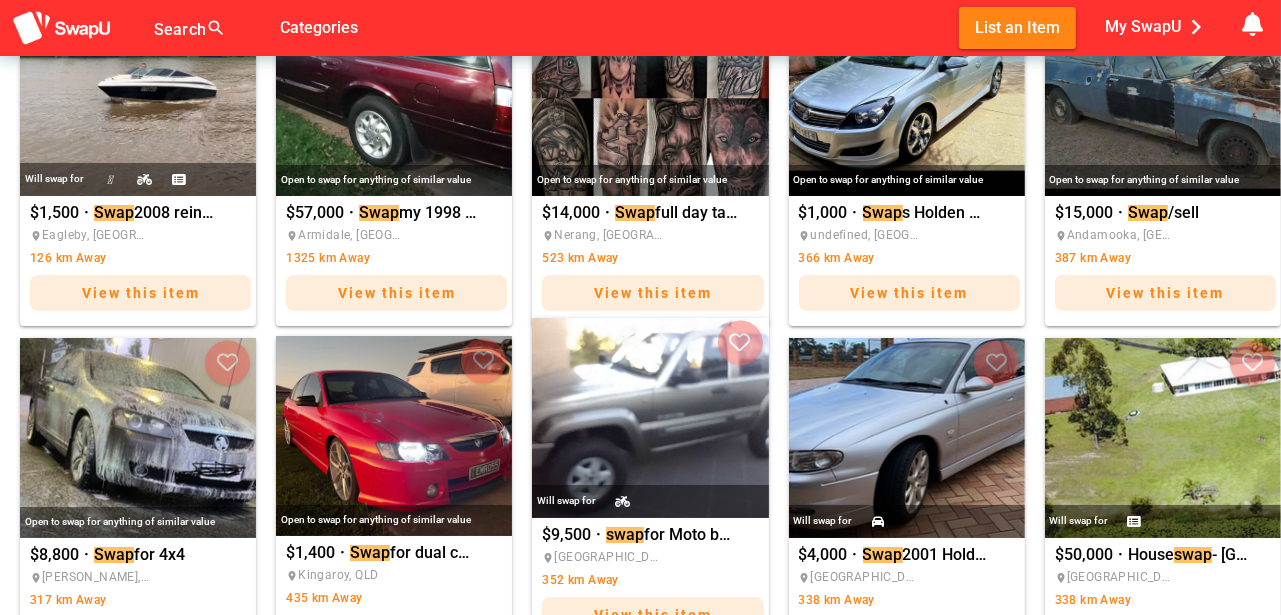 scroll, scrollTop: 700, scrollLeft: 0, axis: vertical 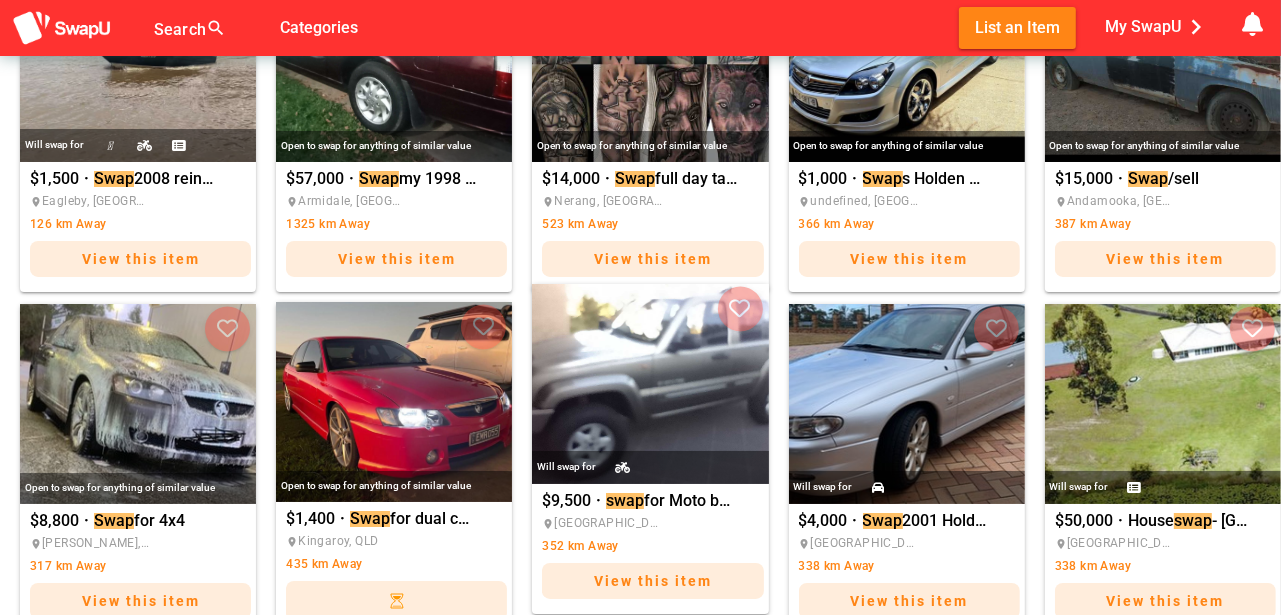 click on "View this item" at bounding box center (653, 581) 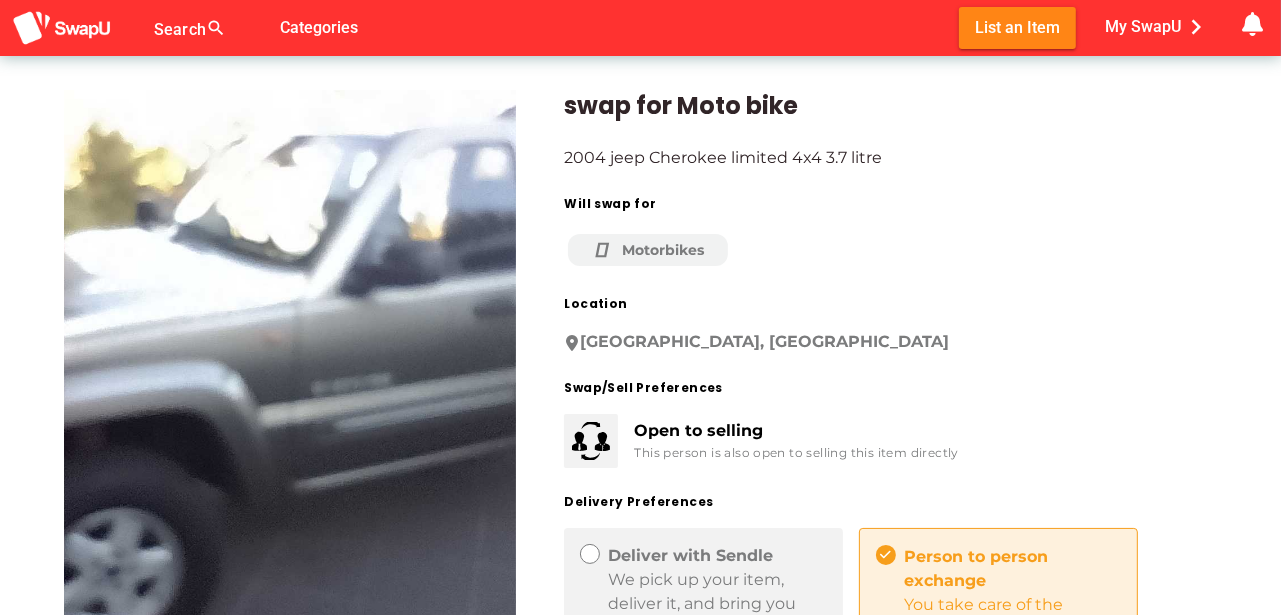 scroll, scrollTop: 0, scrollLeft: 0, axis: both 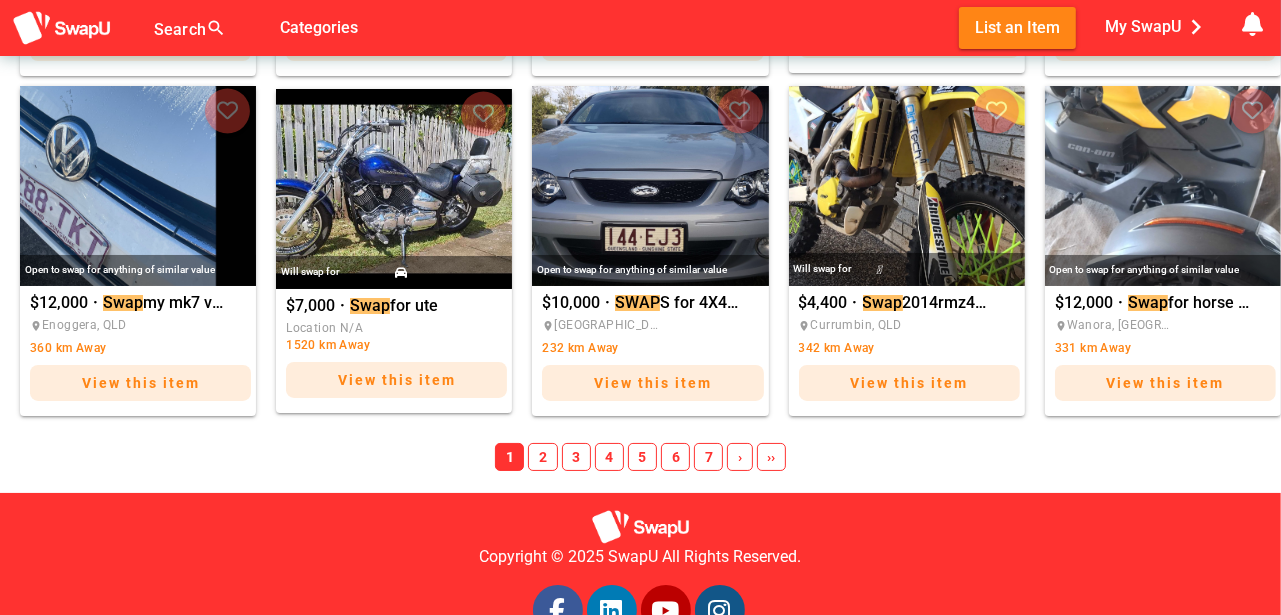click on "3" at bounding box center (576, 457) 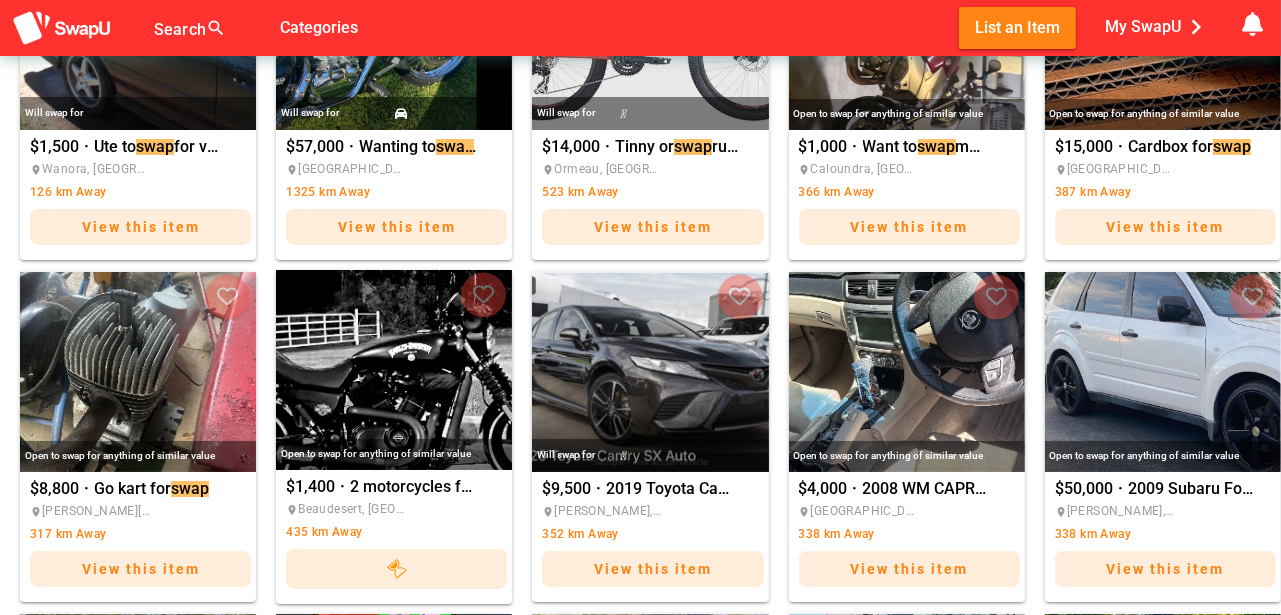 scroll, scrollTop: 733, scrollLeft: 0, axis: vertical 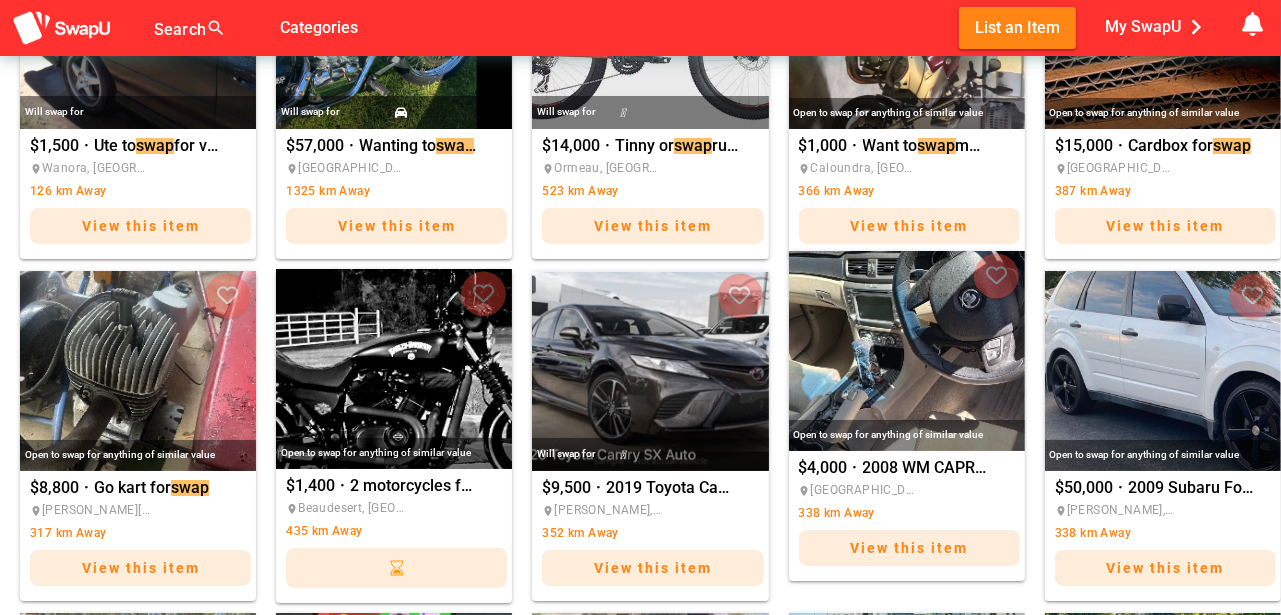 click at bounding box center (907, 351) 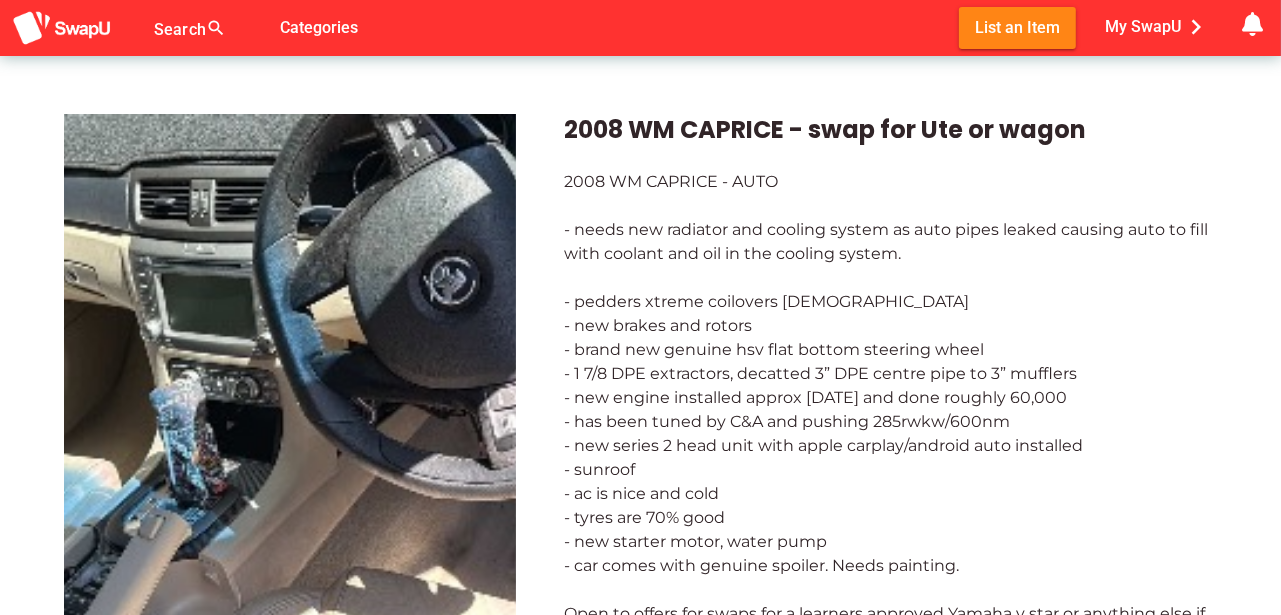 scroll, scrollTop: 0, scrollLeft: 0, axis: both 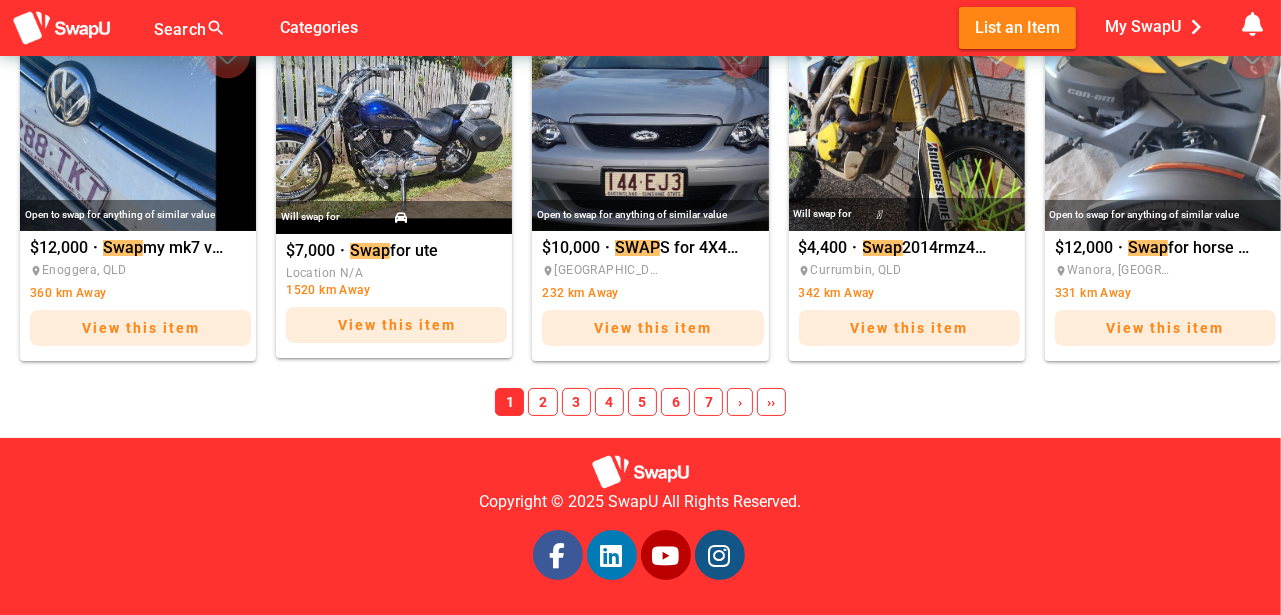 click on "2" at bounding box center (542, 402) 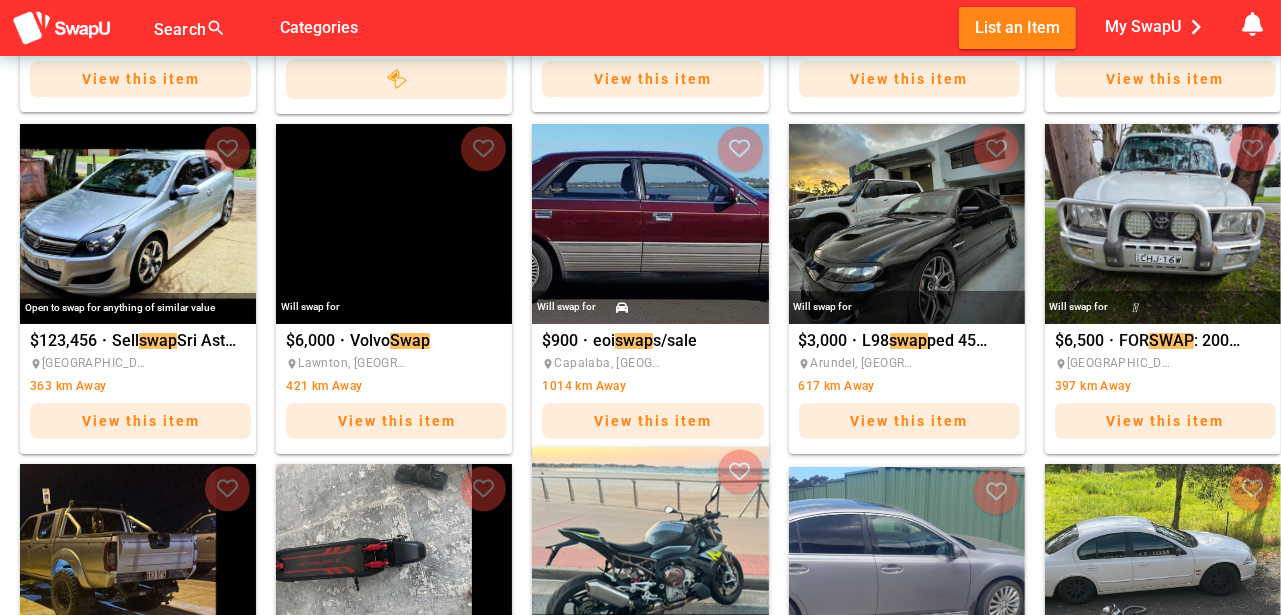 scroll, scrollTop: 1221, scrollLeft: 0, axis: vertical 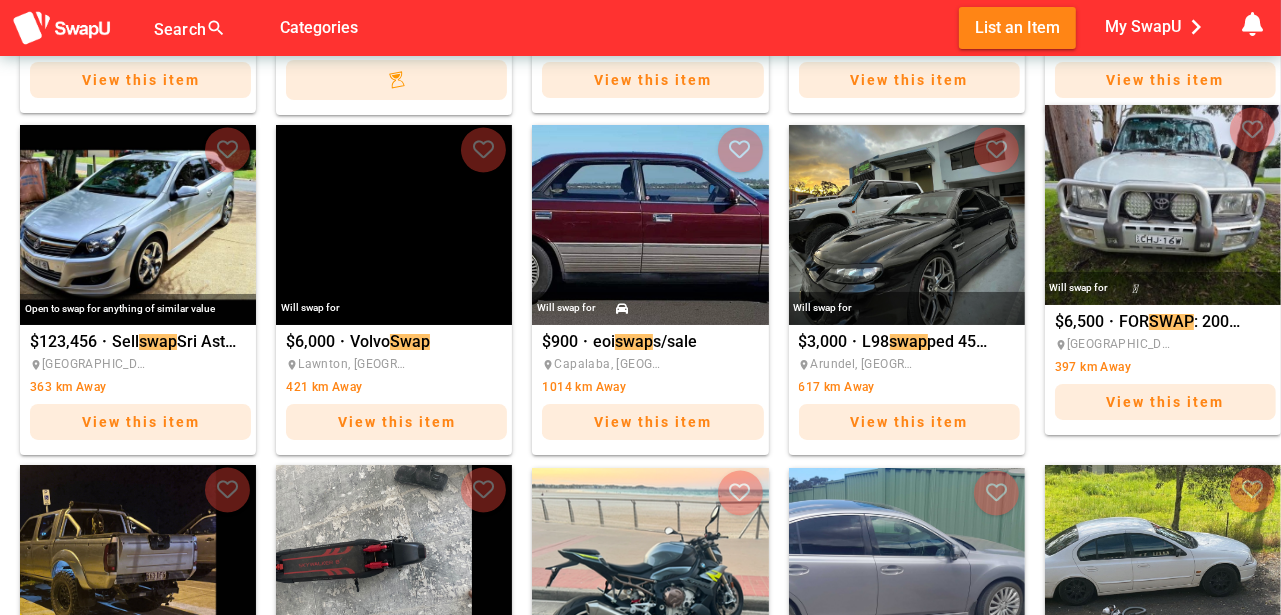 click at bounding box center (1163, 205) 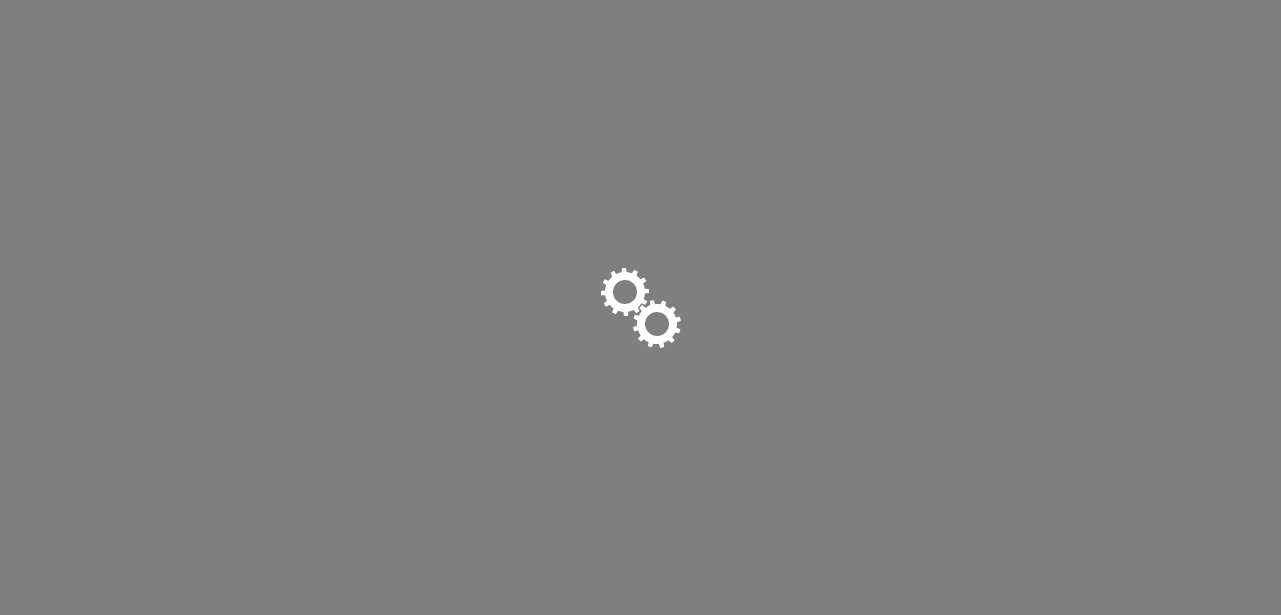scroll, scrollTop: 0, scrollLeft: 0, axis: both 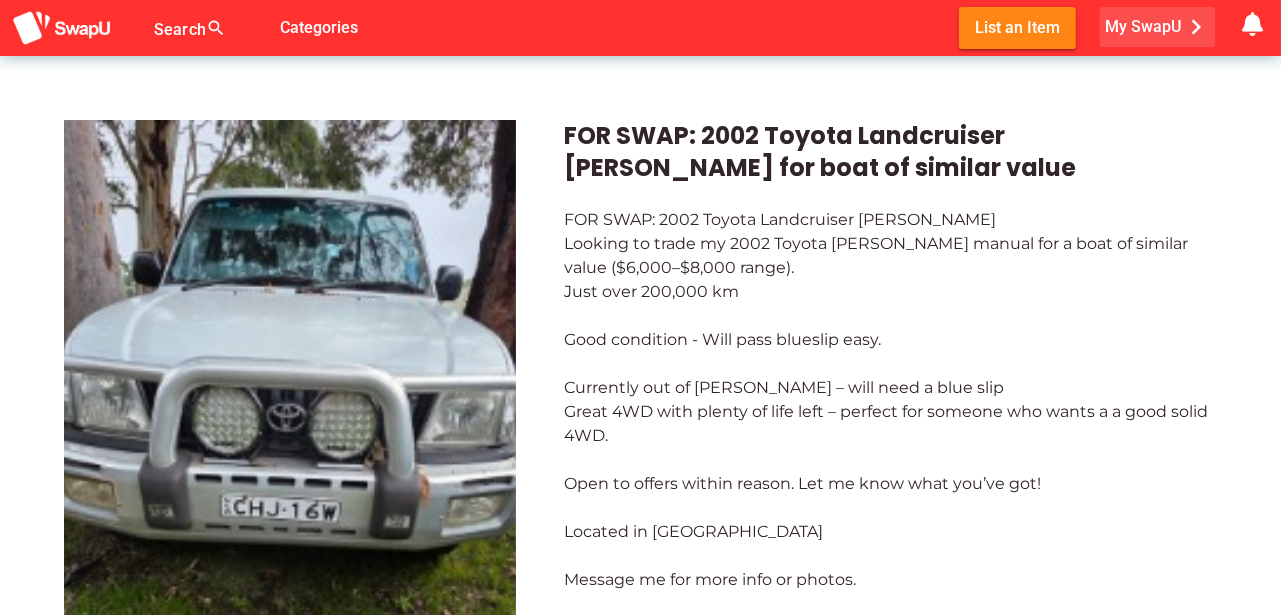 click on "chevron_right" at bounding box center [1196, 27] 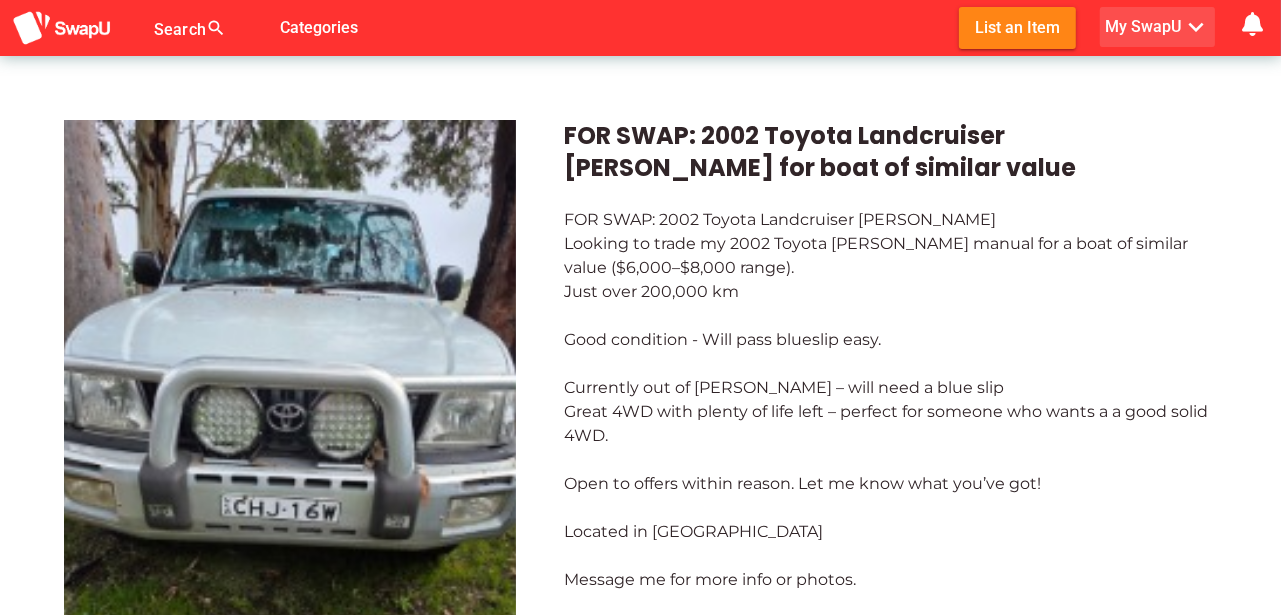 click on "Search  search false Categories List an Item My SwapU  expand_more  getting message ... Subscriptions favorite  Subscribe to SwapU Current Subscribe Status:  inactive explore Payment Process (Important)   Please use the same email address that you registered your SwapU account when purchasing your subscription. Hint: whiskers412@gmail.com explore Subscription Benefit   It may take up to 1 minute for your payment to progress and you can see all the swappable items.  You may need to refresh the SwapU home page for the changes to show. By purchasing the subscription,  you agree to our  Terms of Use  and  Privacy Policy" at bounding box center [640, 28] 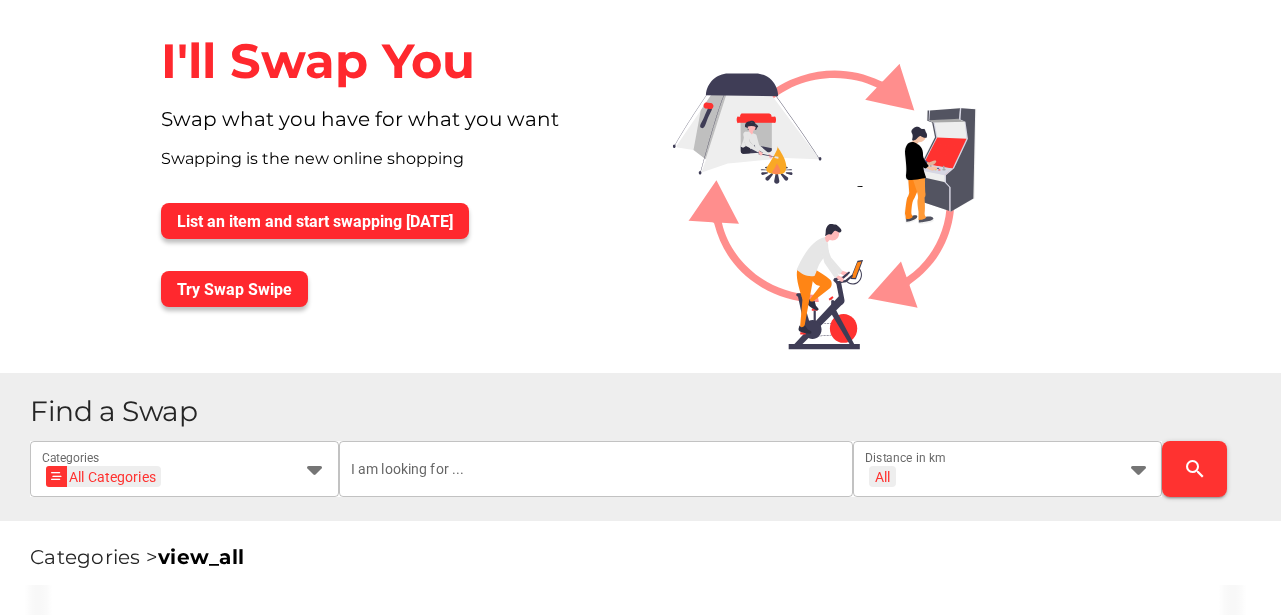 scroll, scrollTop: 0, scrollLeft: 0, axis: both 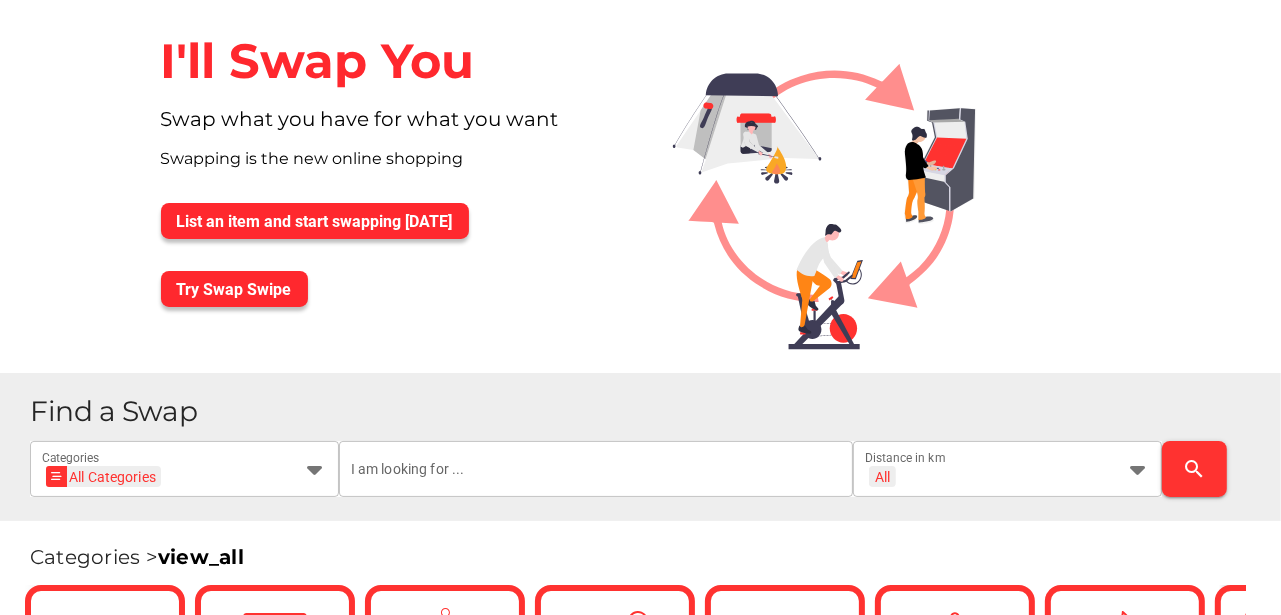 click on "Find a Swap    All Categories All Categories Categories   All + All Distance in km   search" at bounding box center (647, 447) 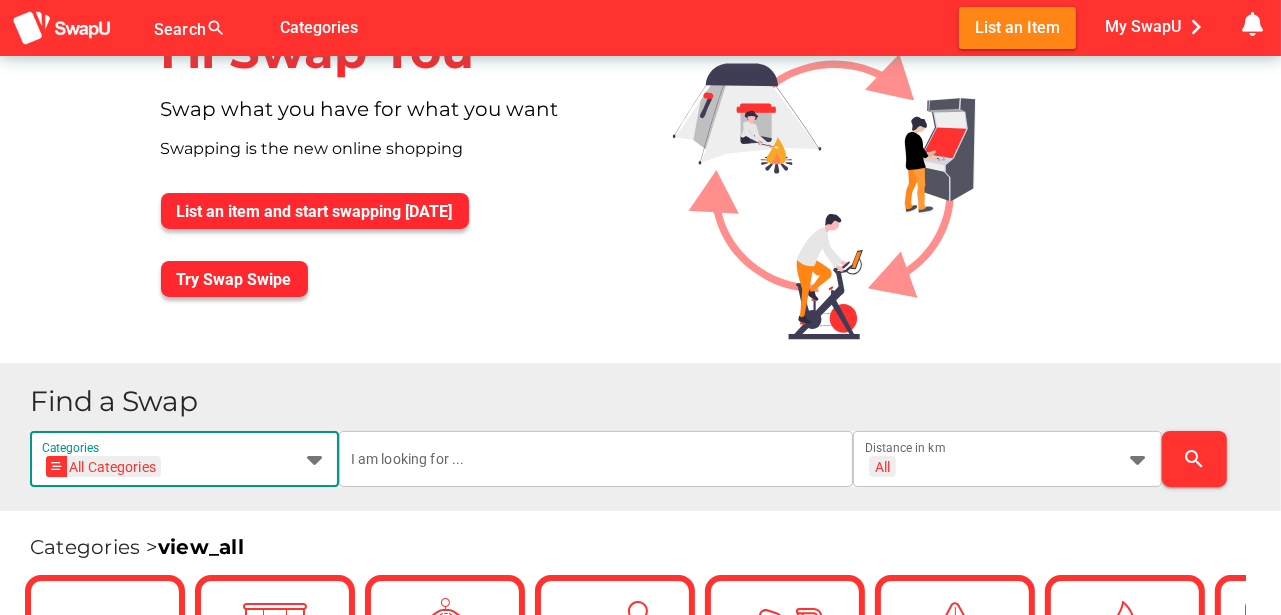 scroll, scrollTop: 100, scrollLeft: 0, axis: vertical 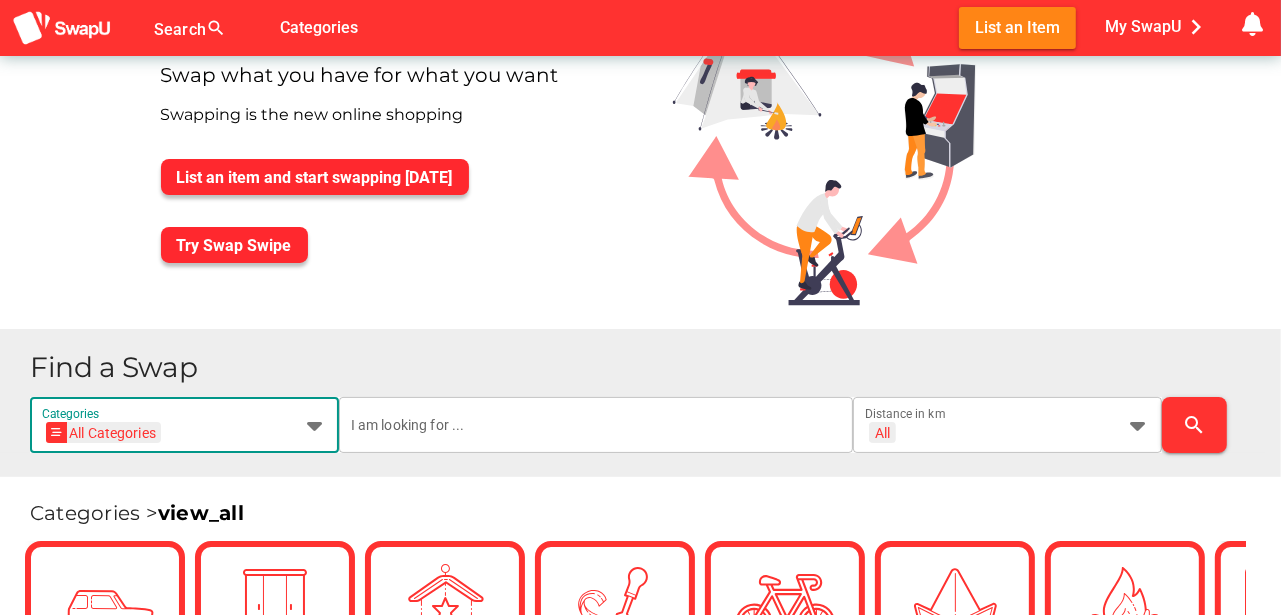 click at bounding box center [315, 425] 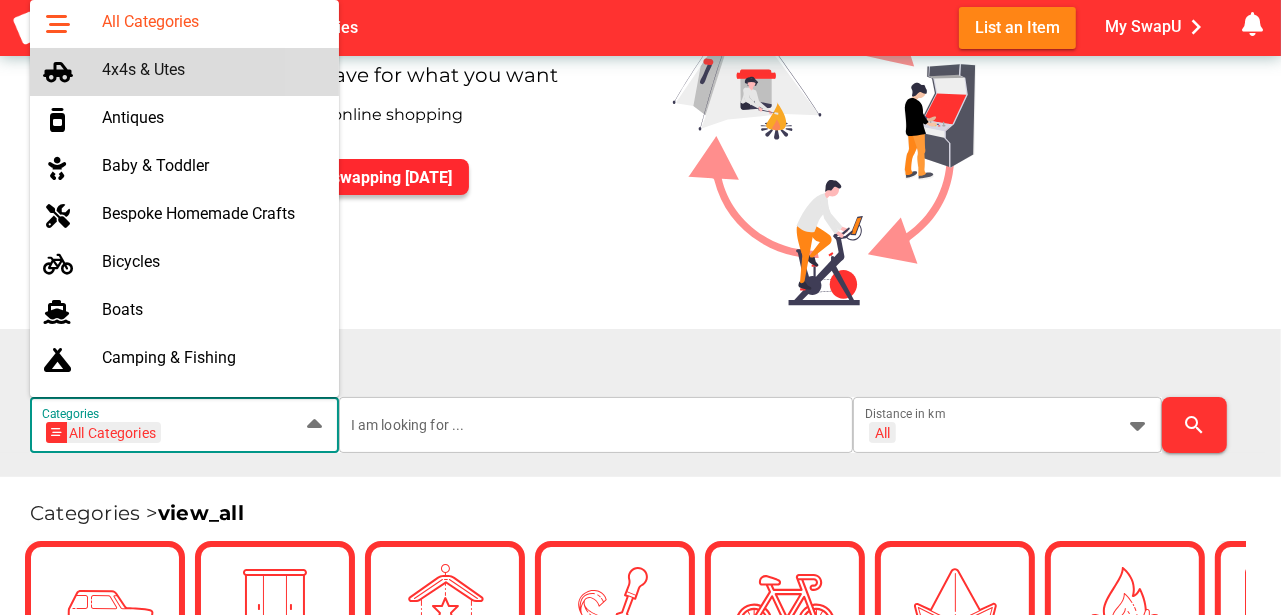 click on "4x4s & Utes" at bounding box center (212, 69) 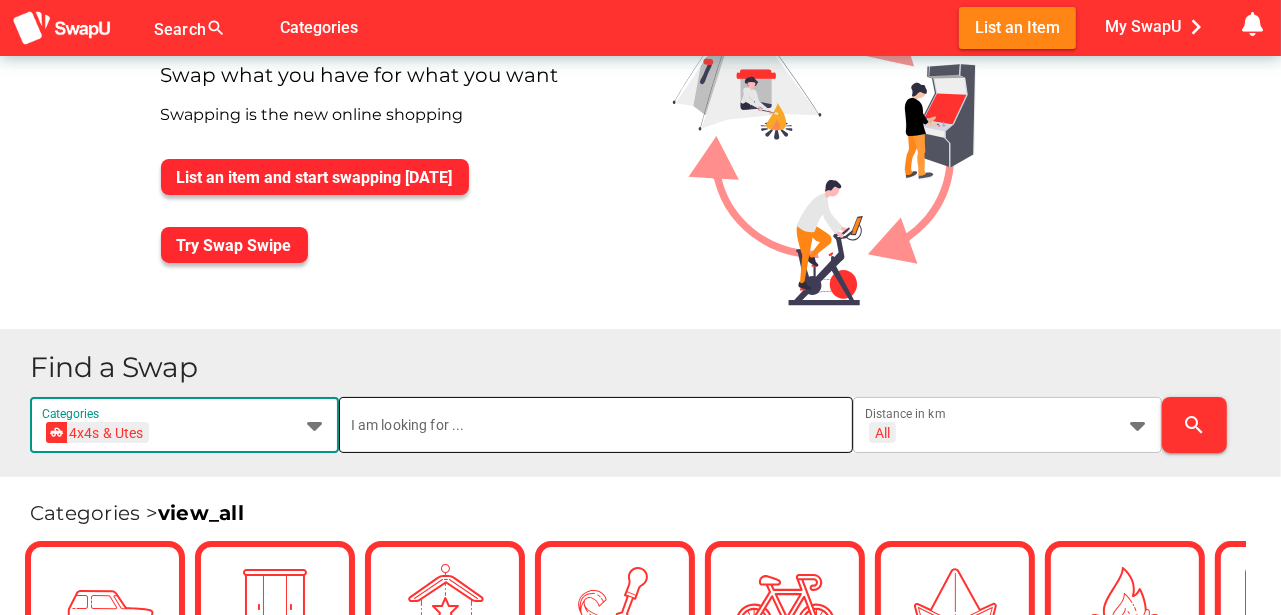scroll, scrollTop: 0, scrollLeft: 0, axis: both 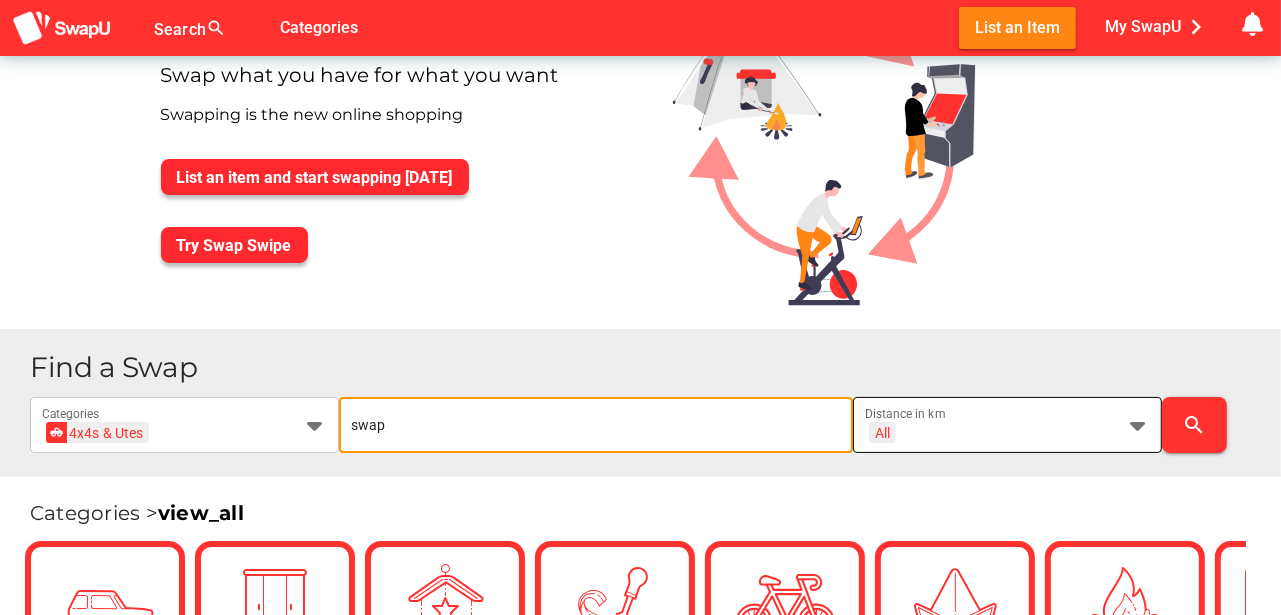 type on "swap" 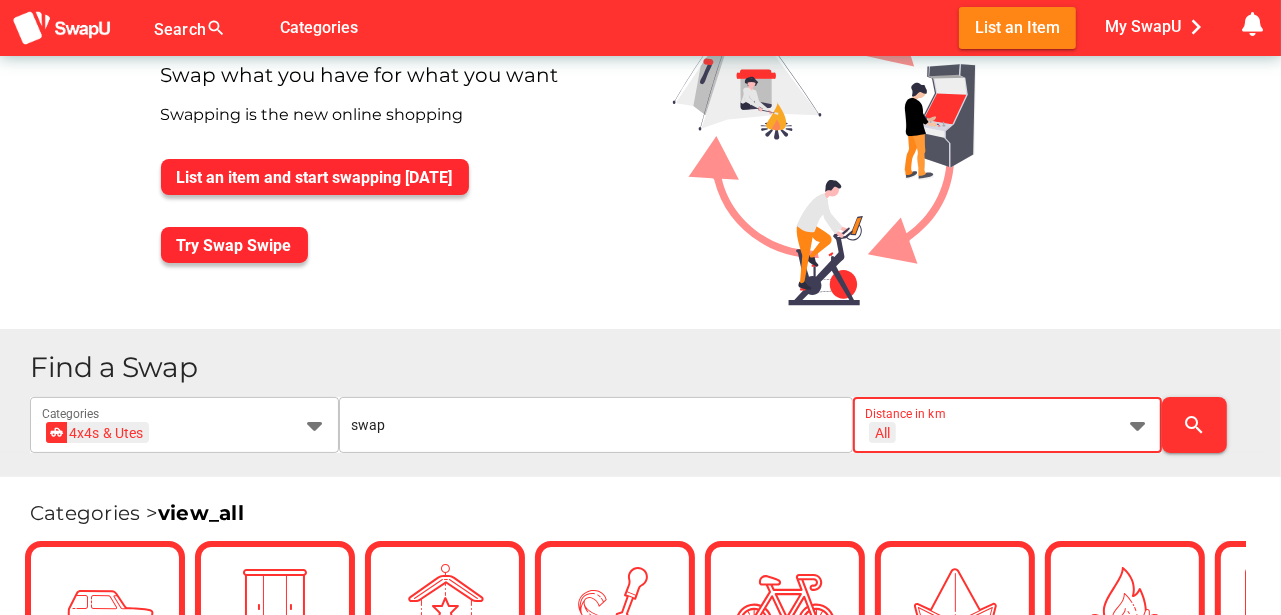 click at bounding box center (1138, 425) 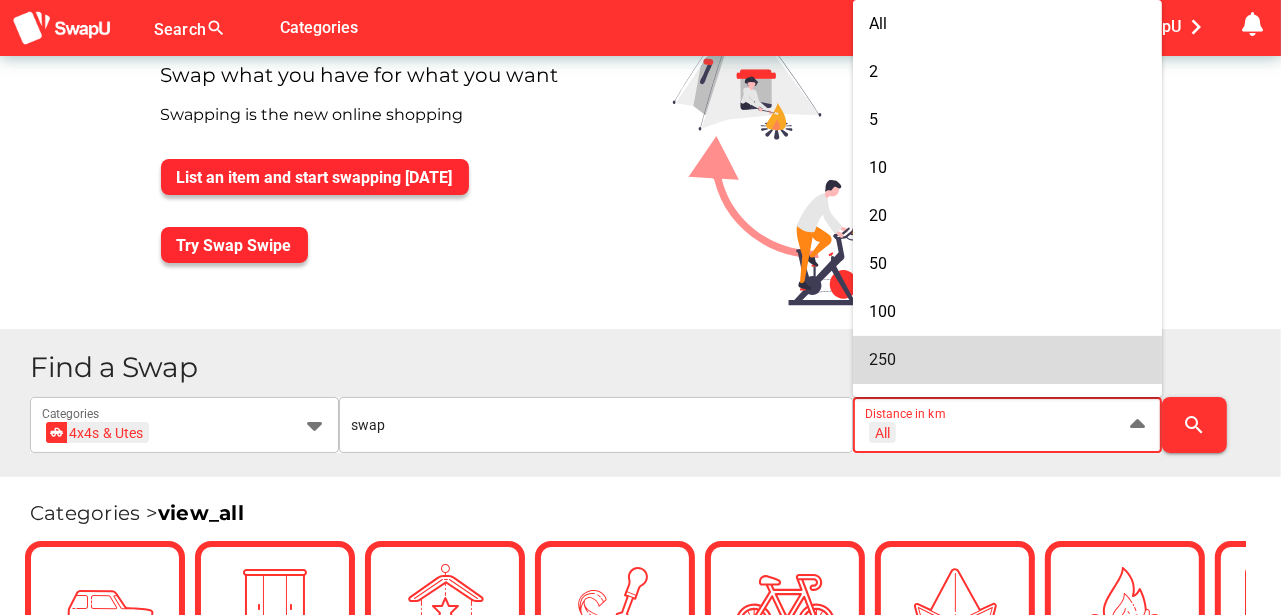 click on "250" at bounding box center (1007, 359) 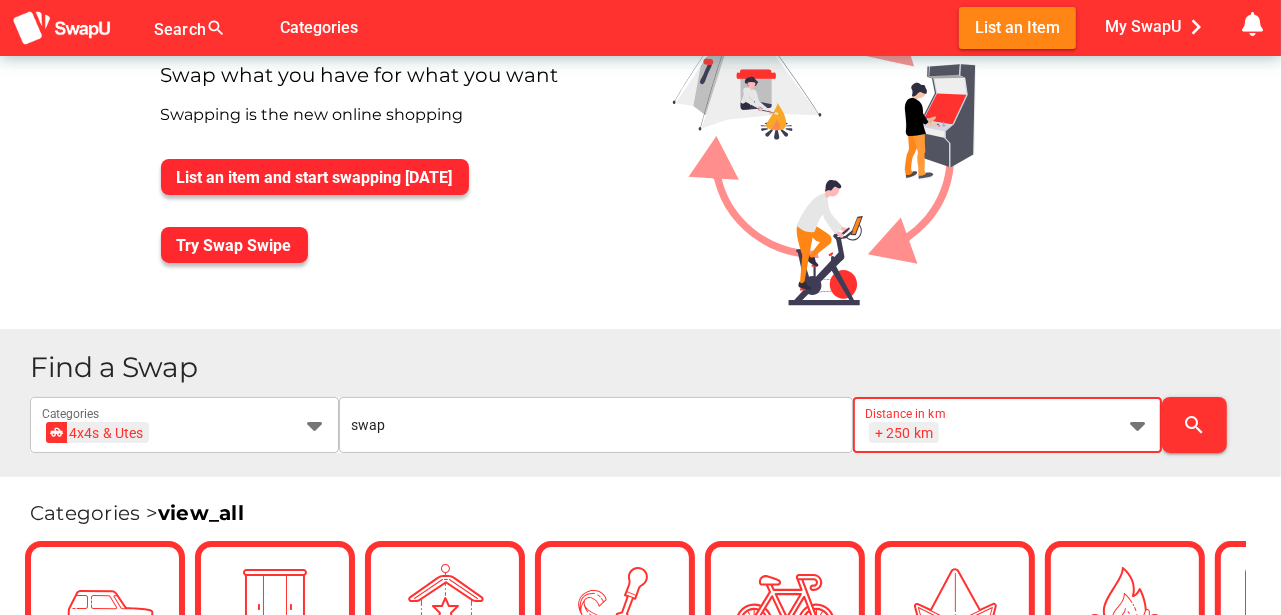 scroll, scrollTop: 0, scrollLeft: 26, axis: horizontal 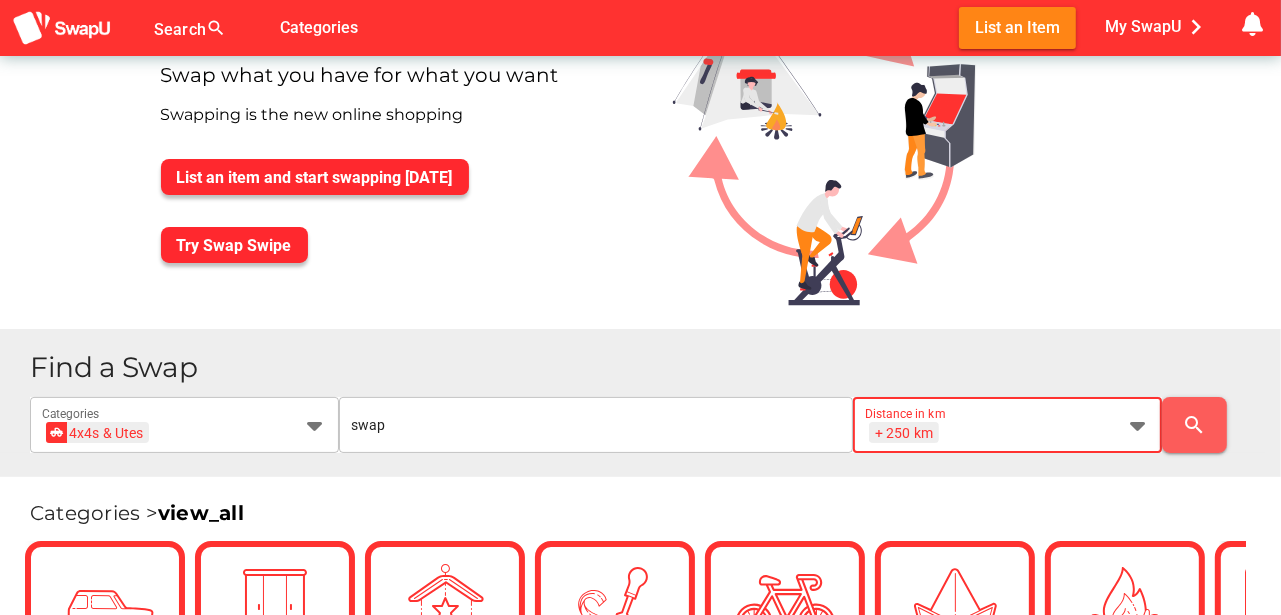click on "search" at bounding box center [1195, 425] 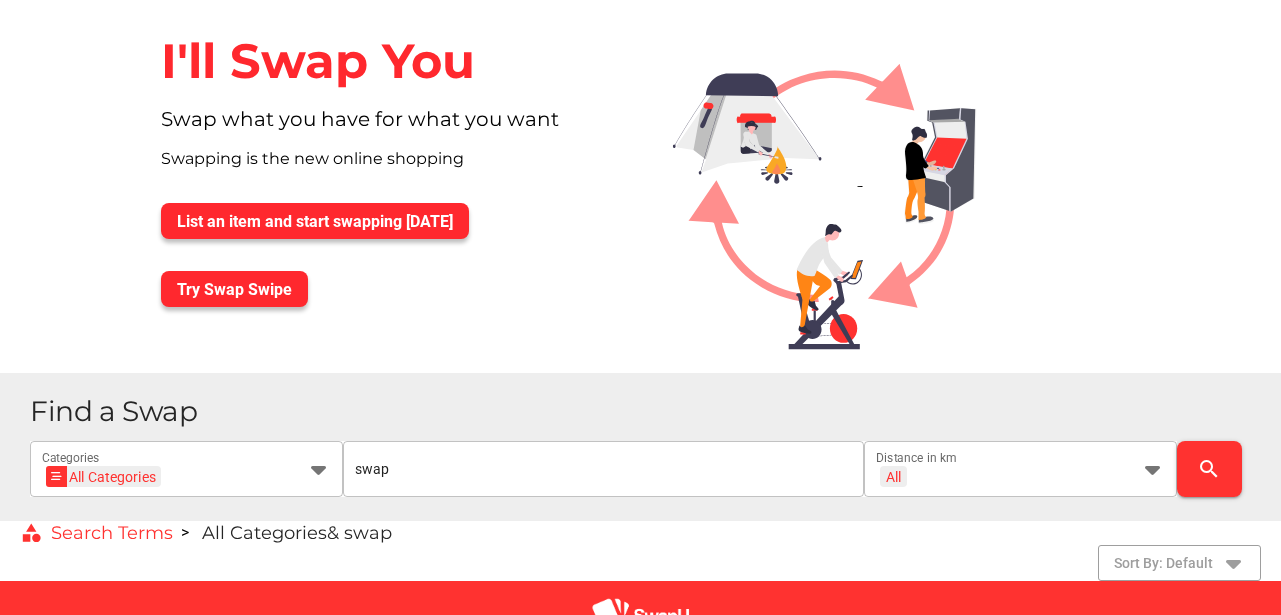 scroll, scrollTop: 0, scrollLeft: 0, axis: both 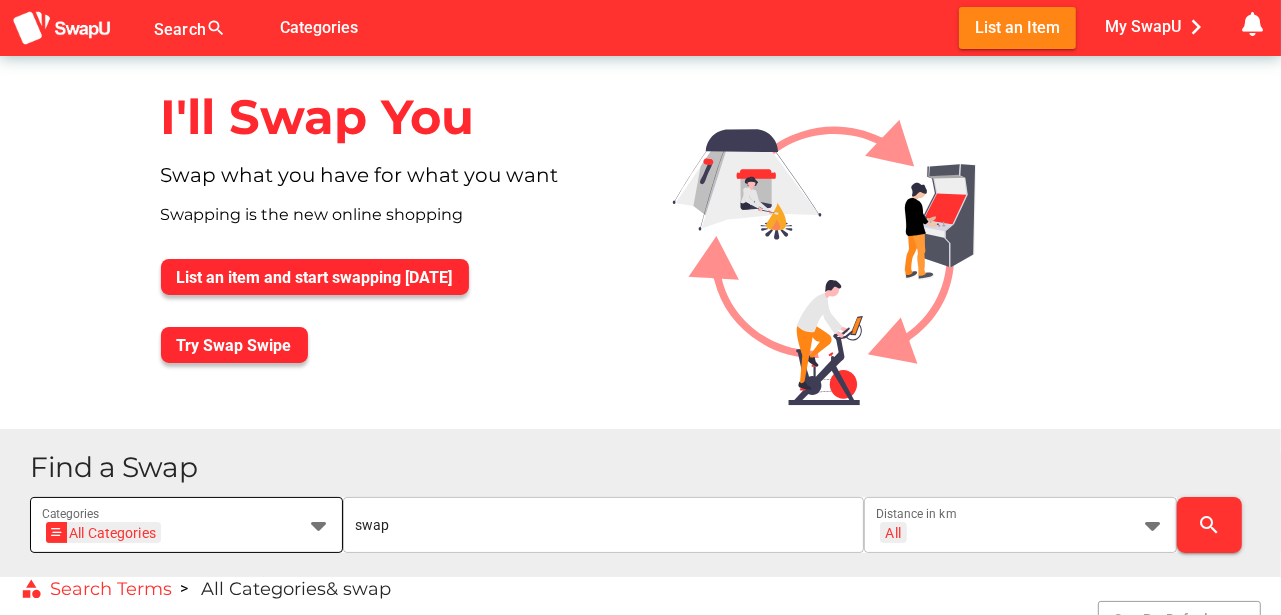 click at bounding box center (319, 525) 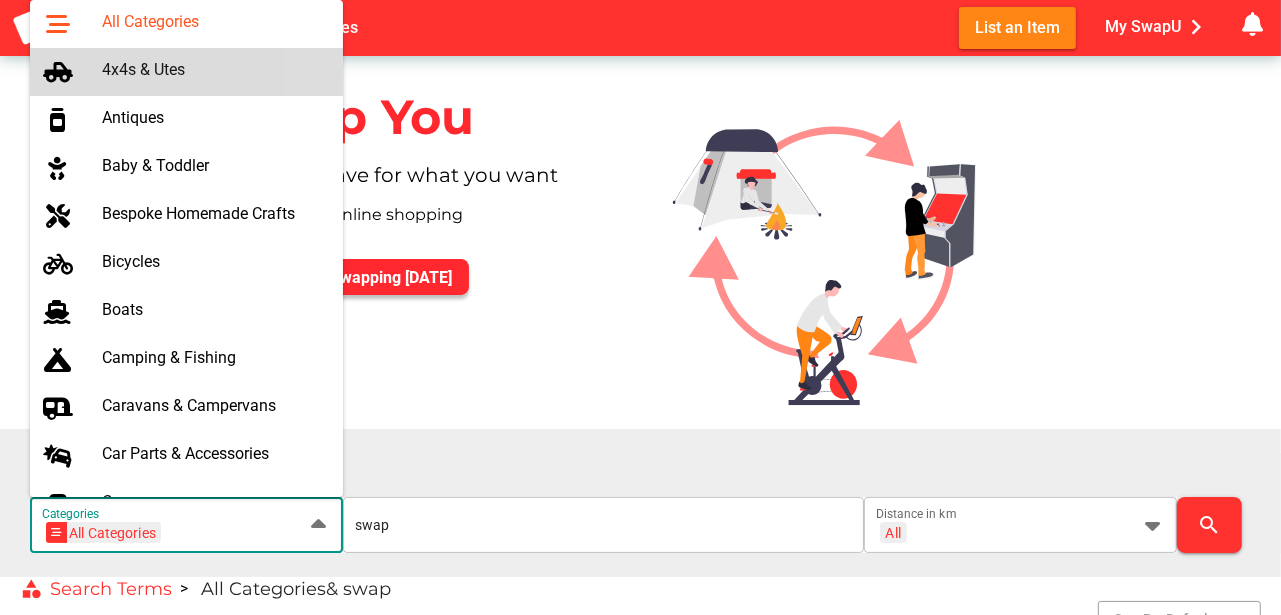 click on "4x4s & Utes" at bounding box center (214, 69) 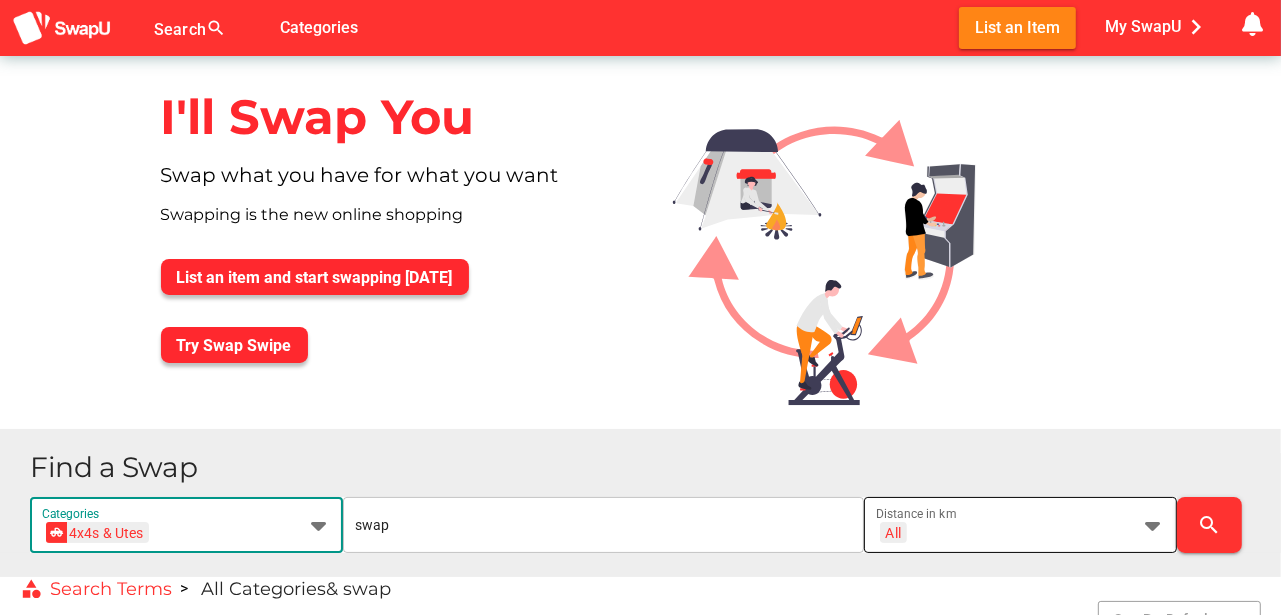 scroll, scrollTop: 0, scrollLeft: 0, axis: both 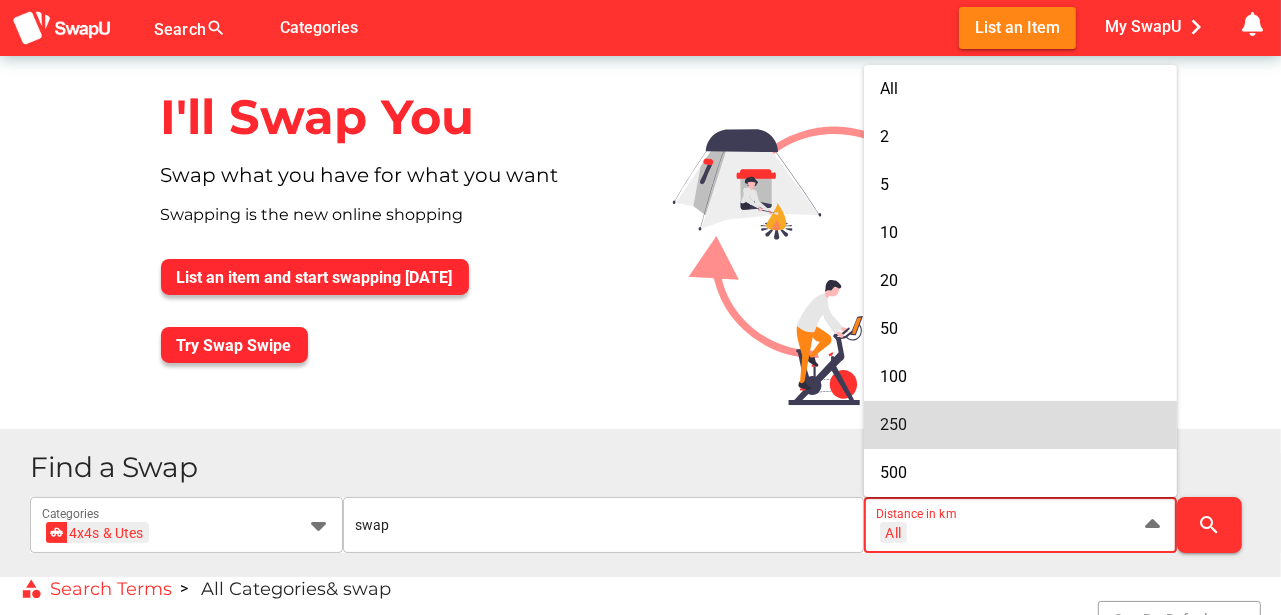 click on "250" at bounding box center [893, 424] 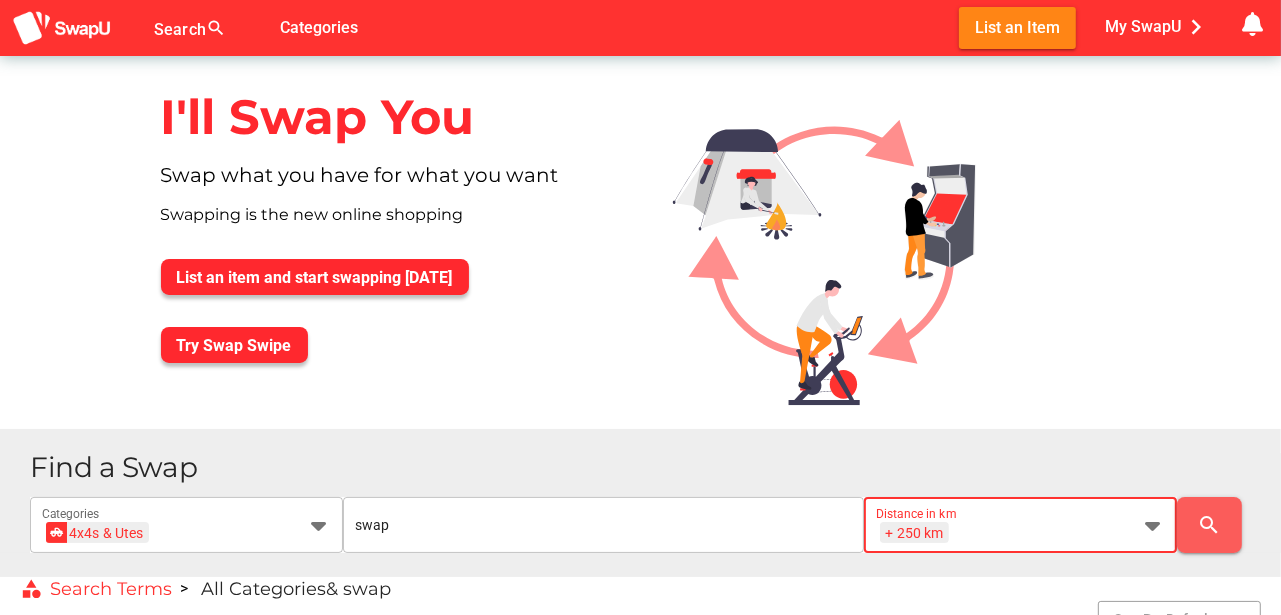 scroll, scrollTop: 0, scrollLeft: 0, axis: both 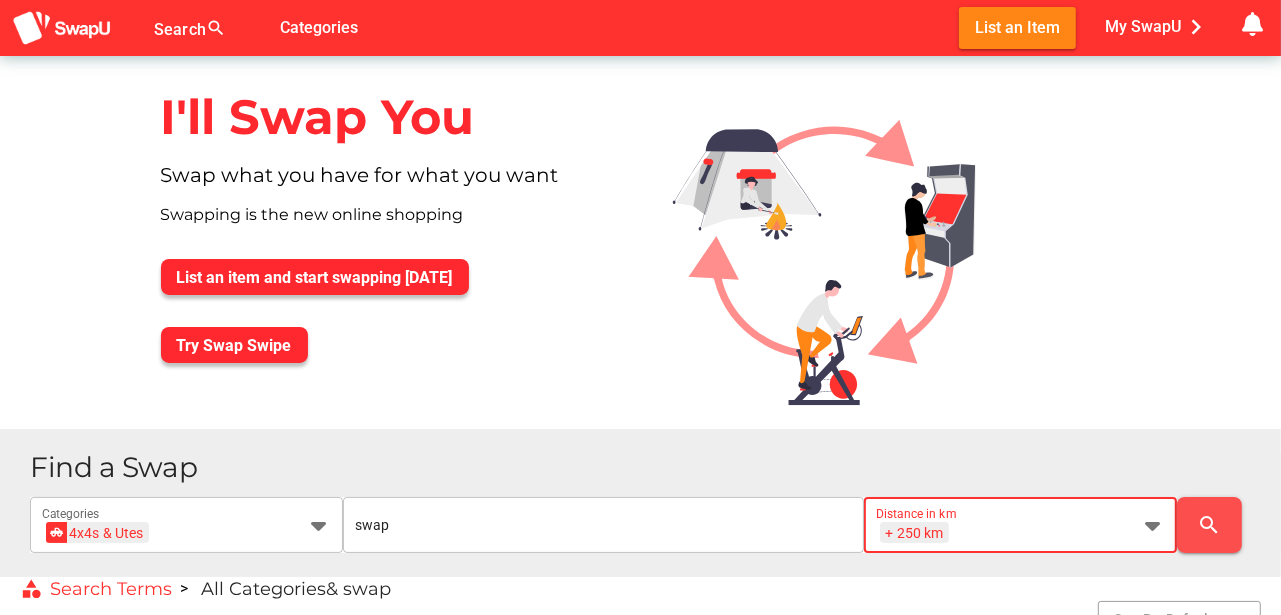 click on "search" at bounding box center [1209, 525] 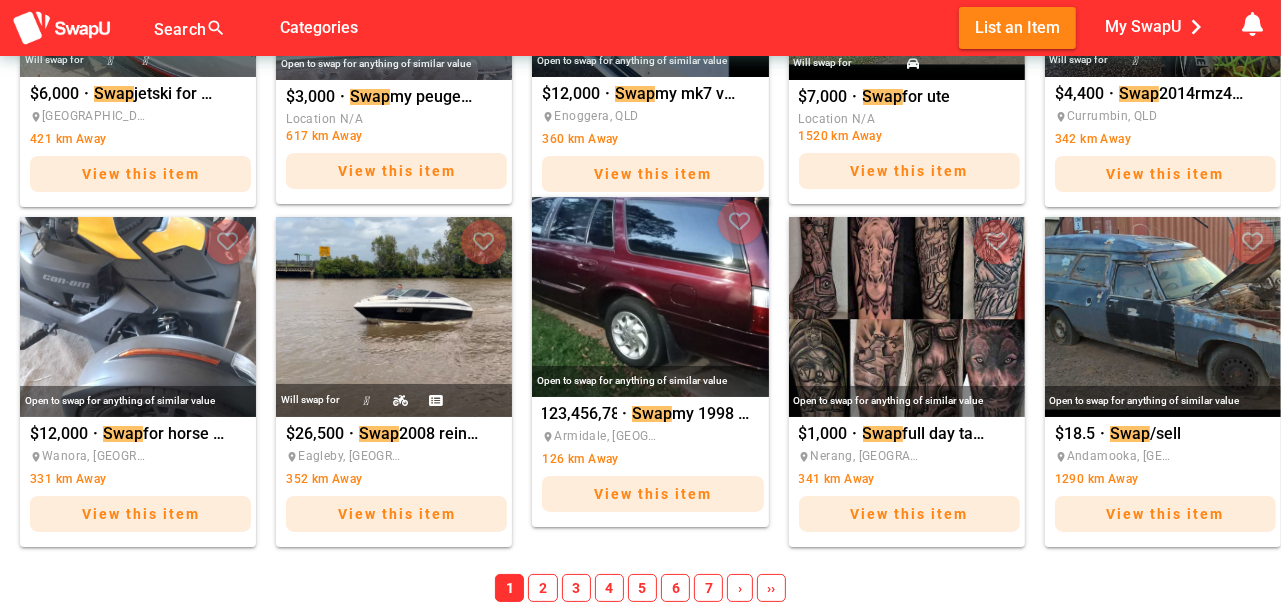 scroll, scrollTop: 1655, scrollLeft: 0, axis: vertical 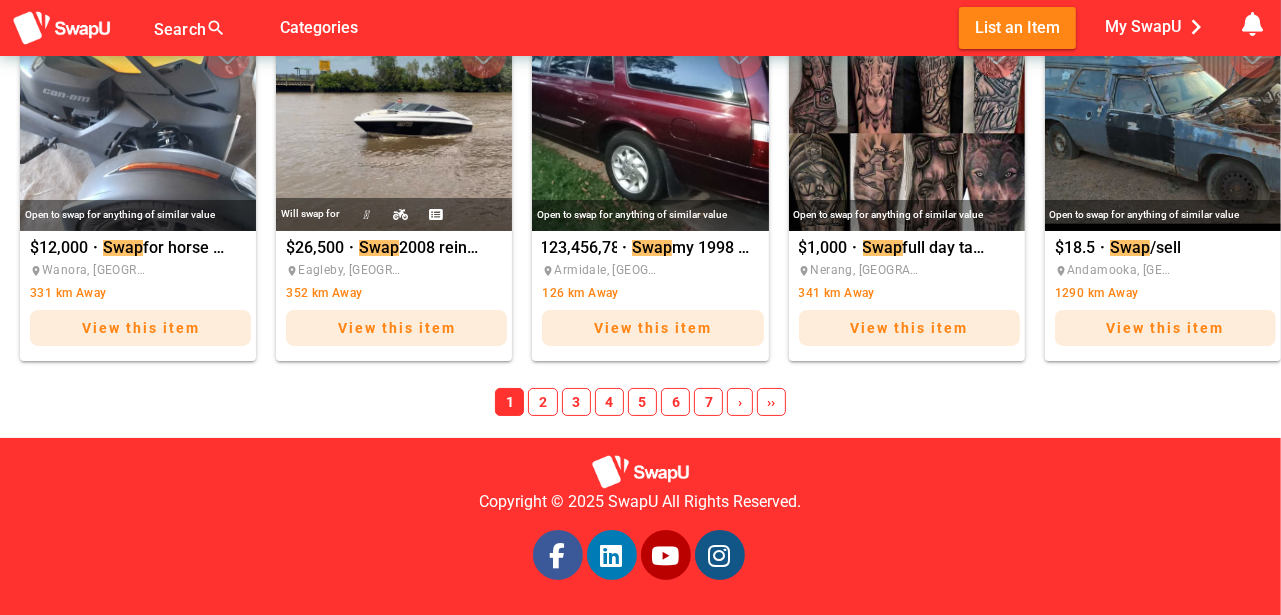 click on "4" at bounding box center (609, 402) 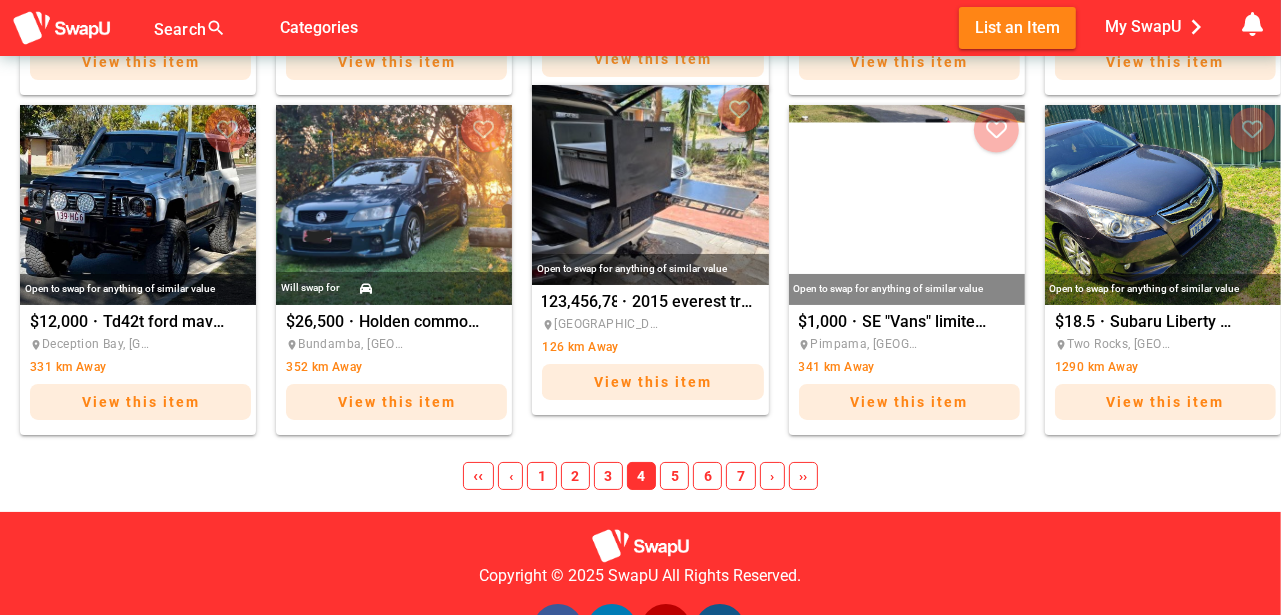 scroll, scrollTop: 1588, scrollLeft: 0, axis: vertical 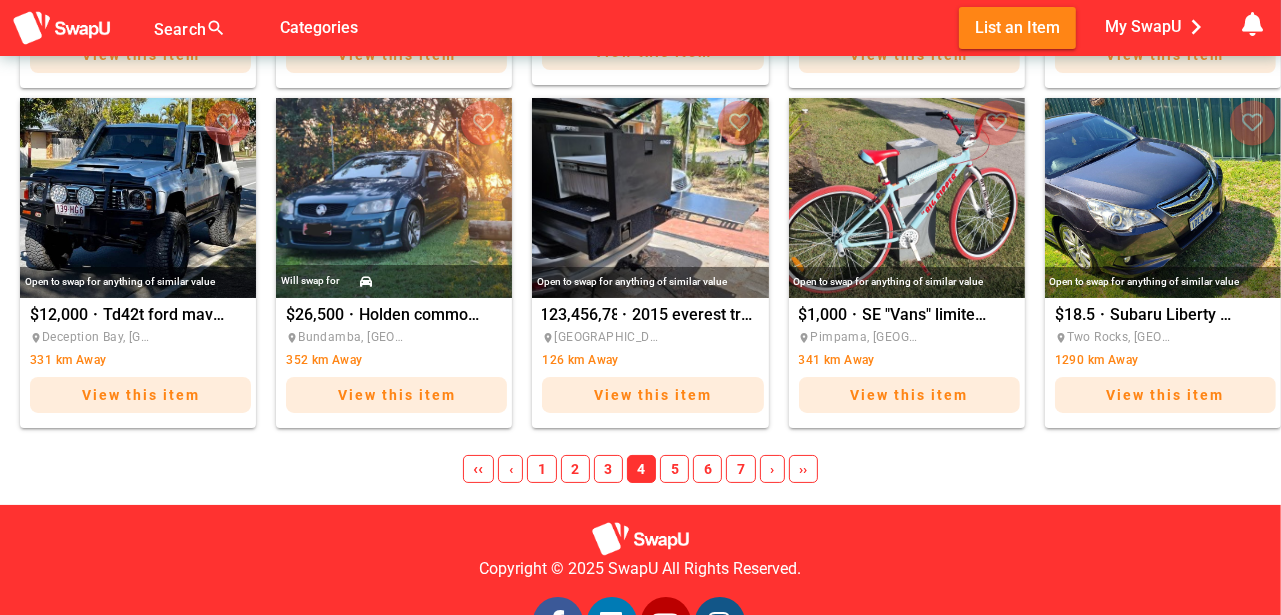 click on "5" at bounding box center [674, 469] 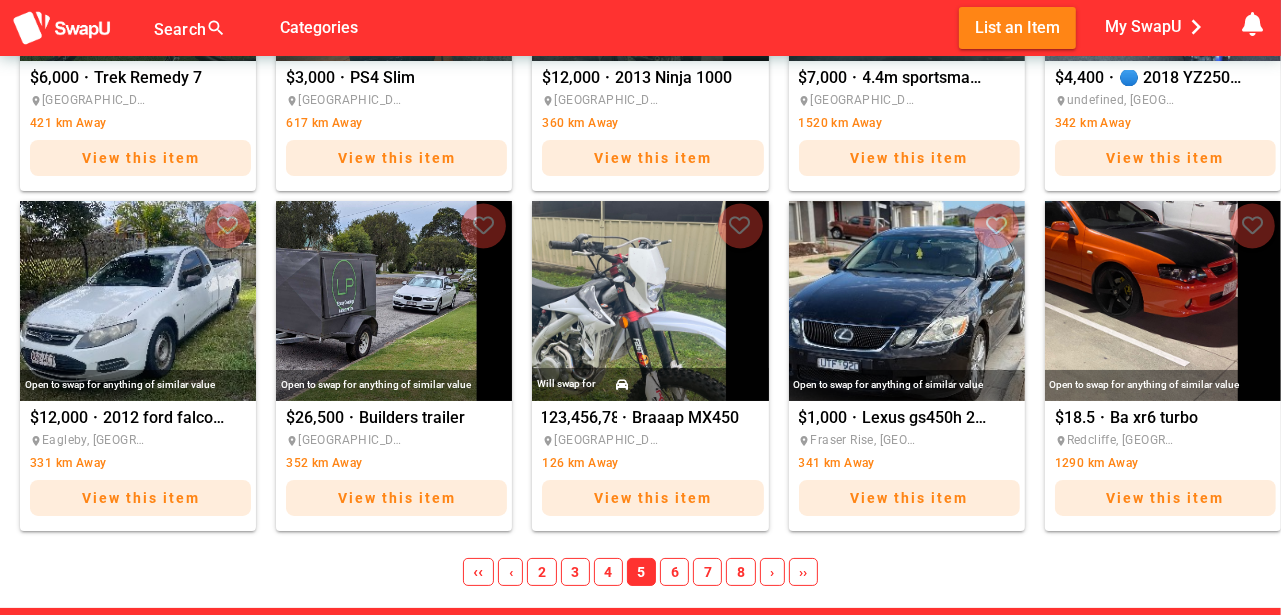 scroll, scrollTop: 1488, scrollLeft: 0, axis: vertical 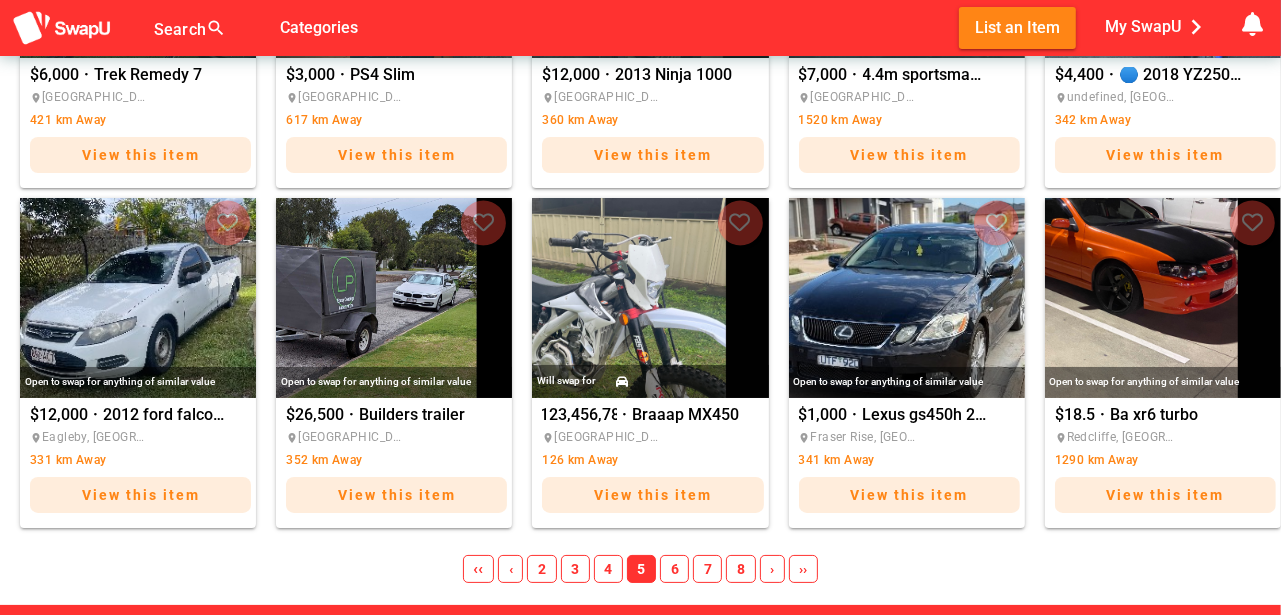 click on "6" at bounding box center [674, 569] 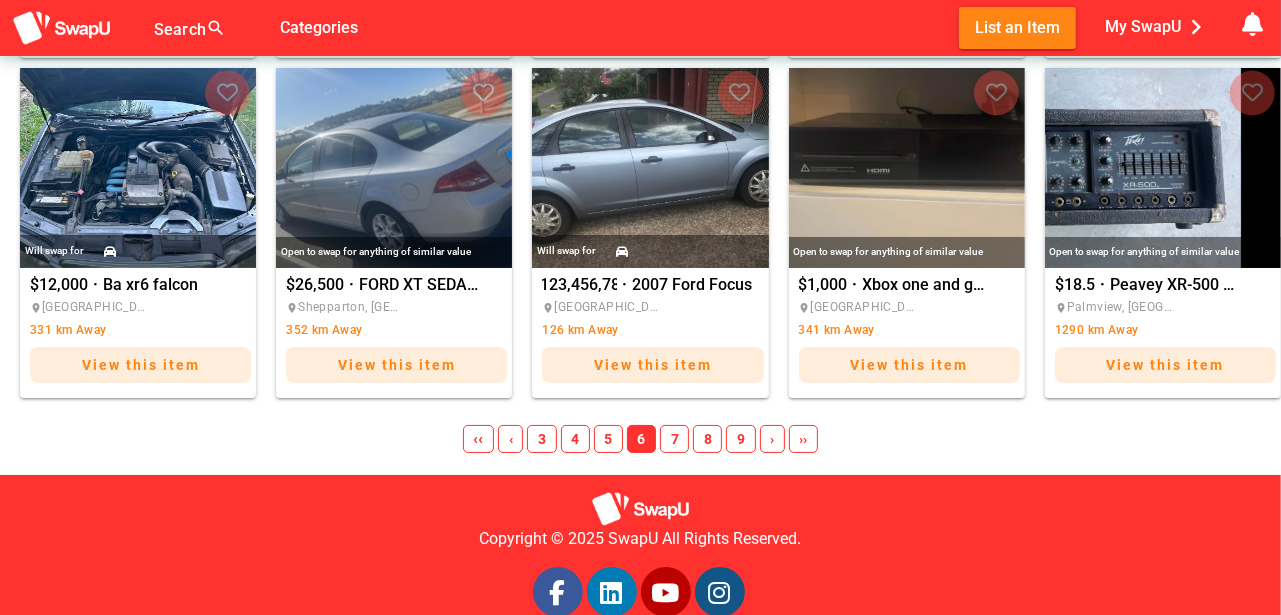 scroll, scrollTop: 1621, scrollLeft: 0, axis: vertical 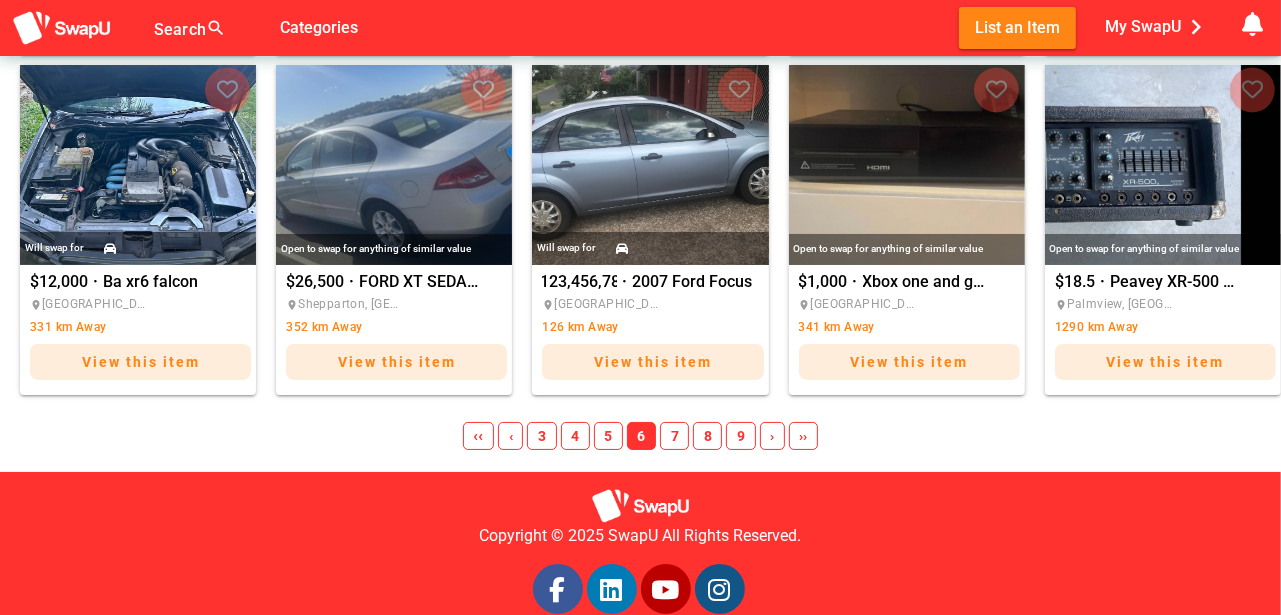 click on "7" at bounding box center [674, 436] 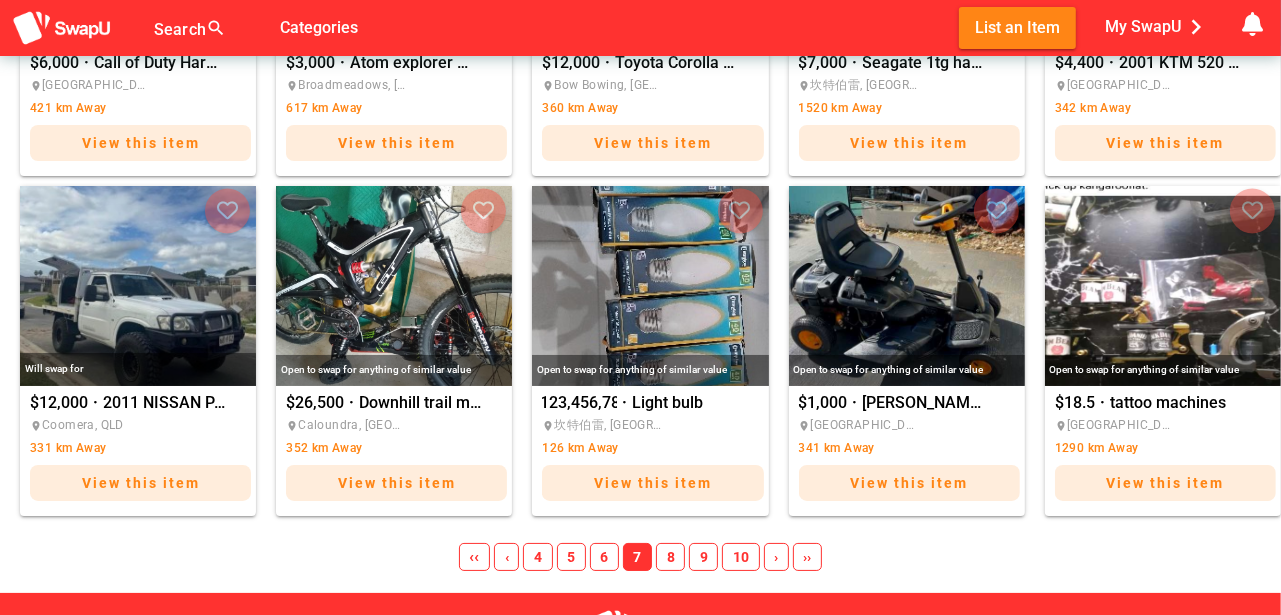 scroll, scrollTop: 1555, scrollLeft: 0, axis: vertical 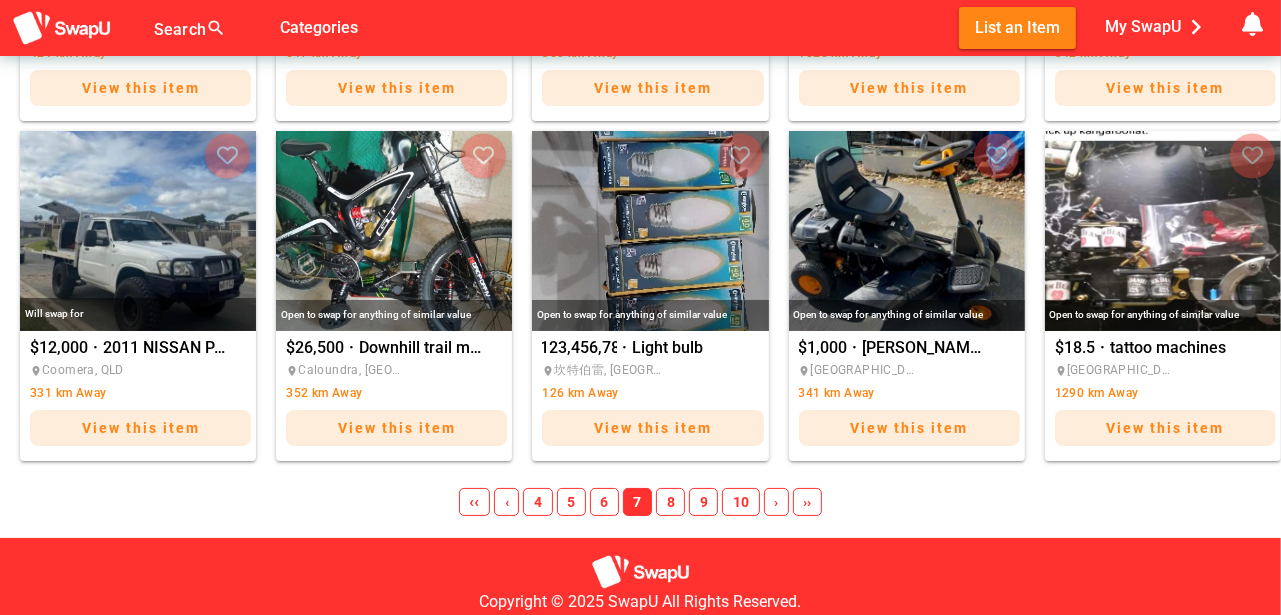 click on "8" at bounding box center (670, 502) 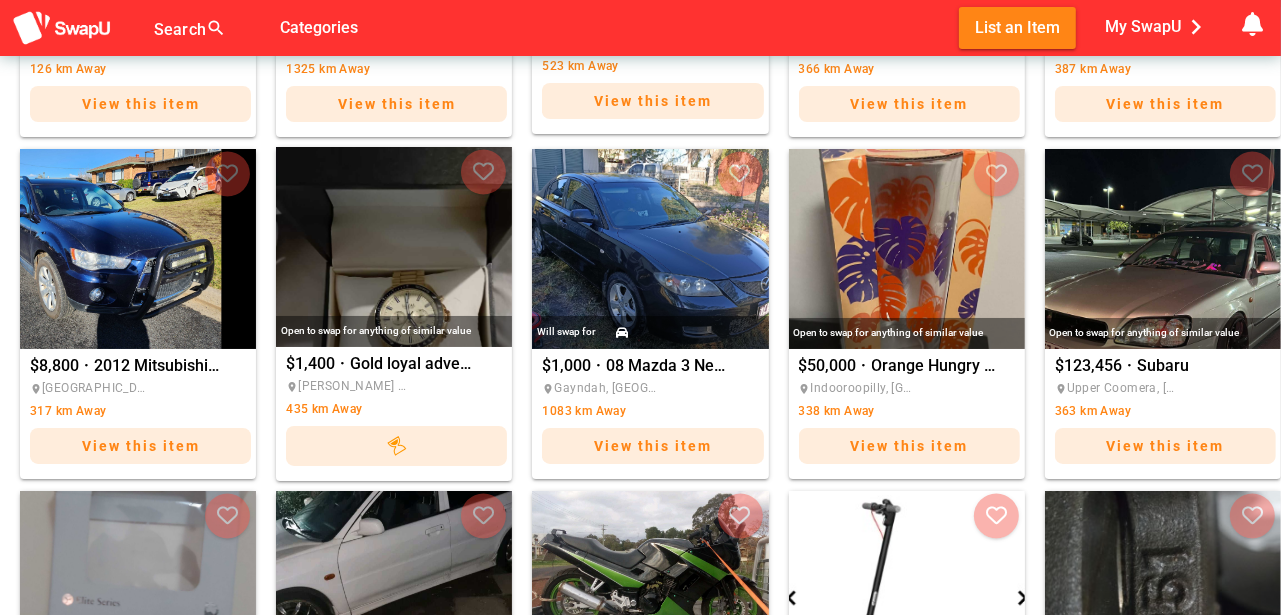scroll, scrollTop: 855, scrollLeft: 0, axis: vertical 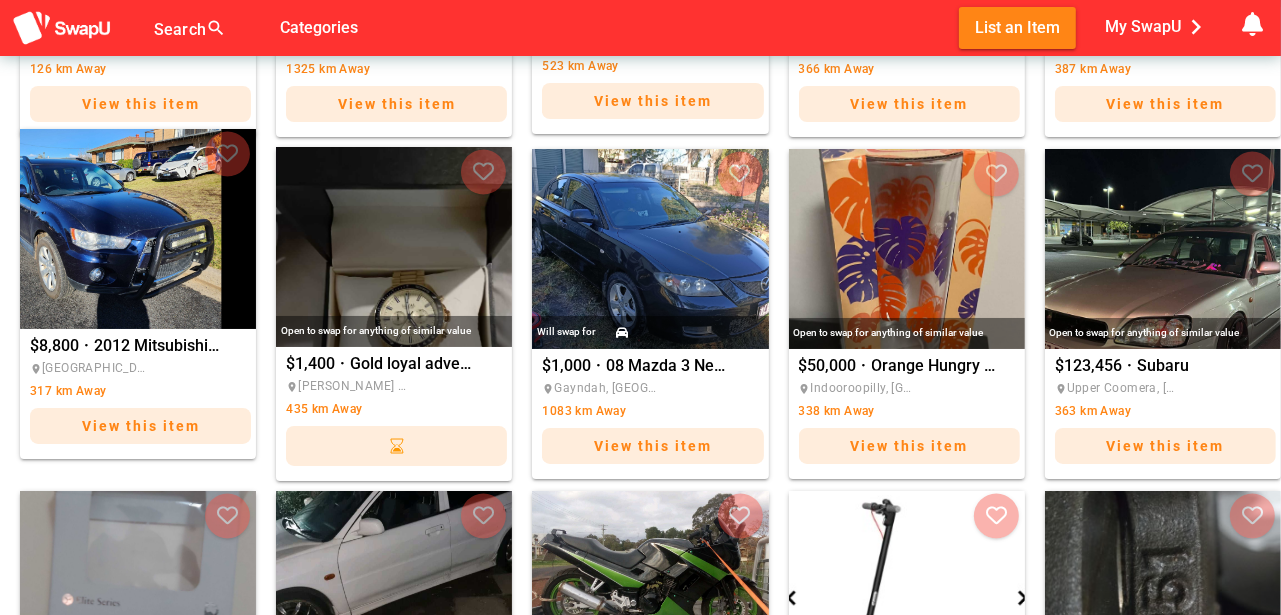 click at bounding box center [138, 229] 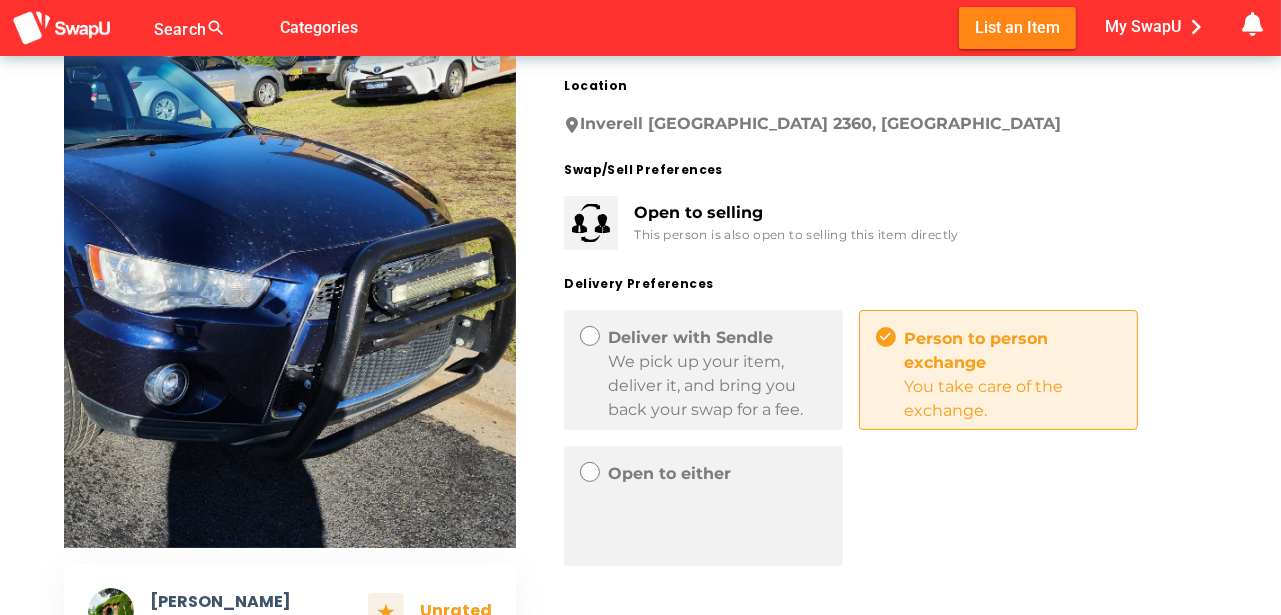 scroll, scrollTop: 157, scrollLeft: 0, axis: vertical 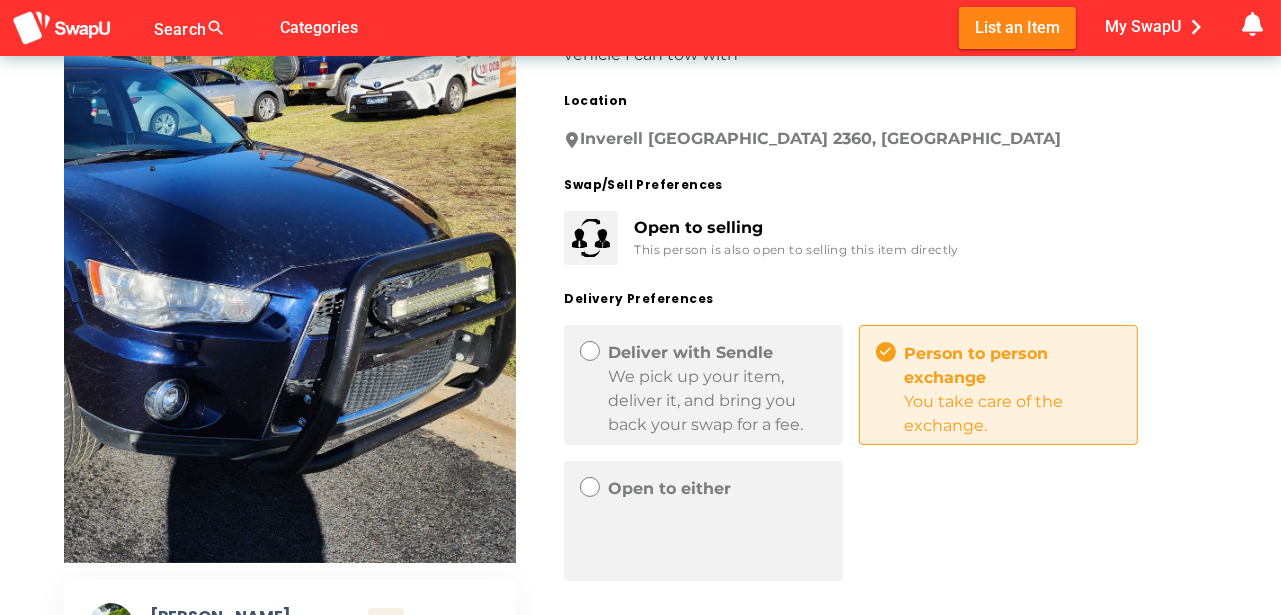 click at bounding box center [290, 263] 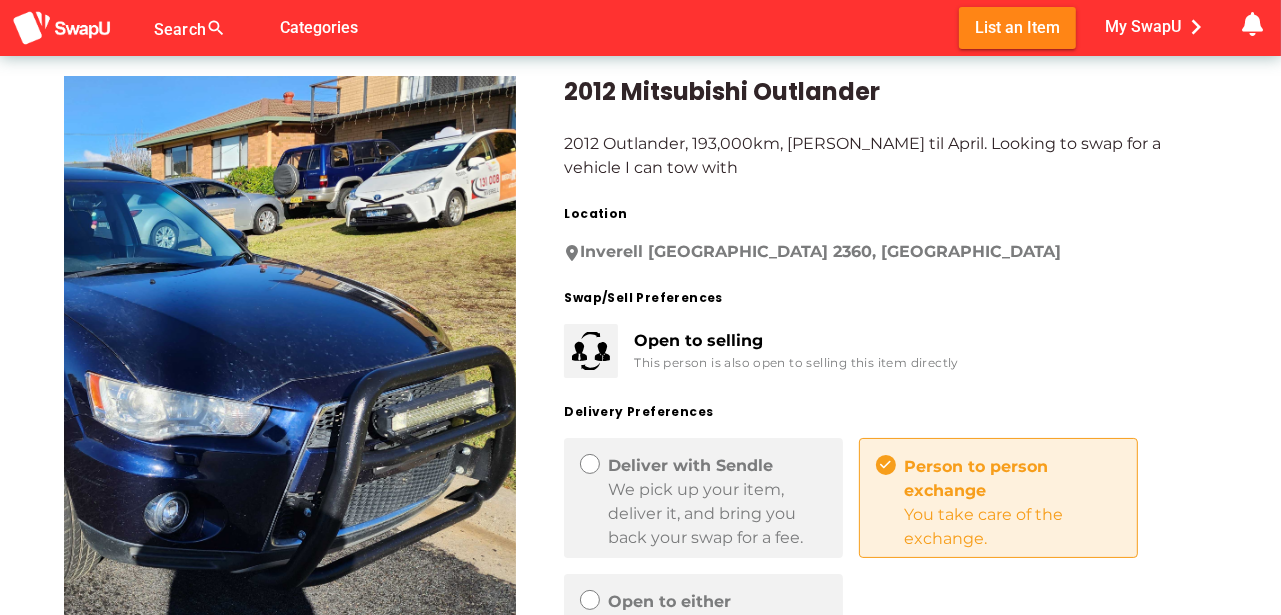 scroll, scrollTop: 0, scrollLeft: 0, axis: both 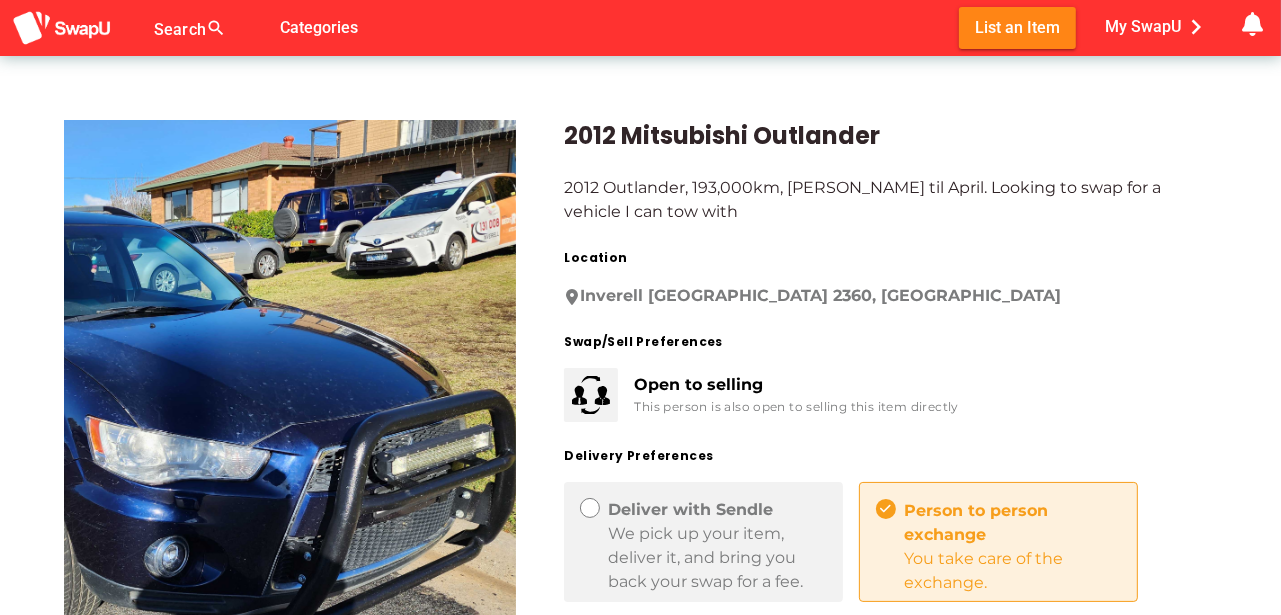 click on "Open to selling This person is also open to selling this item directly" at bounding box center (745, 379) 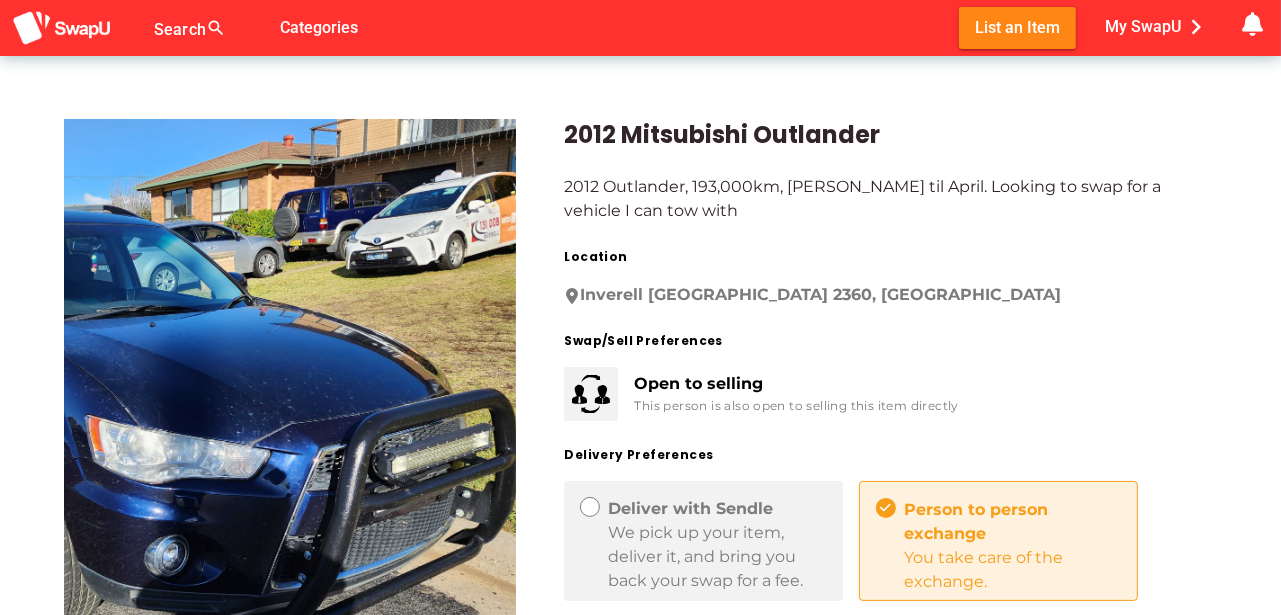 scroll, scrollTop: 0, scrollLeft: 0, axis: both 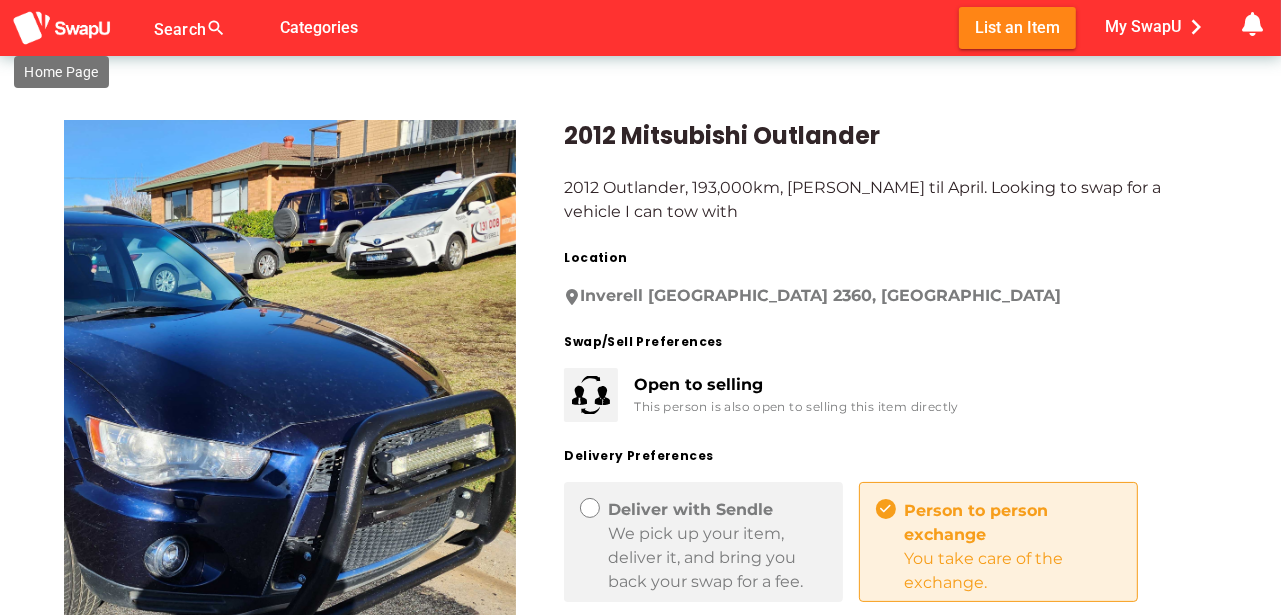 click at bounding box center (62, 28) 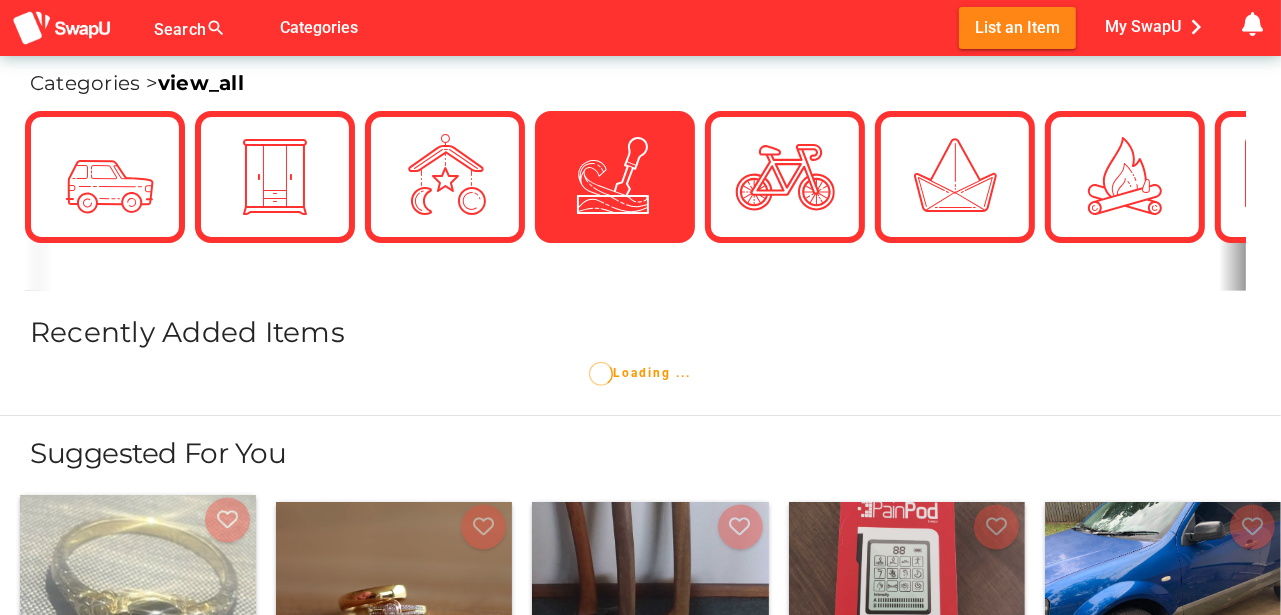 scroll, scrollTop: 533, scrollLeft: 0, axis: vertical 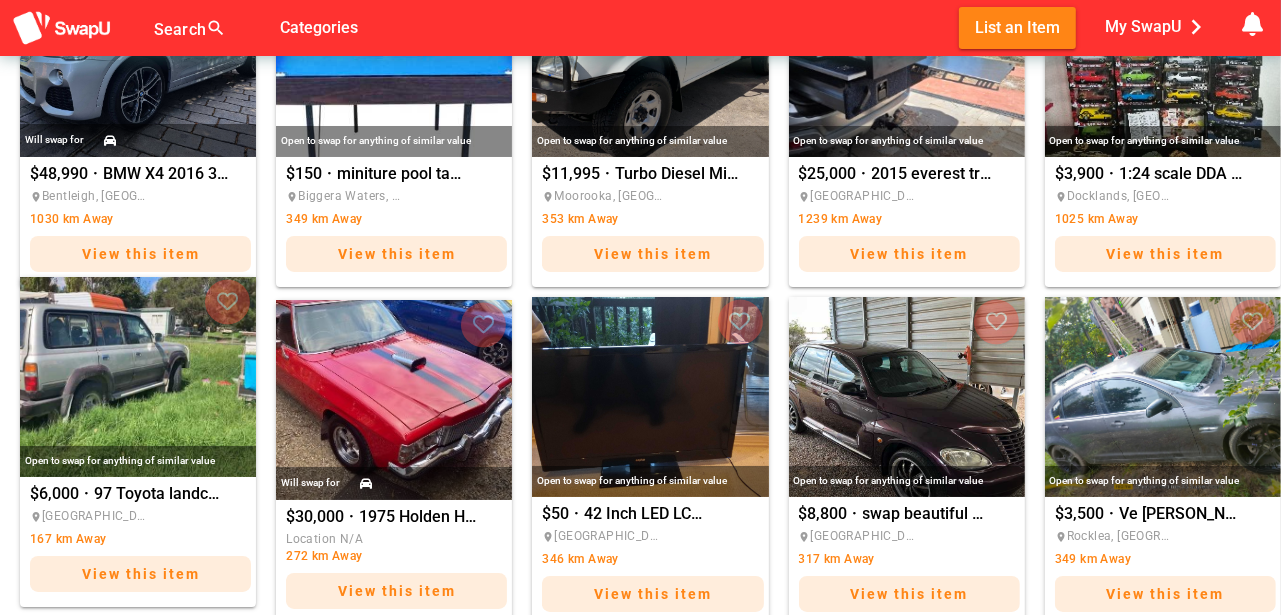 click at bounding box center [138, 377] 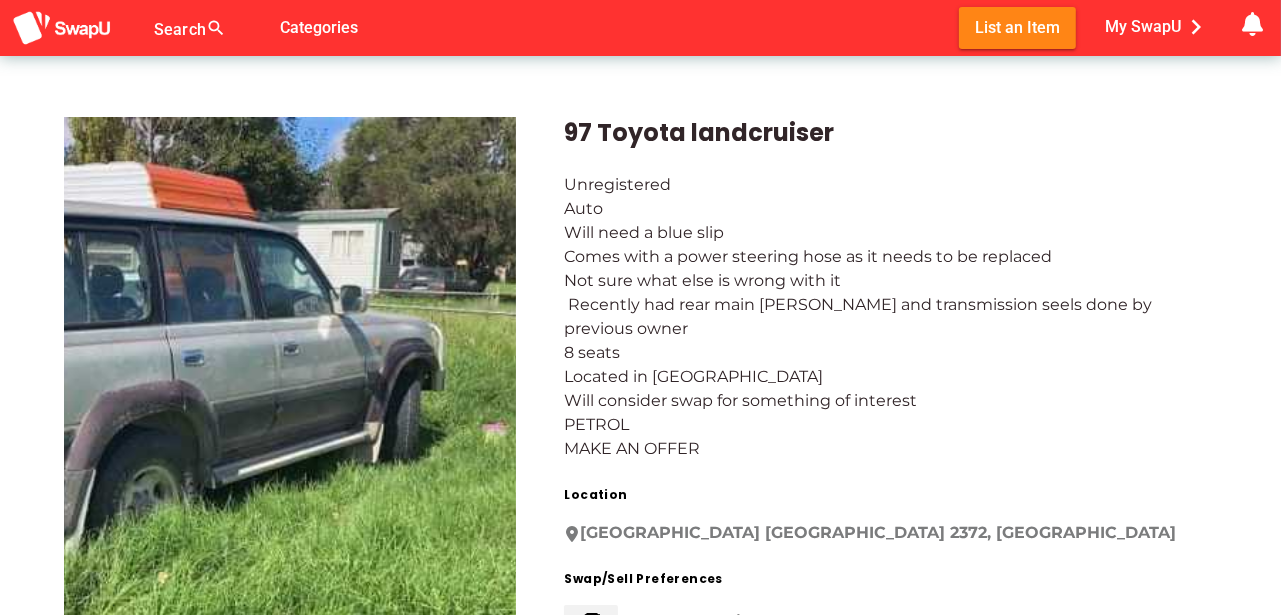 scroll, scrollTop: 0, scrollLeft: 0, axis: both 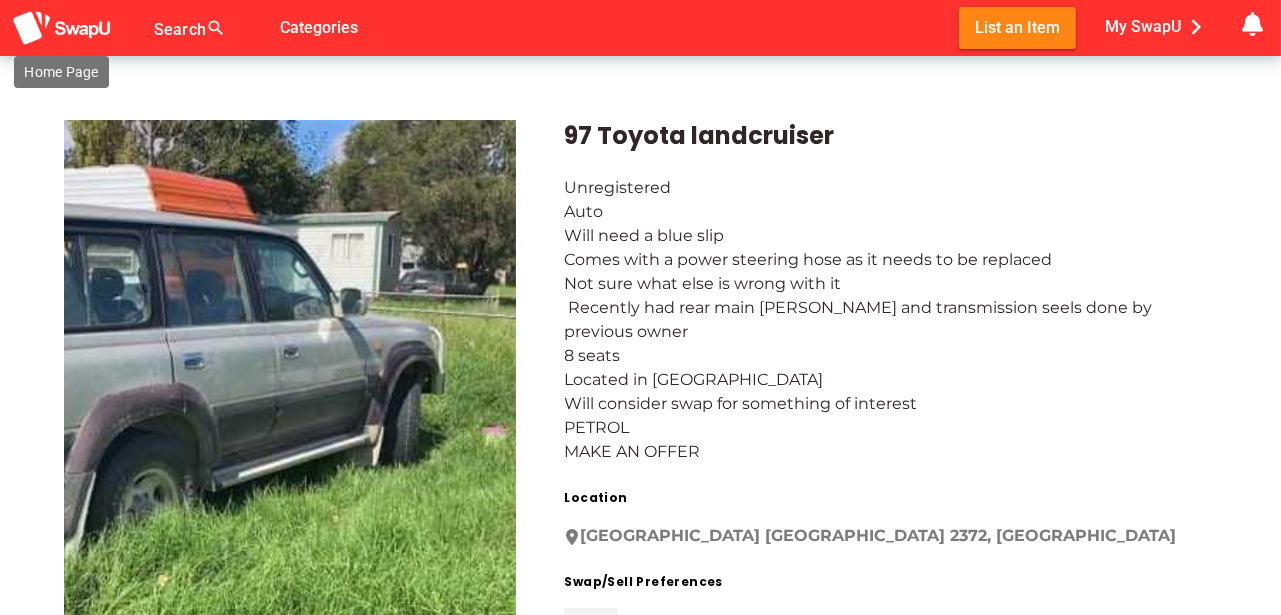 click at bounding box center (62, 28) 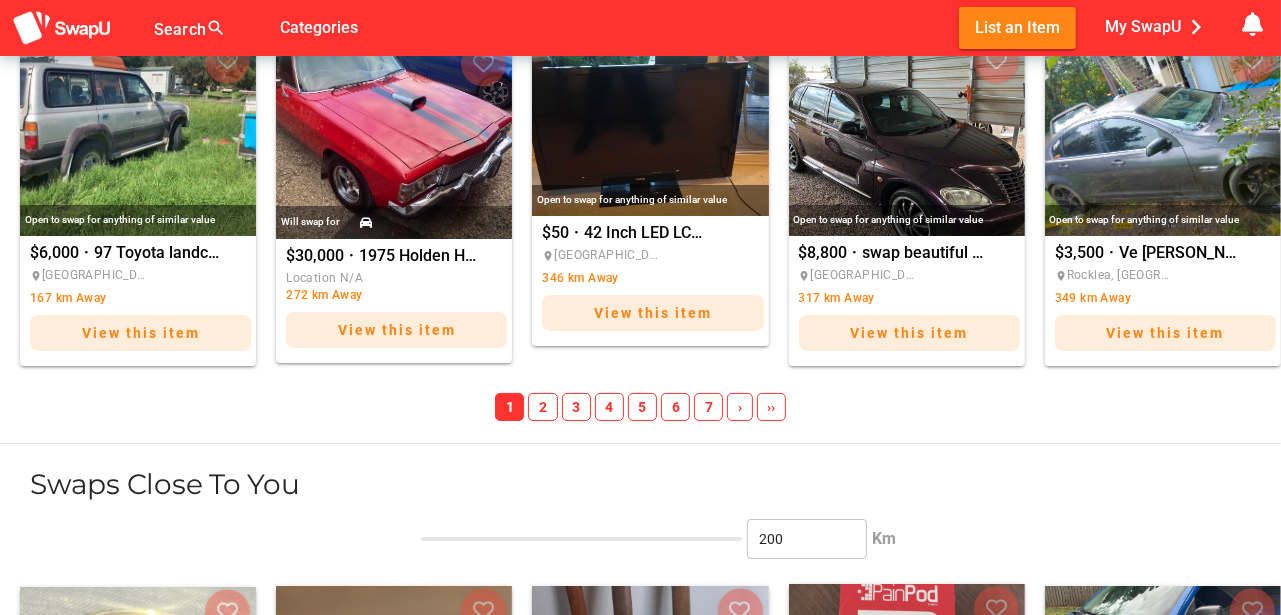 scroll, scrollTop: 2366, scrollLeft: 0, axis: vertical 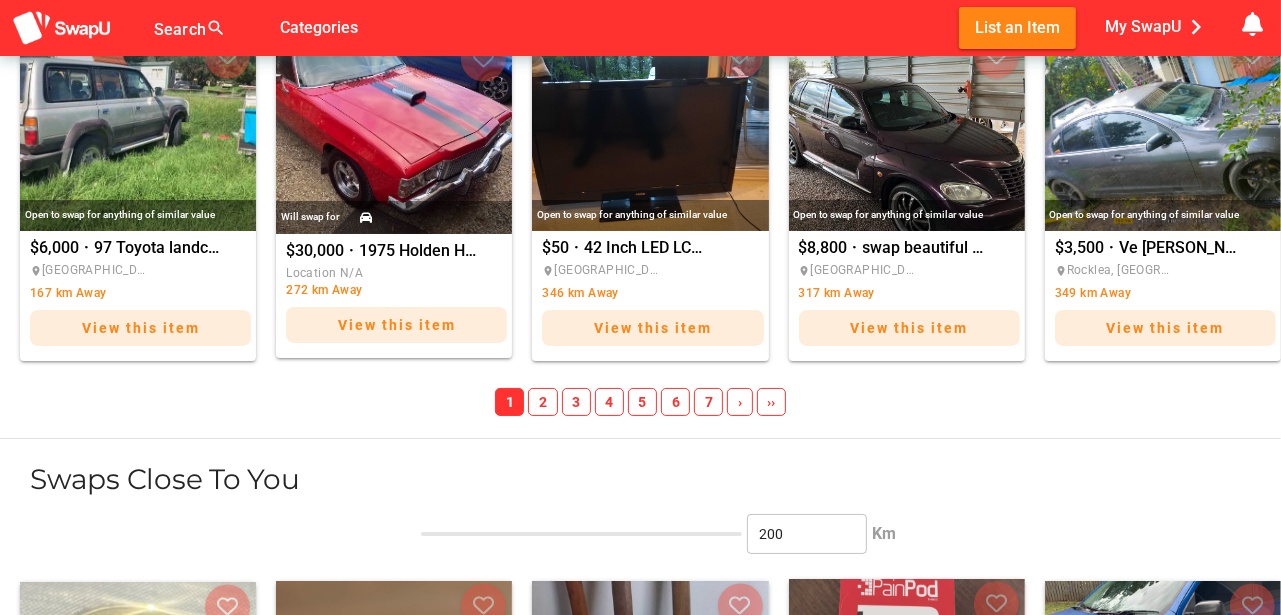 click on "7" at bounding box center [708, 402] 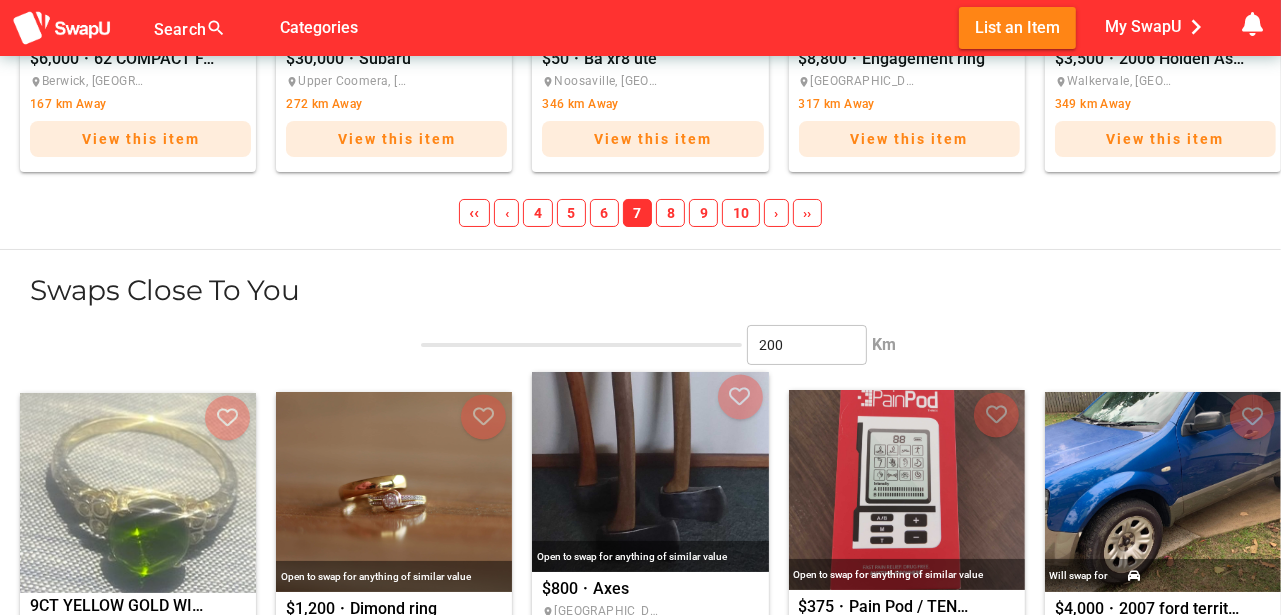 scroll, scrollTop: 2566, scrollLeft: 0, axis: vertical 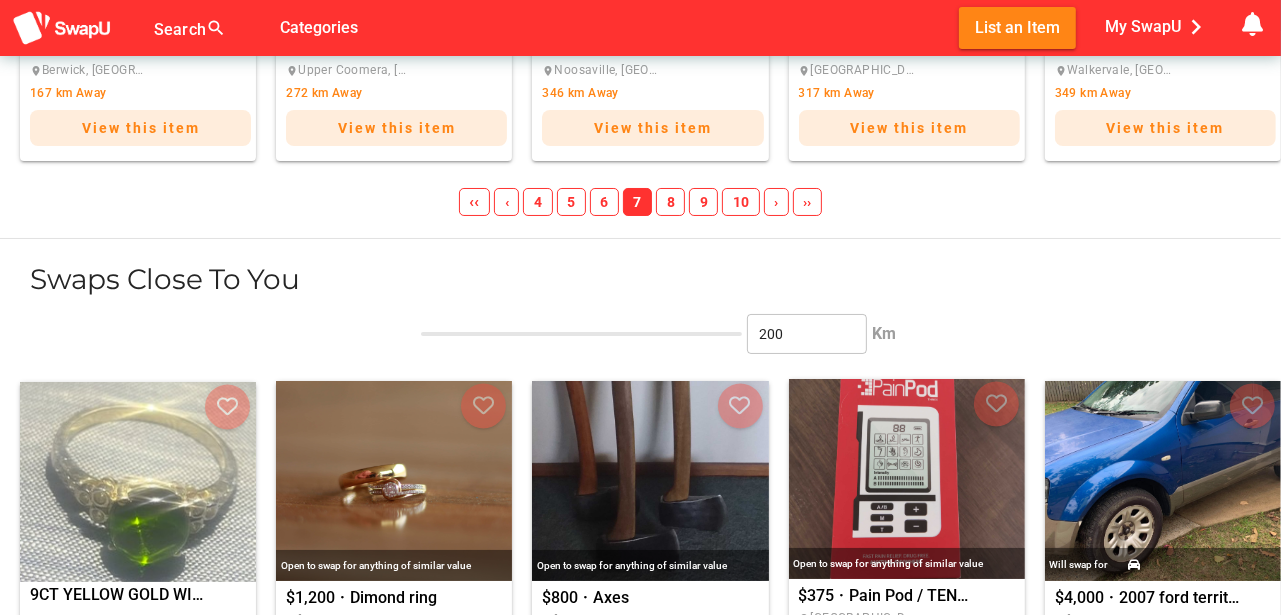 click on "8" at bounding box center [670, 202] 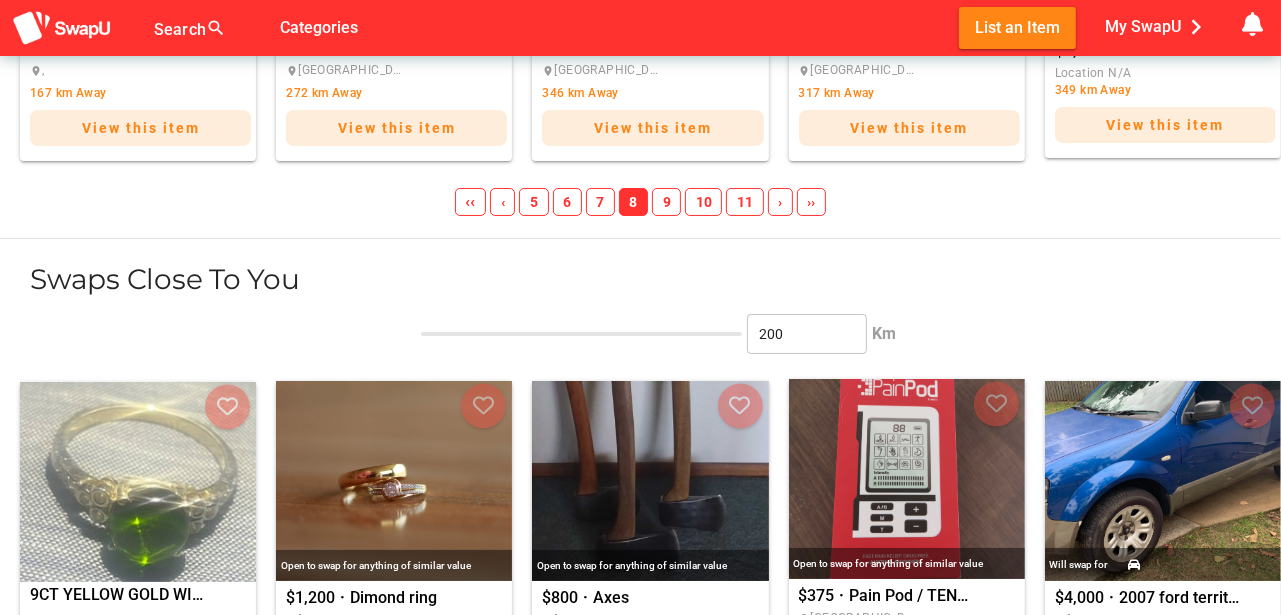 click on "9" at bounding box center (666, 202) 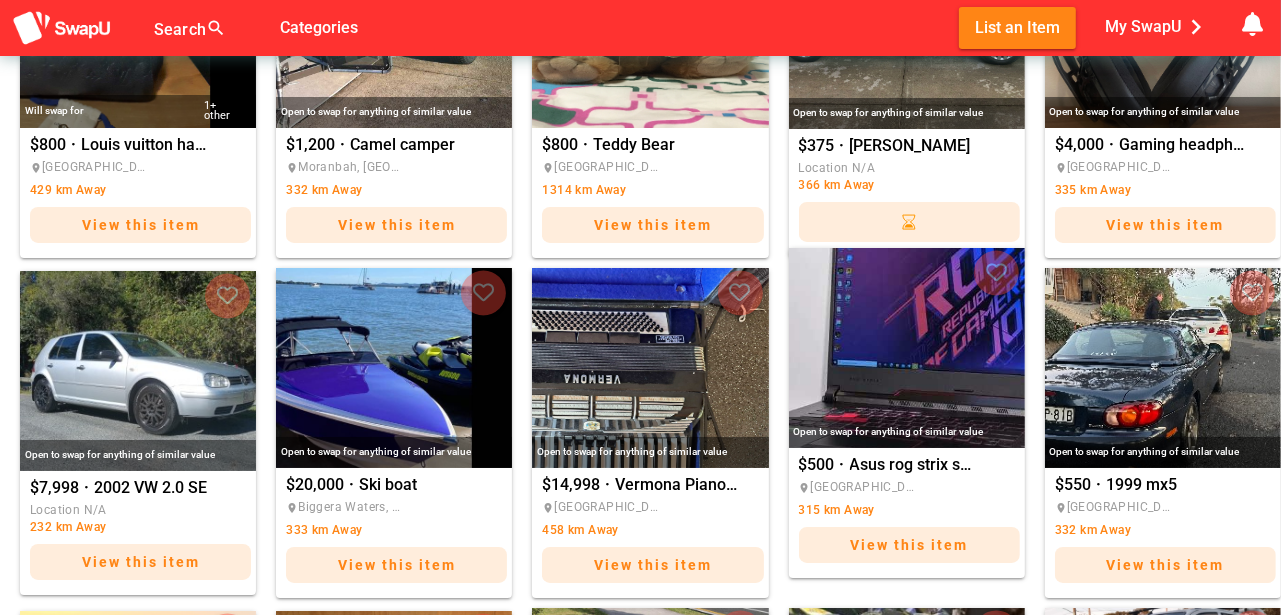 scroll, scrollTop: 1662, scrollLeft: 0, axis: vertical 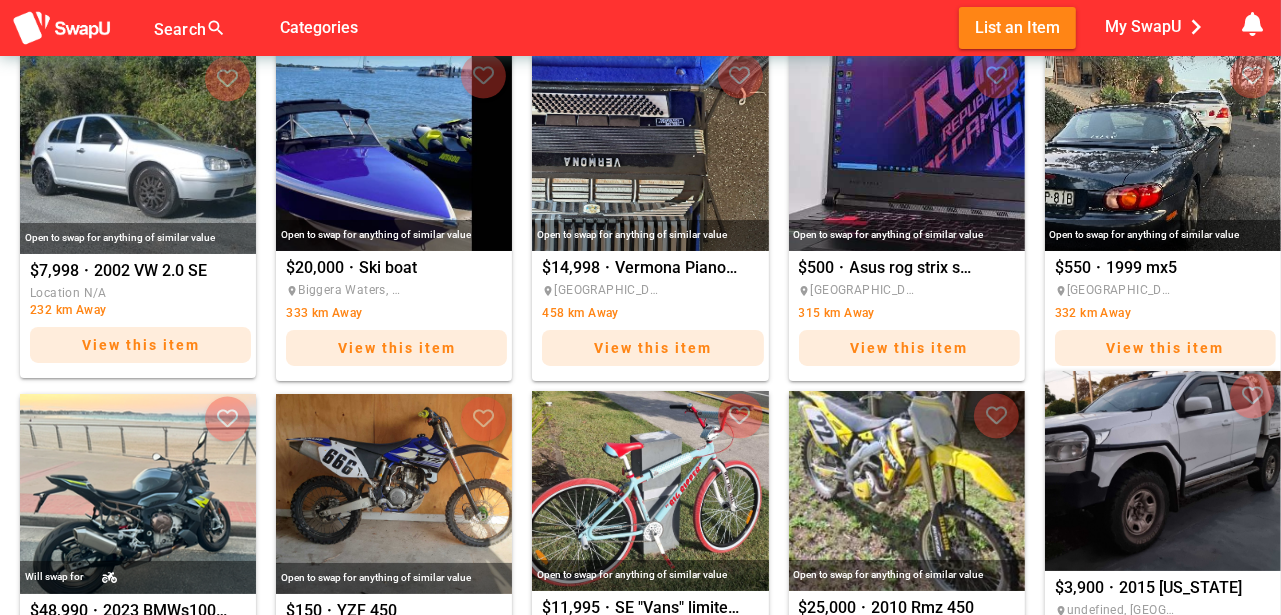 click at bounding box center [1163, 471] 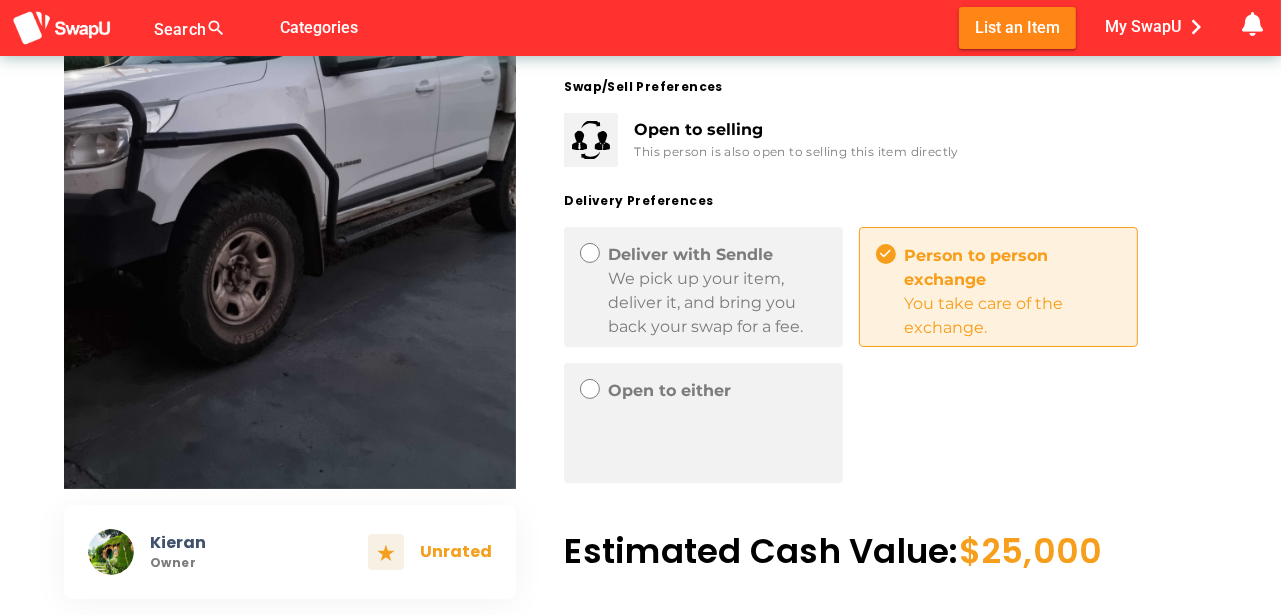 scroll, scrollTop: 233, scrollLeft: 0, axis: vertical 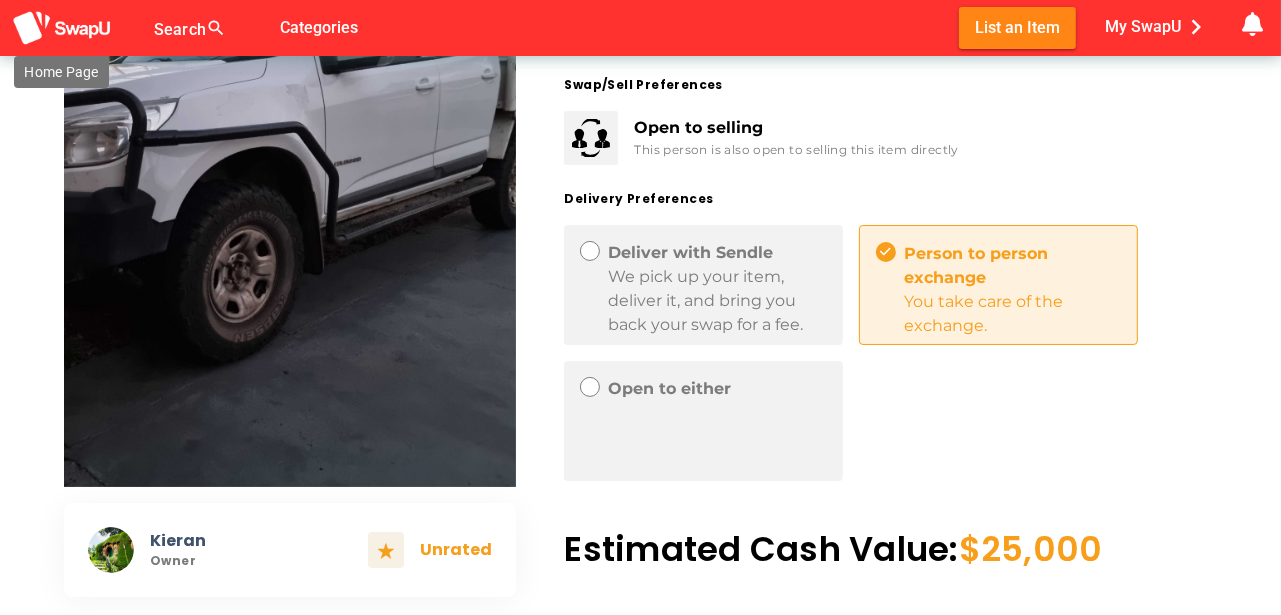 click at bounding box center (62, 28) 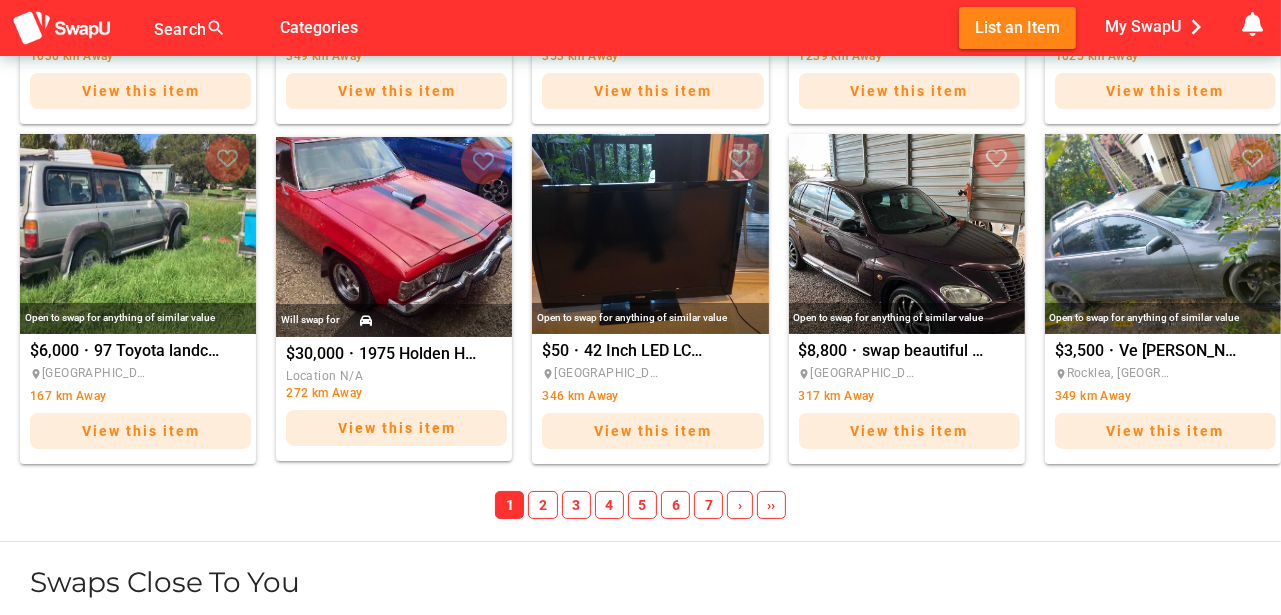 scroll, scrollTop: 2333, scrollLeft: 0, axis: vertical 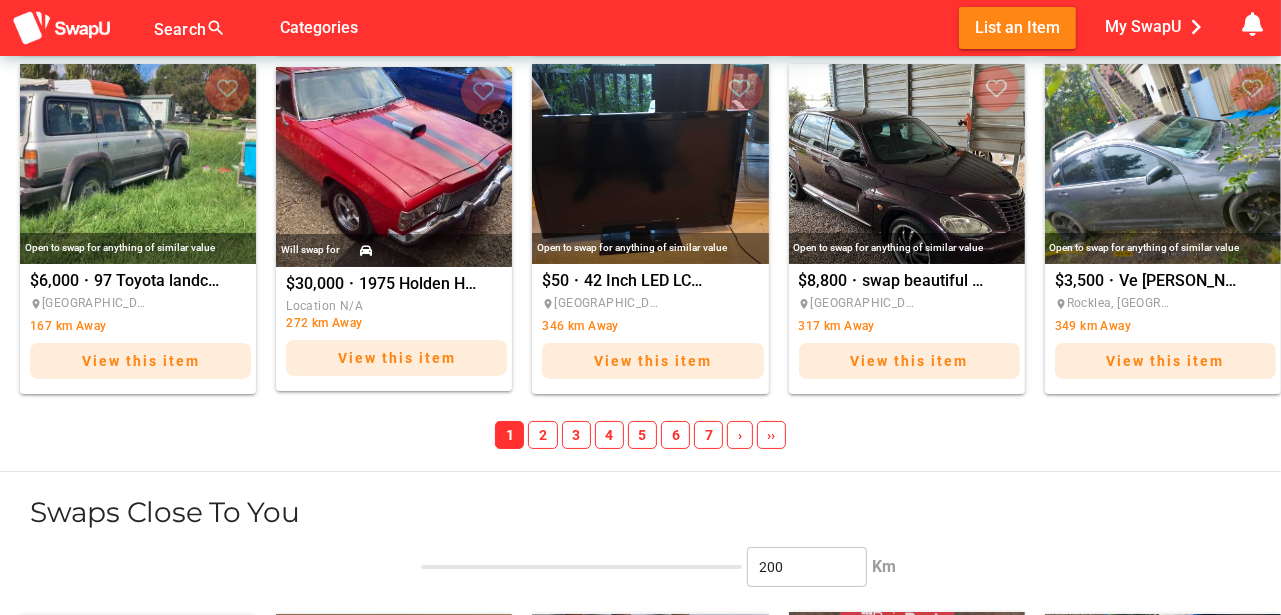 click on "›" at bounding box center (739, 435) 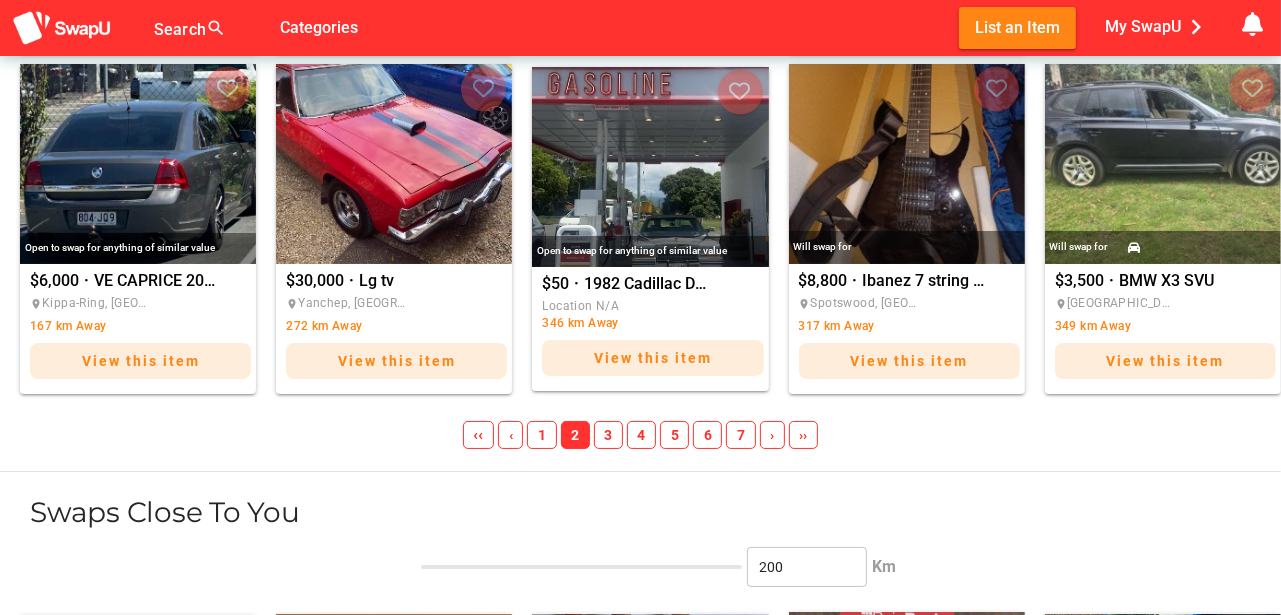 click on "›" at bounding box center [772, 435] 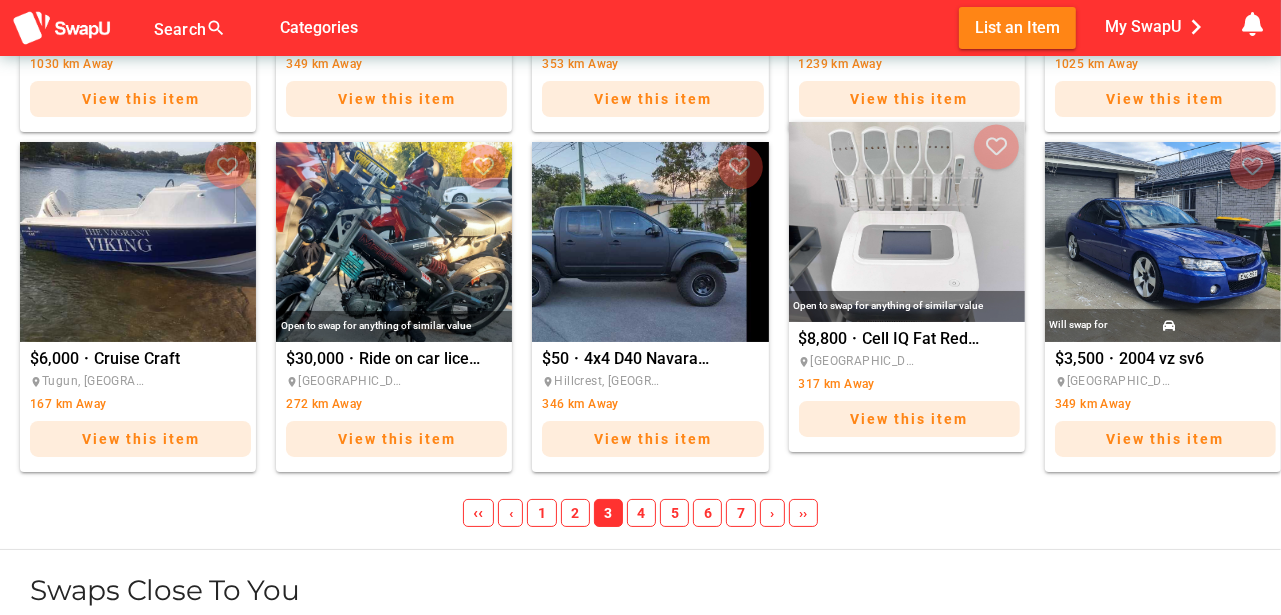 scroll, scrollTop: 2266, scrollLeft: 0, axis: vertical 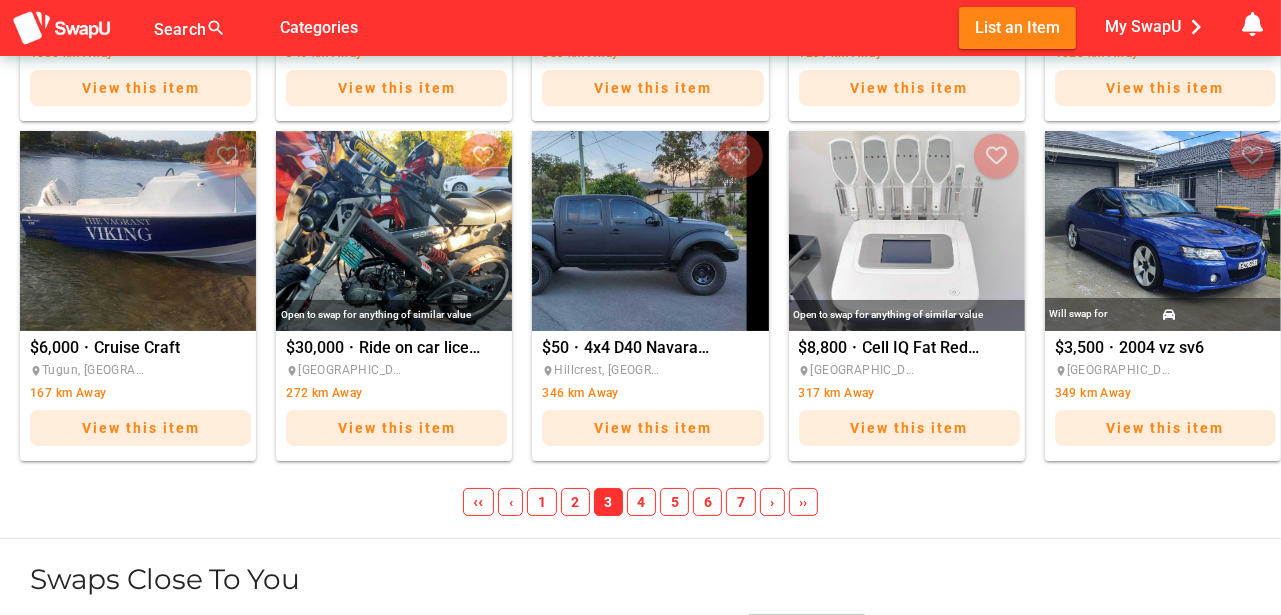 click on "›" at bounding box center (772, 502) 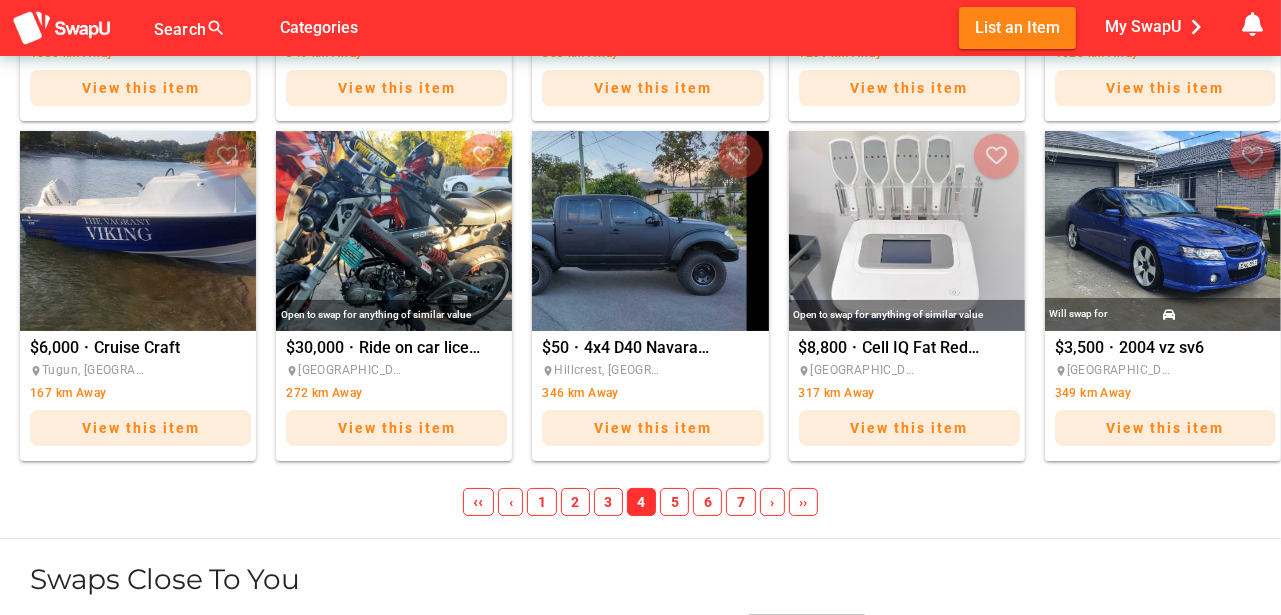 scroll, scrollTop: 2269, scrollLeft: 0, axis: vertical 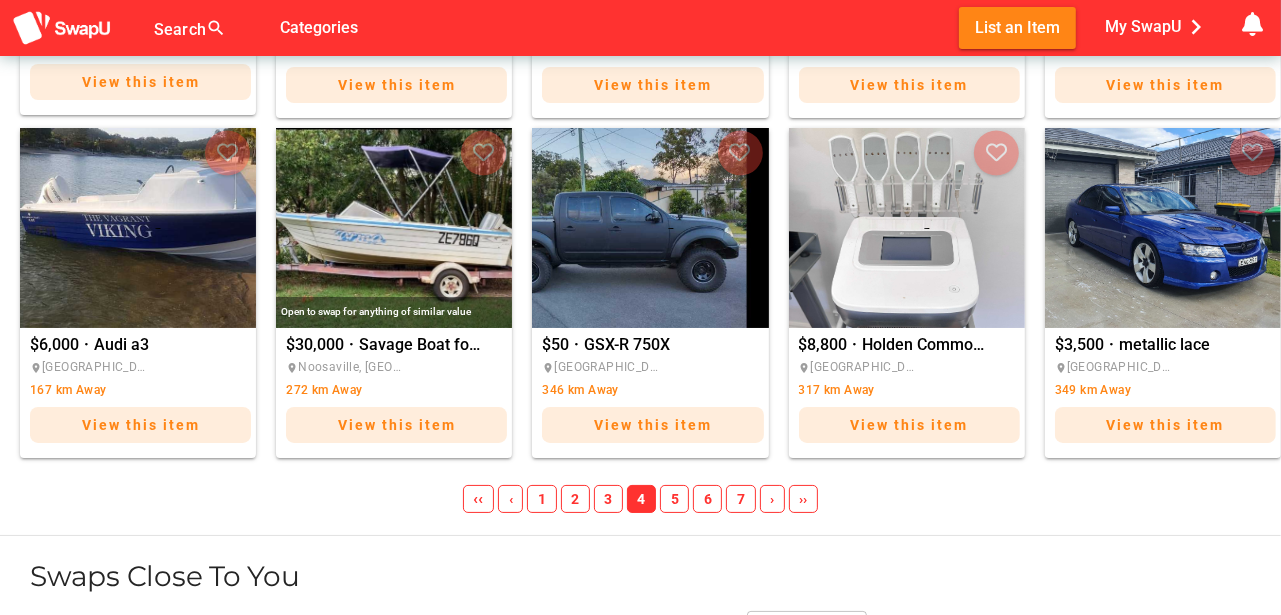 click on "›" at bounding box center (772, 499) 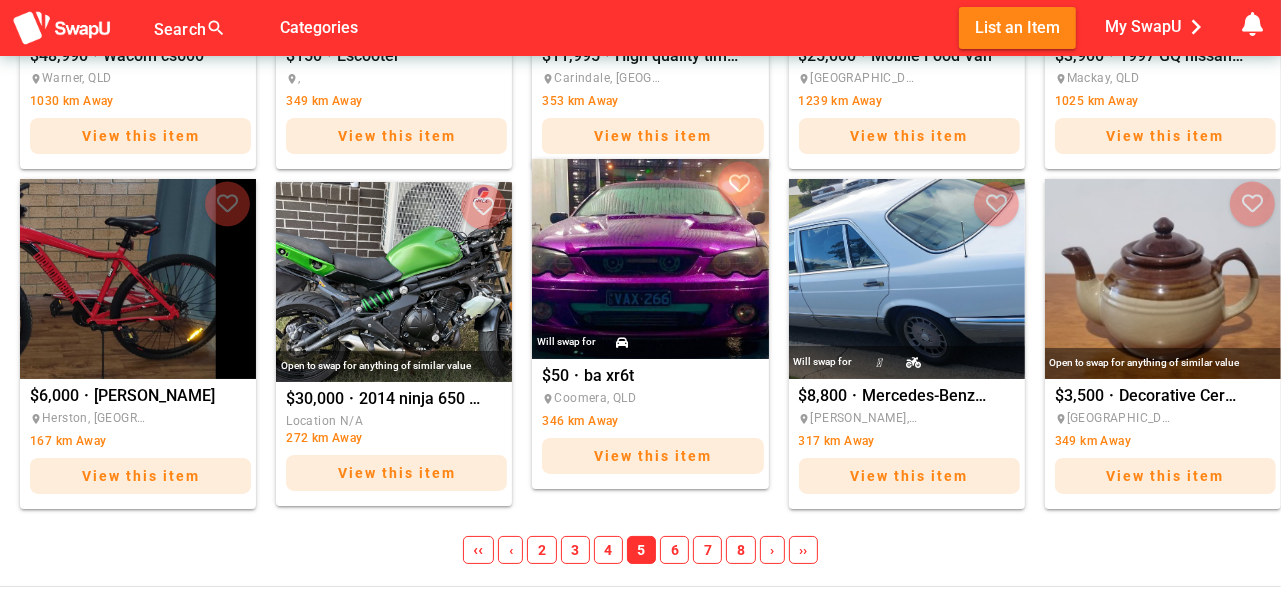 scroll, scrollTop: 2233, scrollLeft: 0, axis: vertical 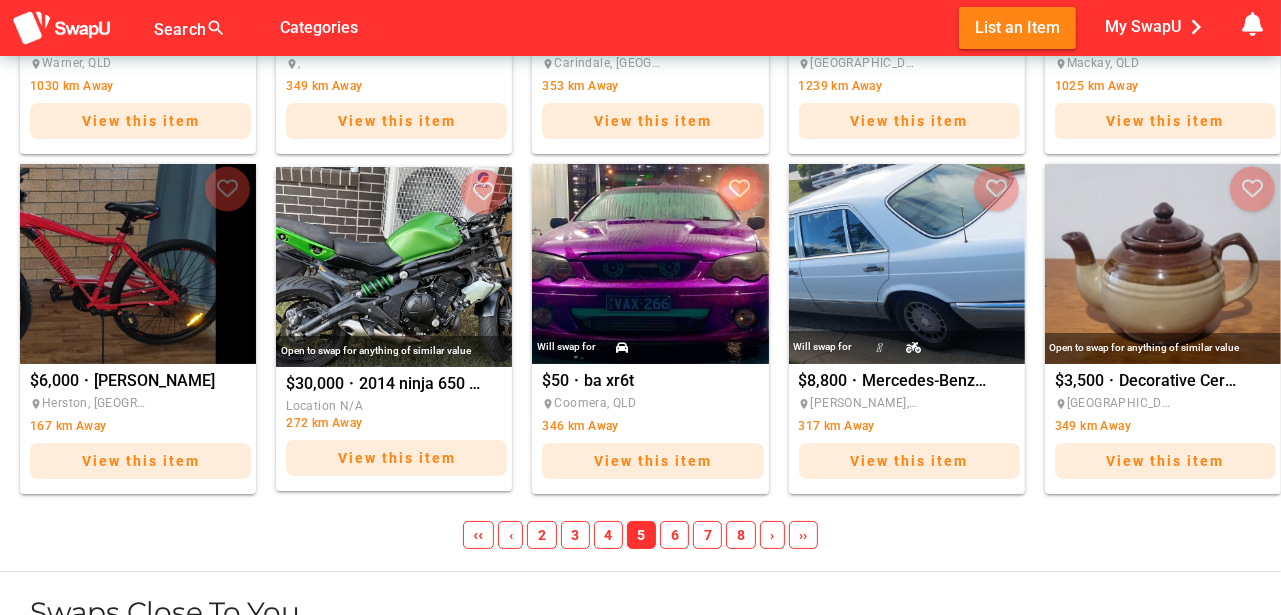 click on "6" at bounding box center [674, 535] 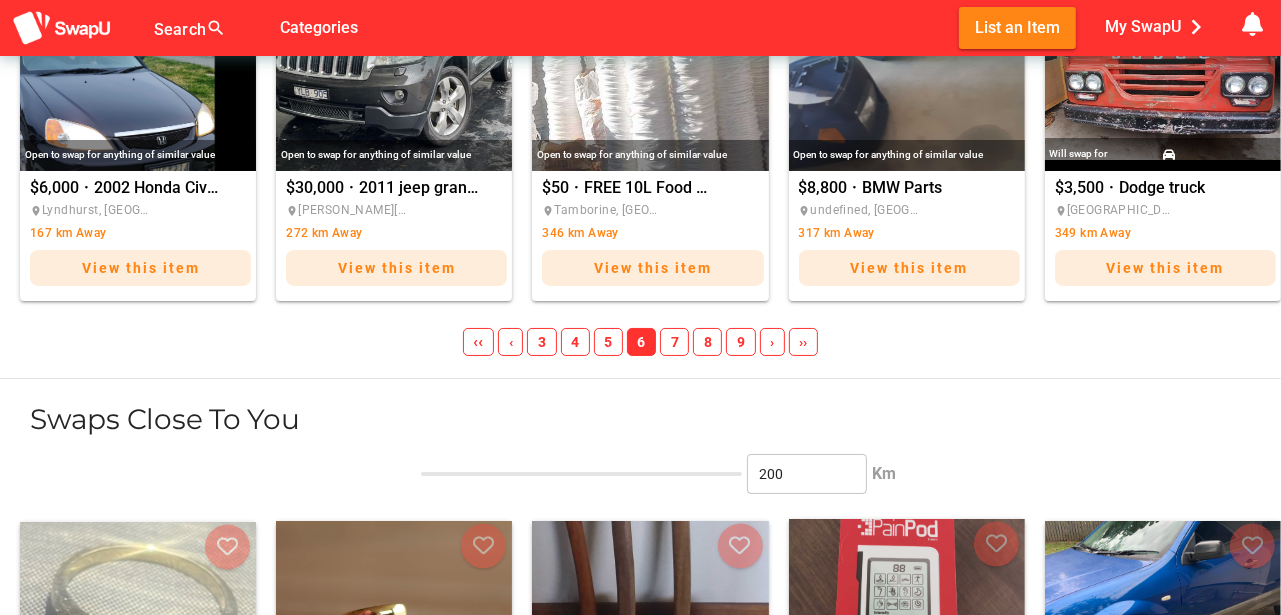 scroll, scrollTop: 2433, scrollLeft: 0, axis: vertical 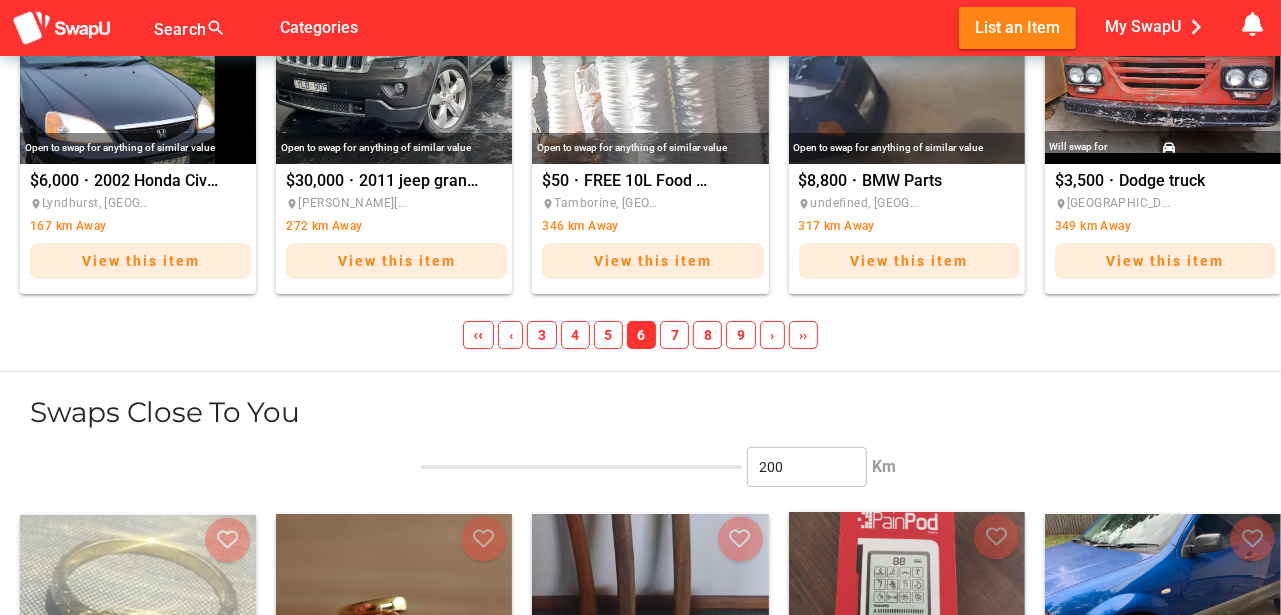 click on "›" at bounding box center (772, 335) 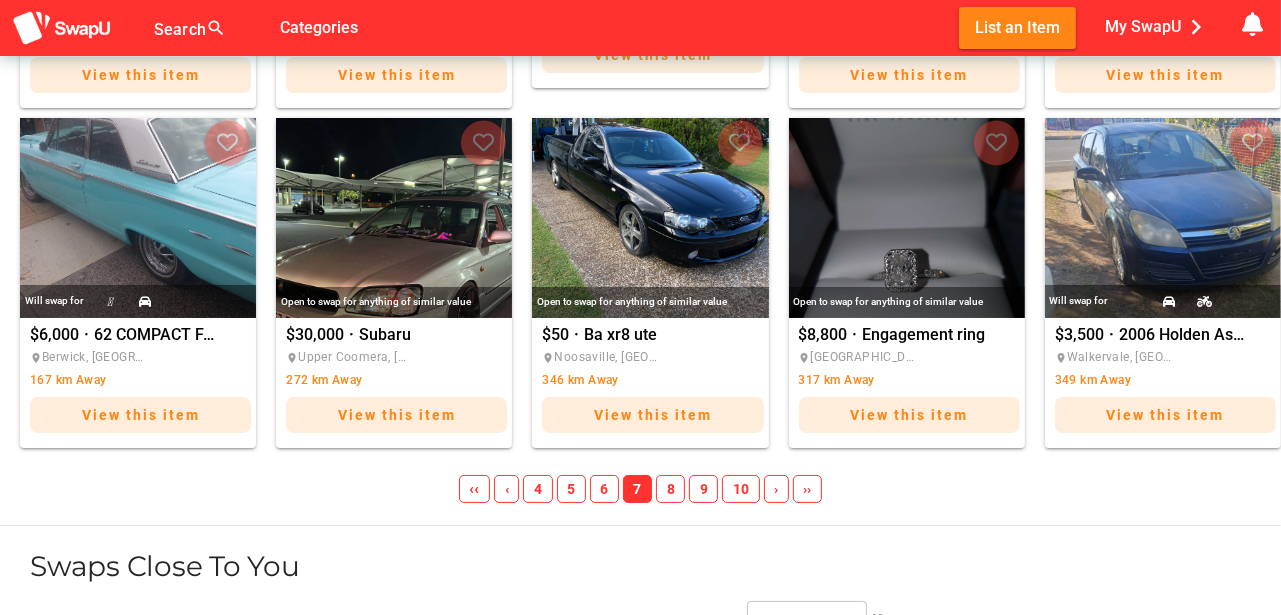 scroll, scrollTop: 2300, scrollLeft: 0, axis: vertical 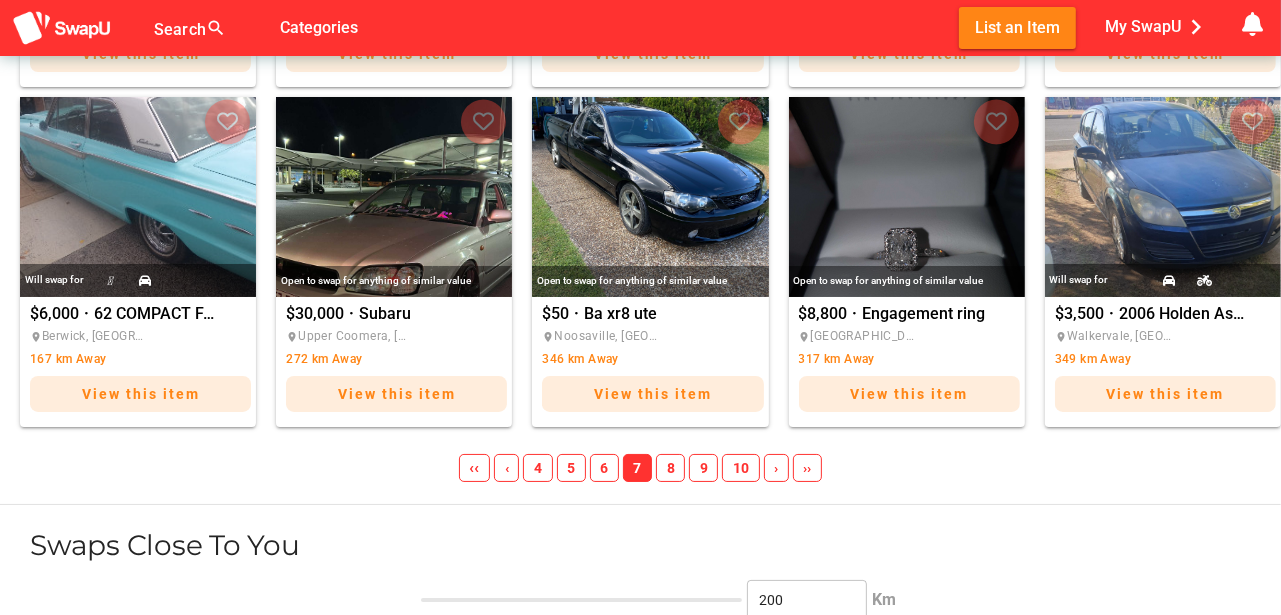 click on "›" at bounding box center [776, 468] 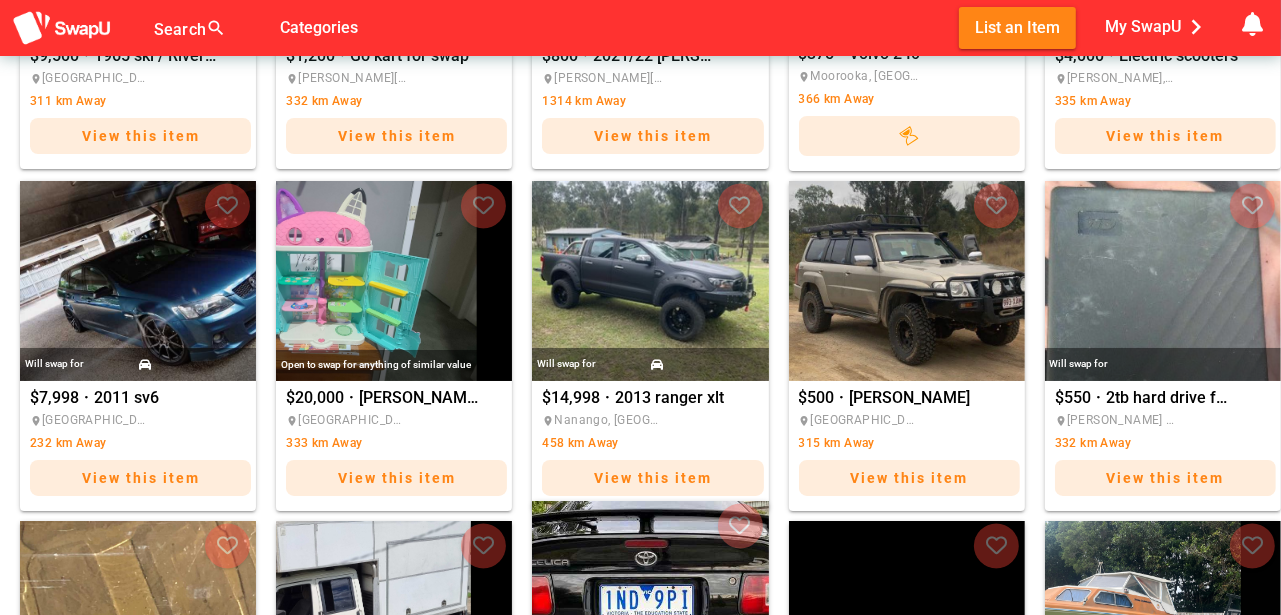 scroll, scrollTop: 1533, scrollLeft: 0, axis: vertical 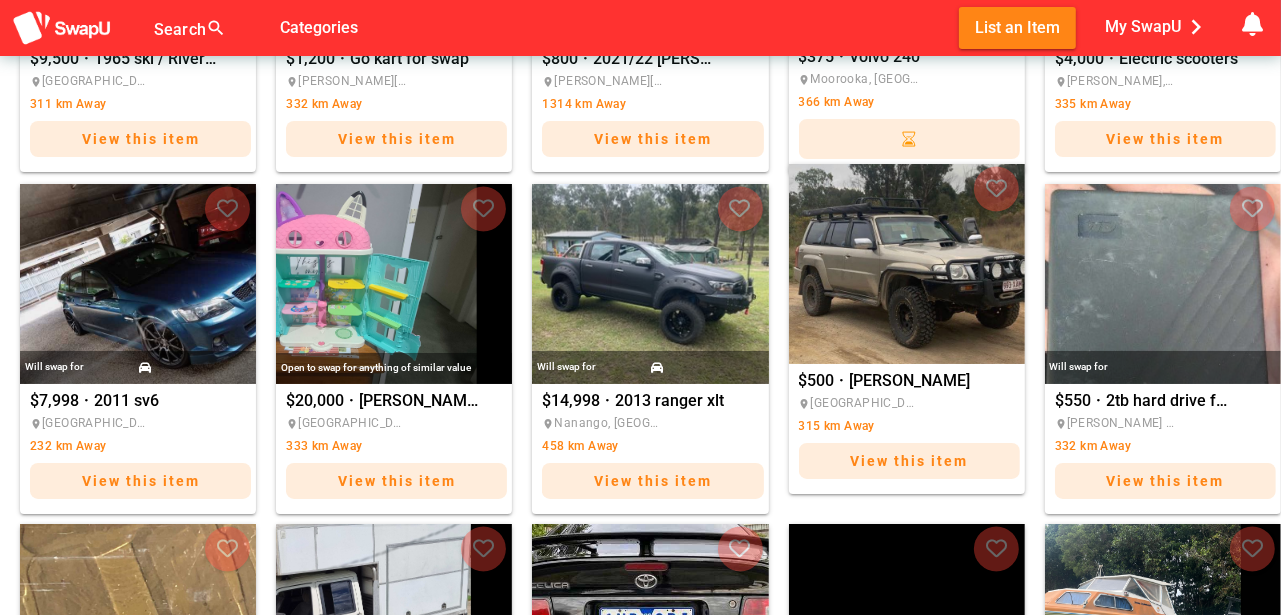click at bounding box center [907, 264] 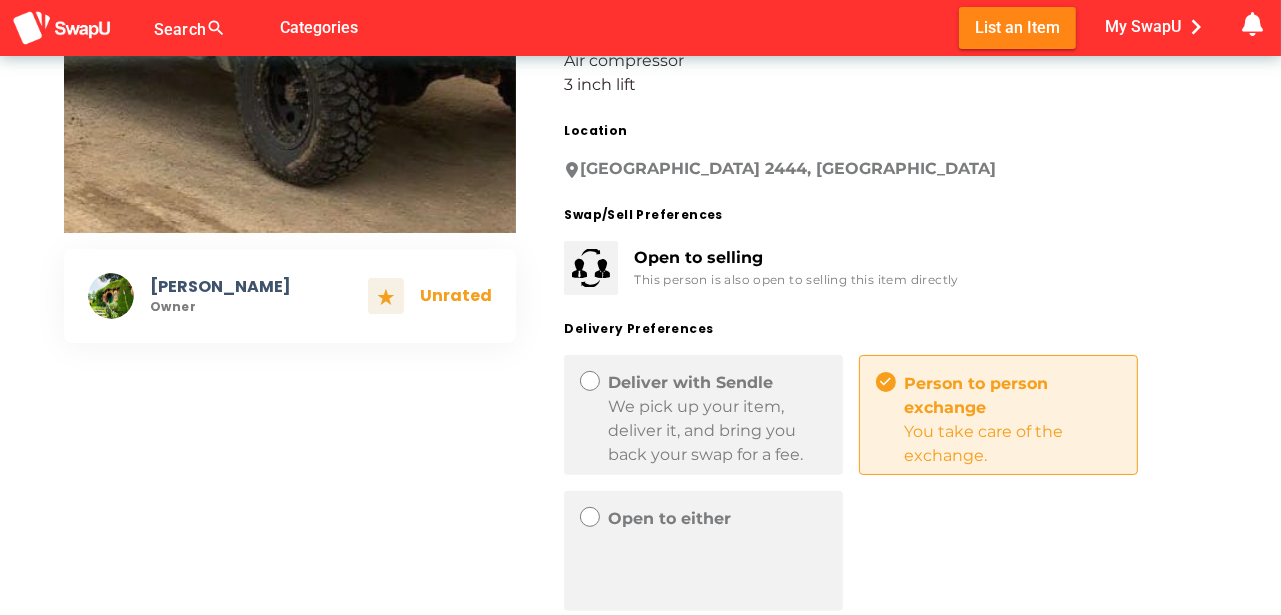 scroll, scrollTop: 466, scrollLeft: 0, axis: vertical 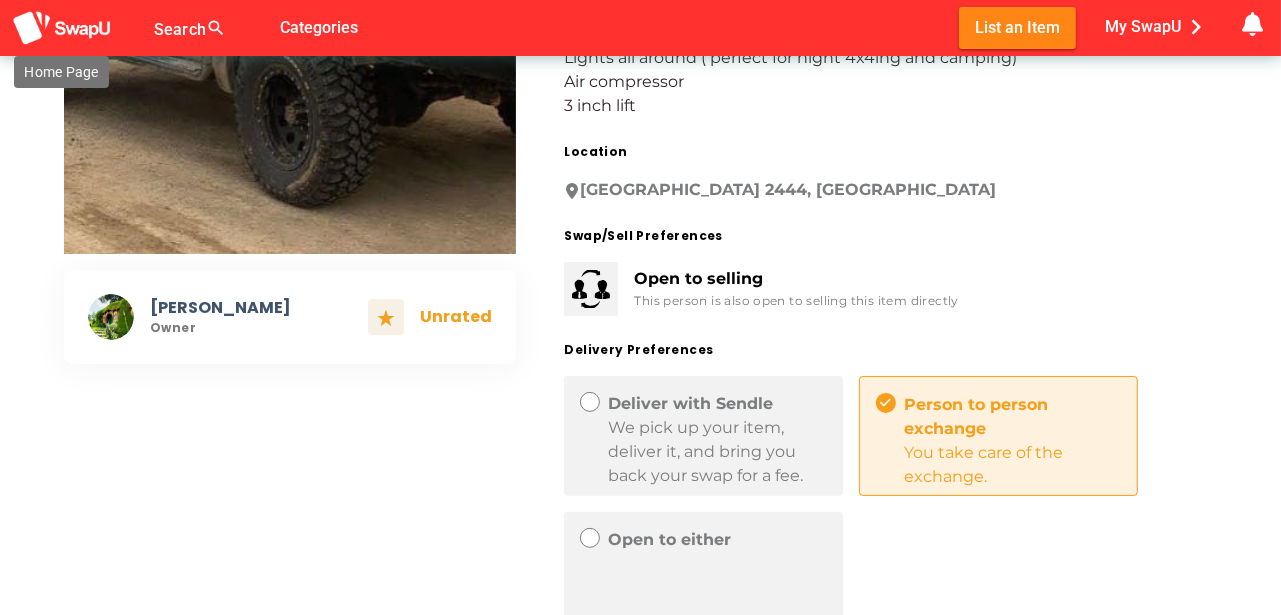 click at bounding box center (62, 28) 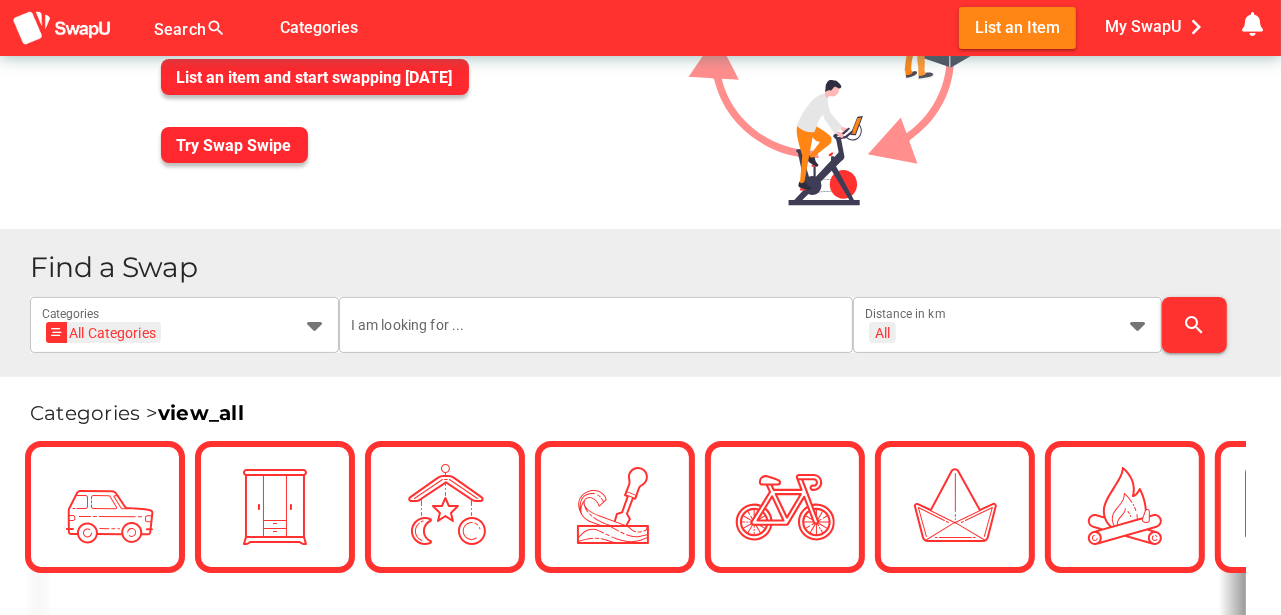 scroll, scrollTop: 433, scrollLeft: 0, axis: vertical 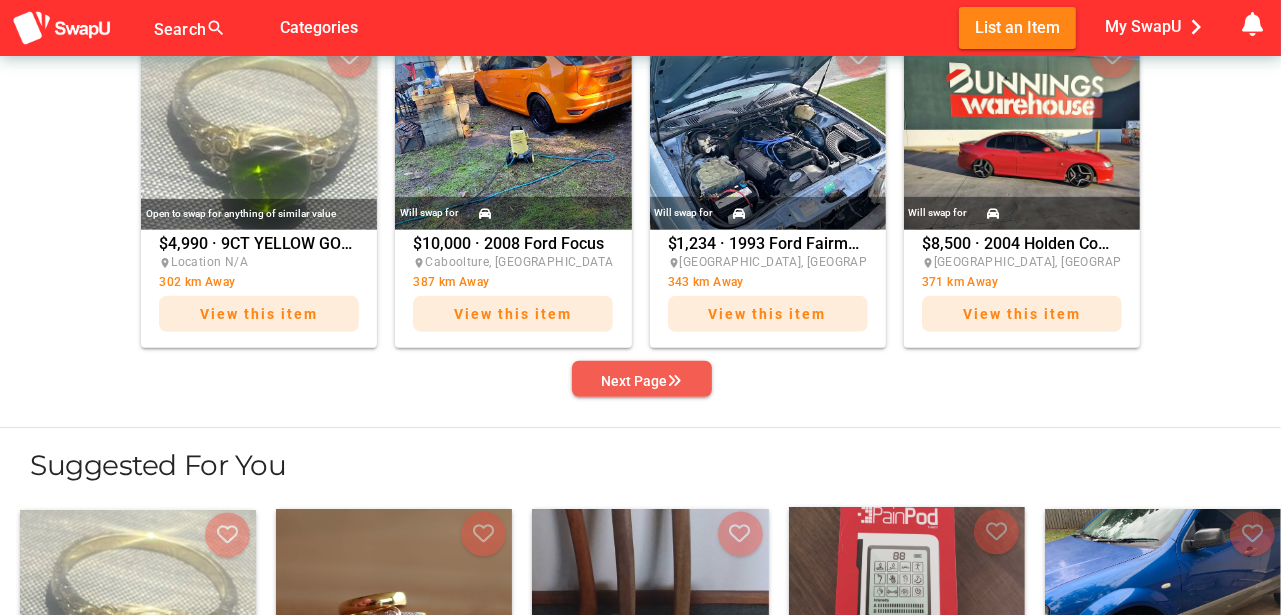 click on "Next Page" at bounding box center (642, 381) 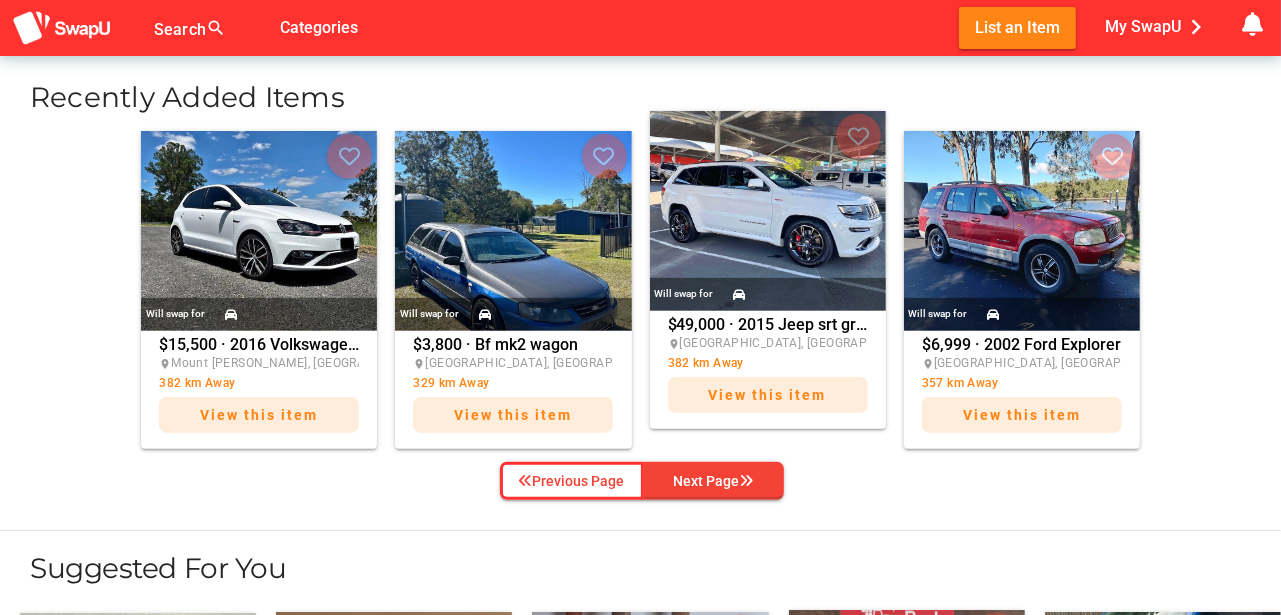 scroll, scrollTop: 766, scrollLeft: 0, axis: vertical 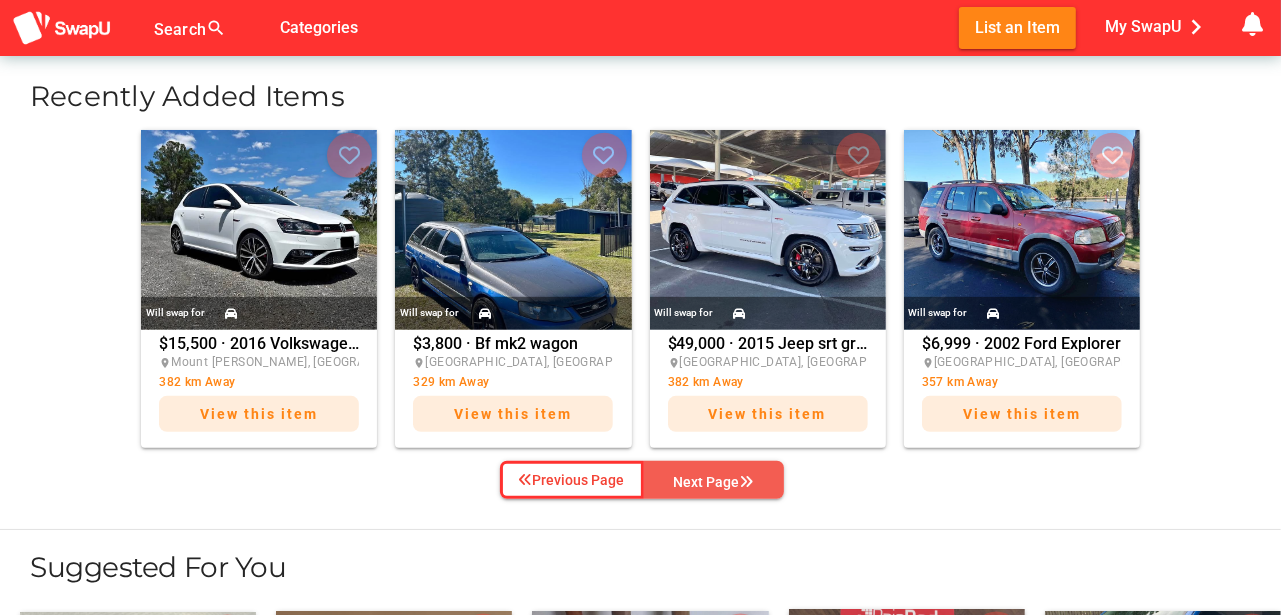 click at bounding box center (747, 482) 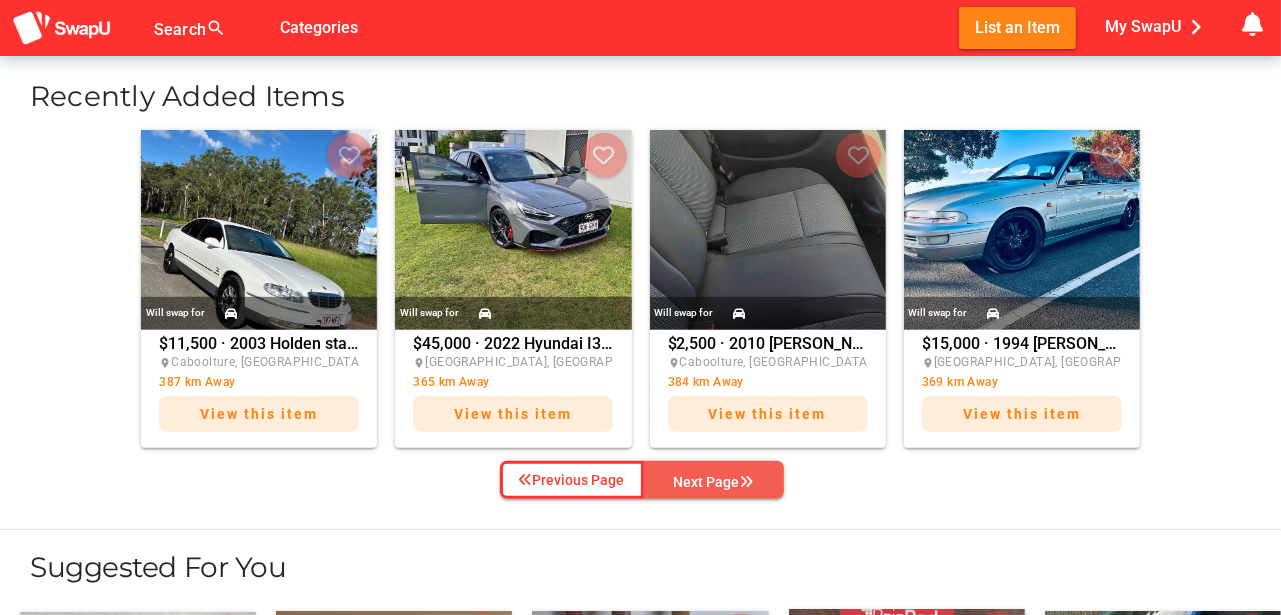 click at bounding box center (747, 482) 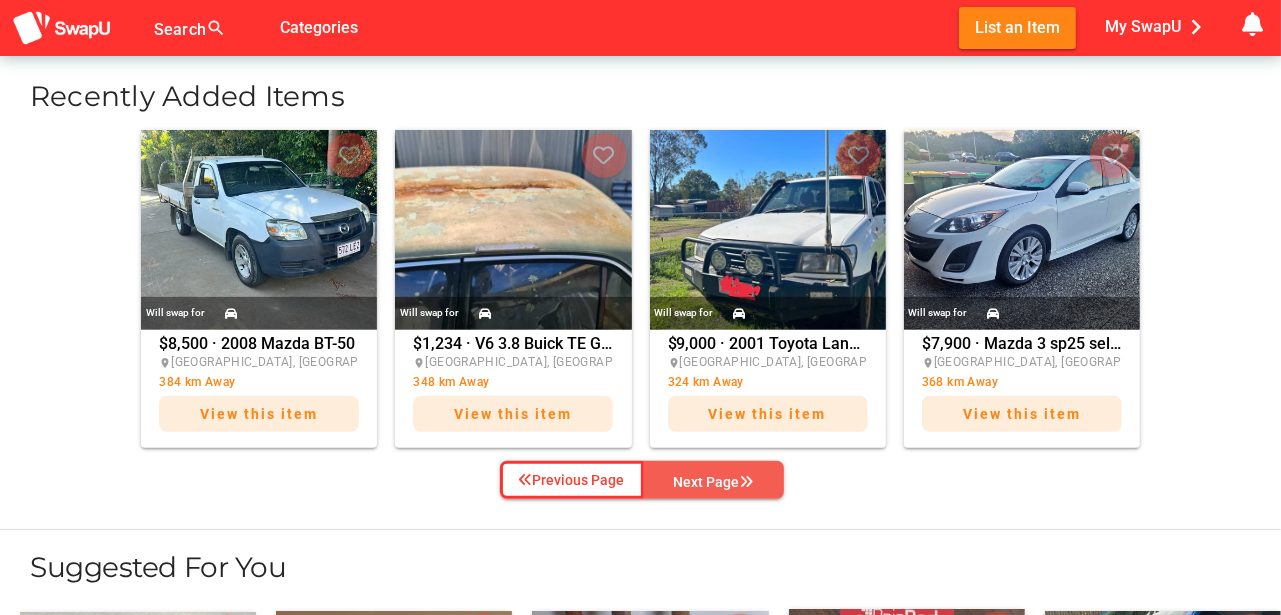 click at bounding box center (747, 482) 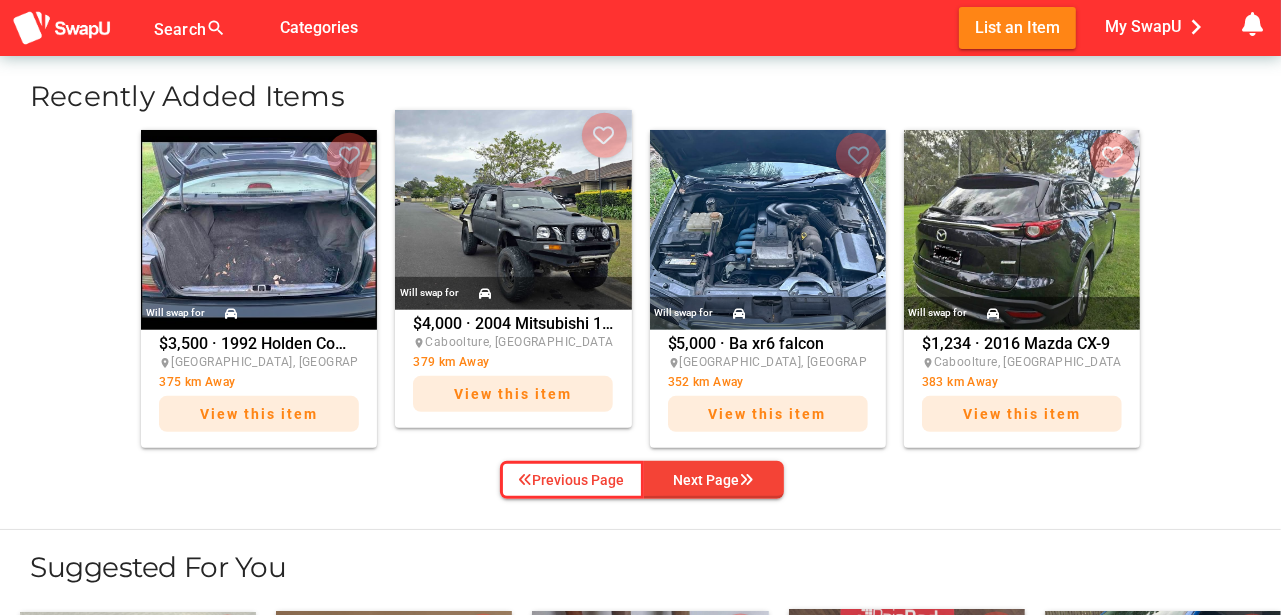 click at bounding box center [513, 210] 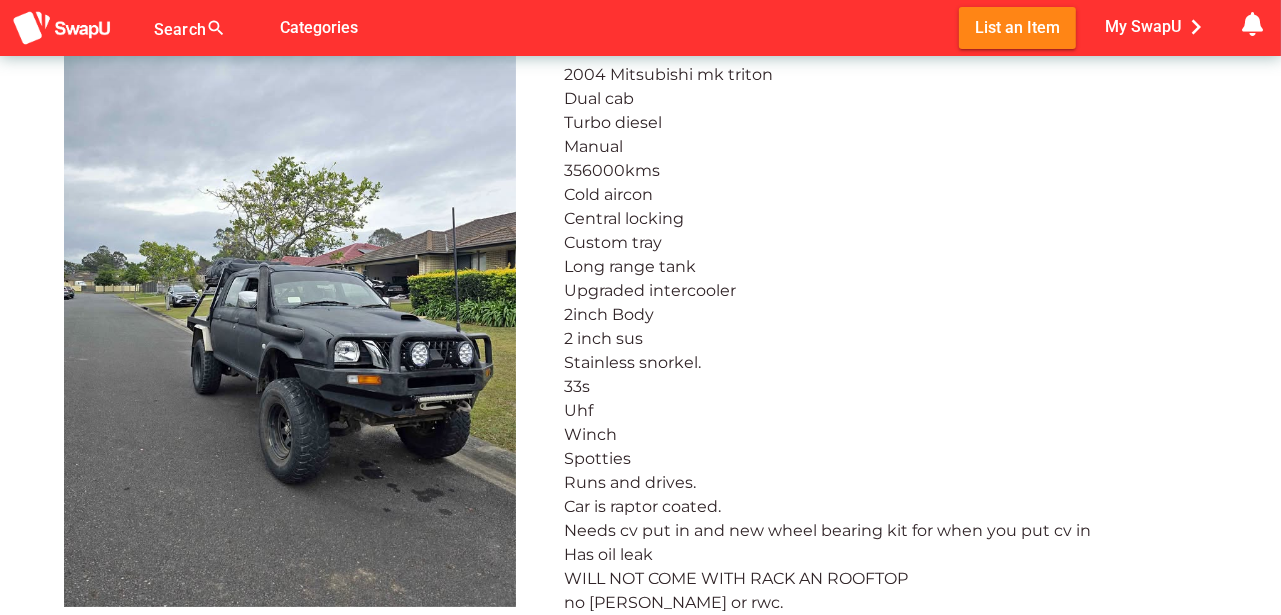 scroll, scrollTop: 100, scrollLeft: 0, axis: vertical 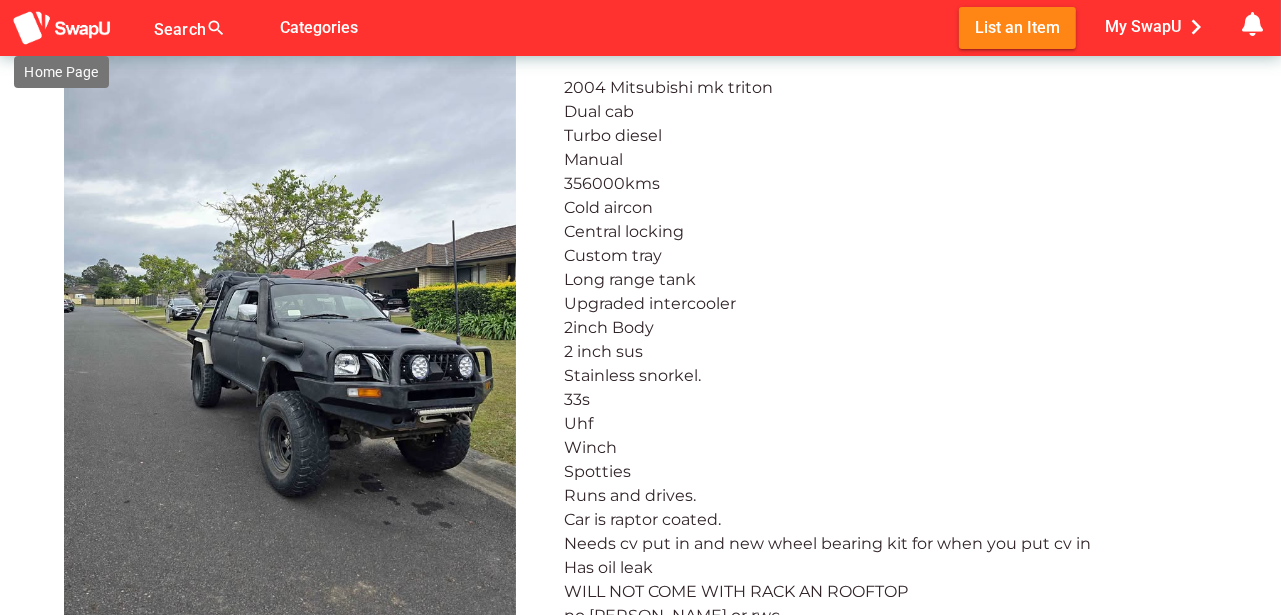 click at bounding box center (62, 28) 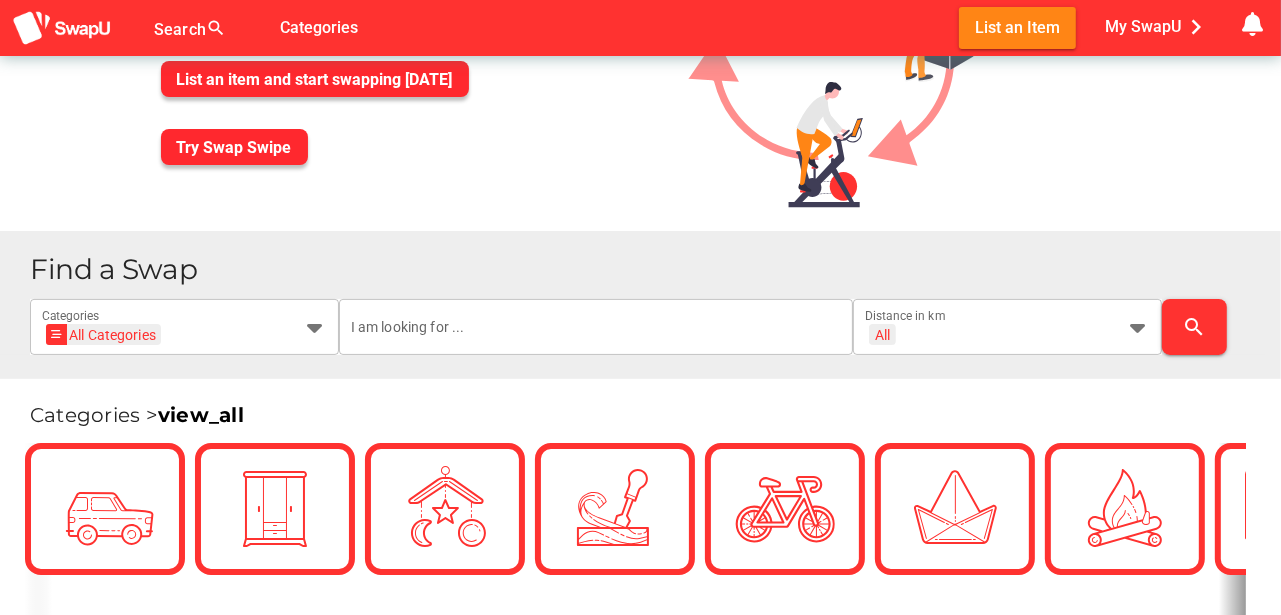 scroll, scrollTop: 400, scrollLeft: 0, axis: vertical 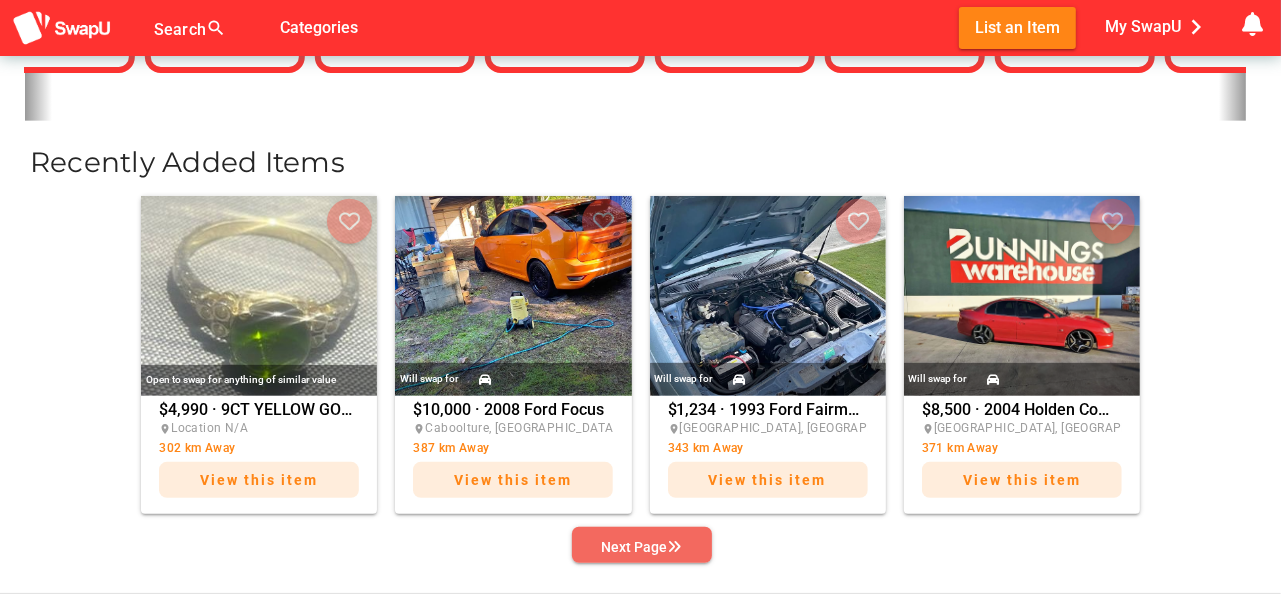 click at bounding box center [675, 547] 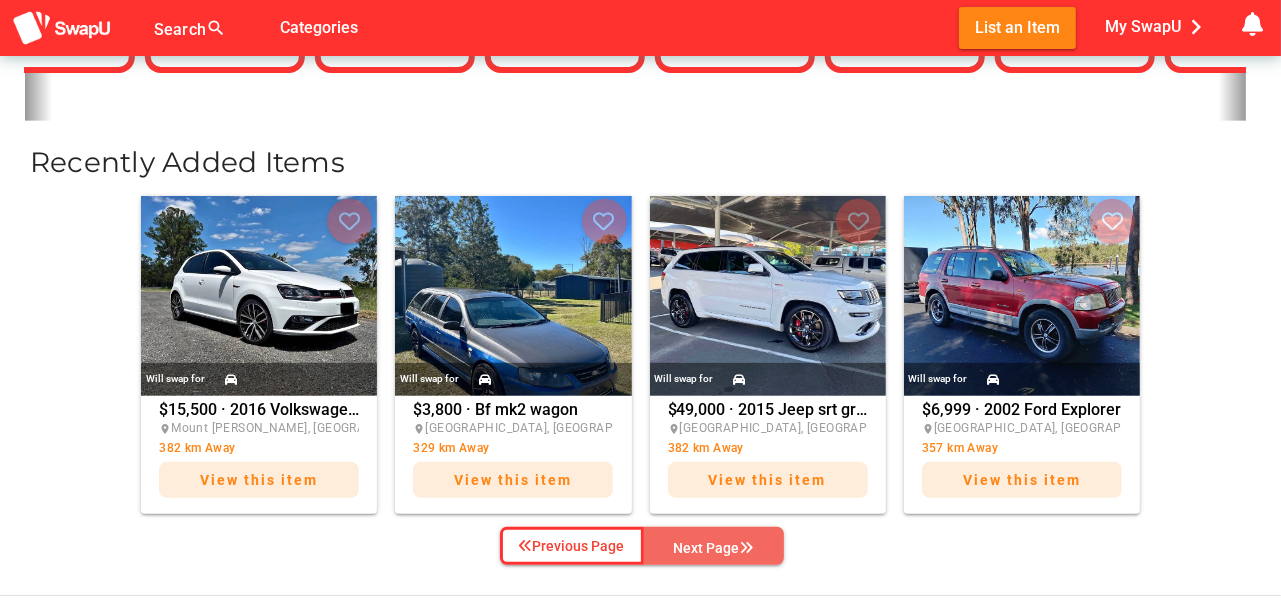click on "Next Page" at bounding box center [714, 548] 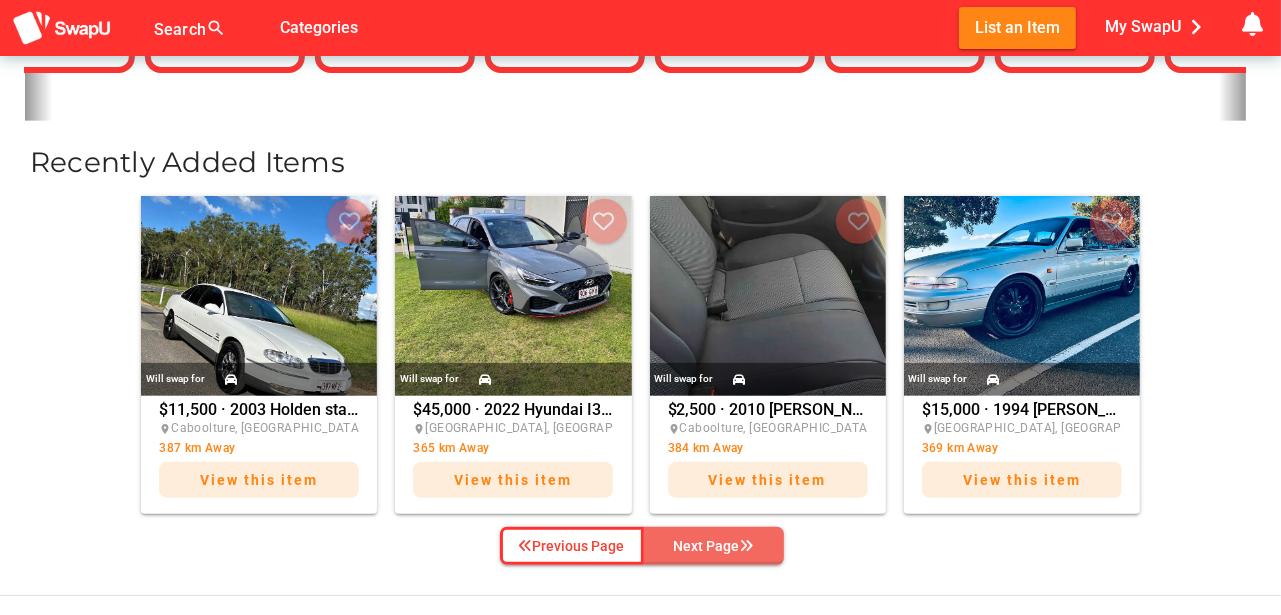 click on "Next Page" at bounding box center (714, 546) 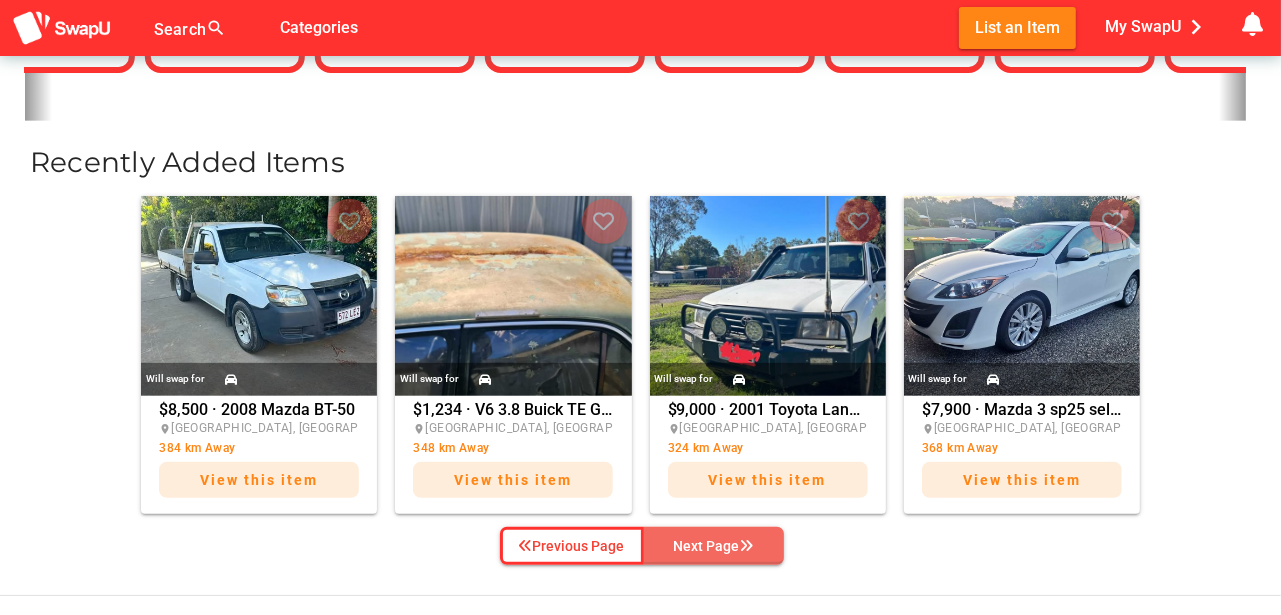 click on "Next Page" at bounding box center [714, 546] 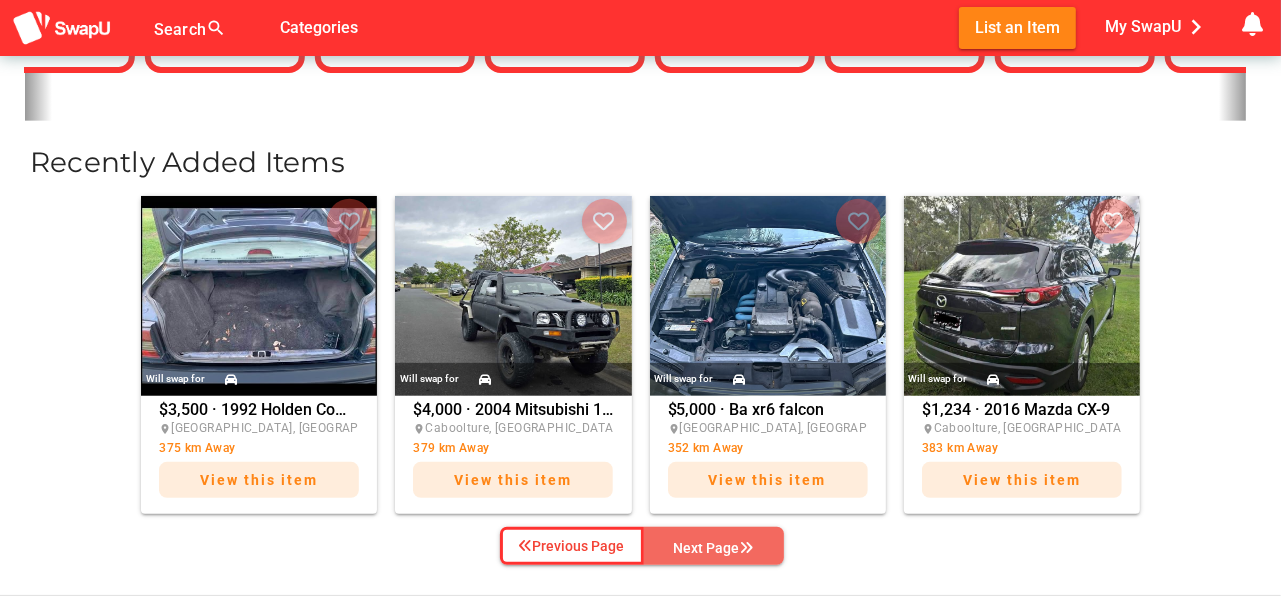 click on "Next Page" at bounding box center [714, 548] 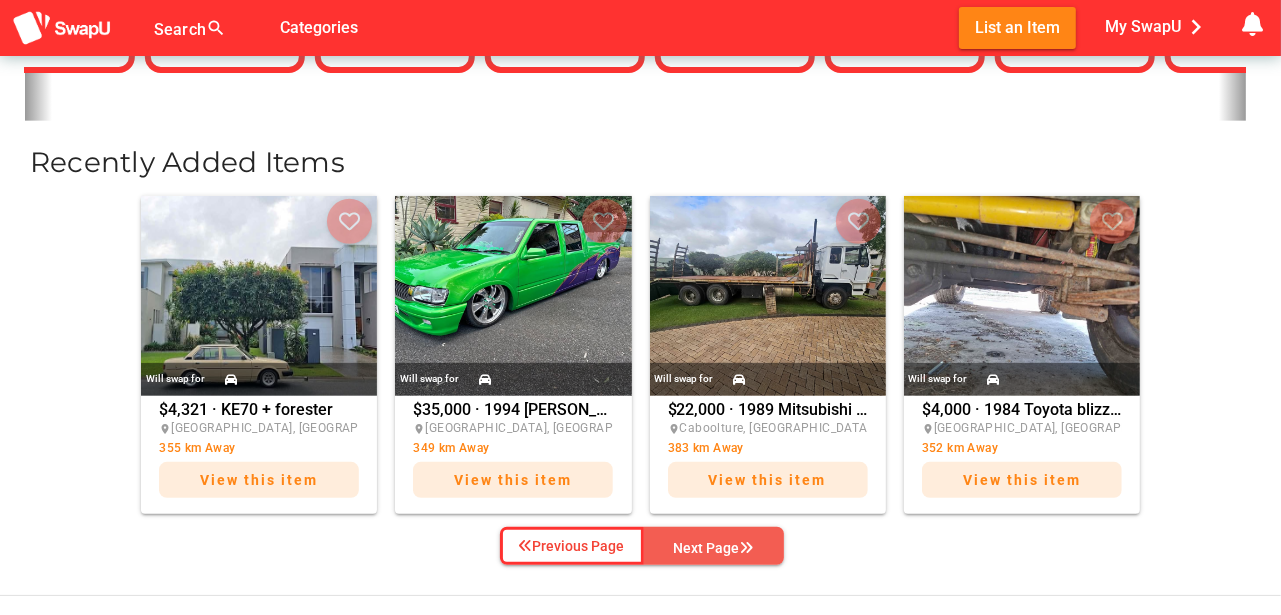 click on "Next Page" at bounding box center (714, 548) 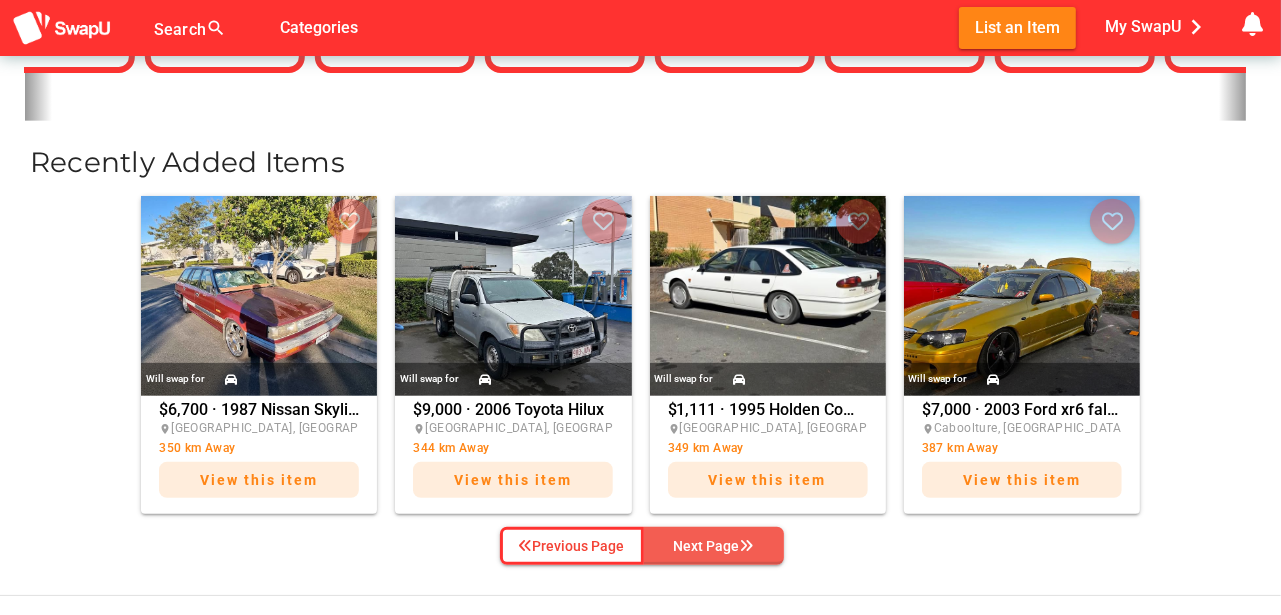 click on "Next Page" at bounding box center [714, 546] 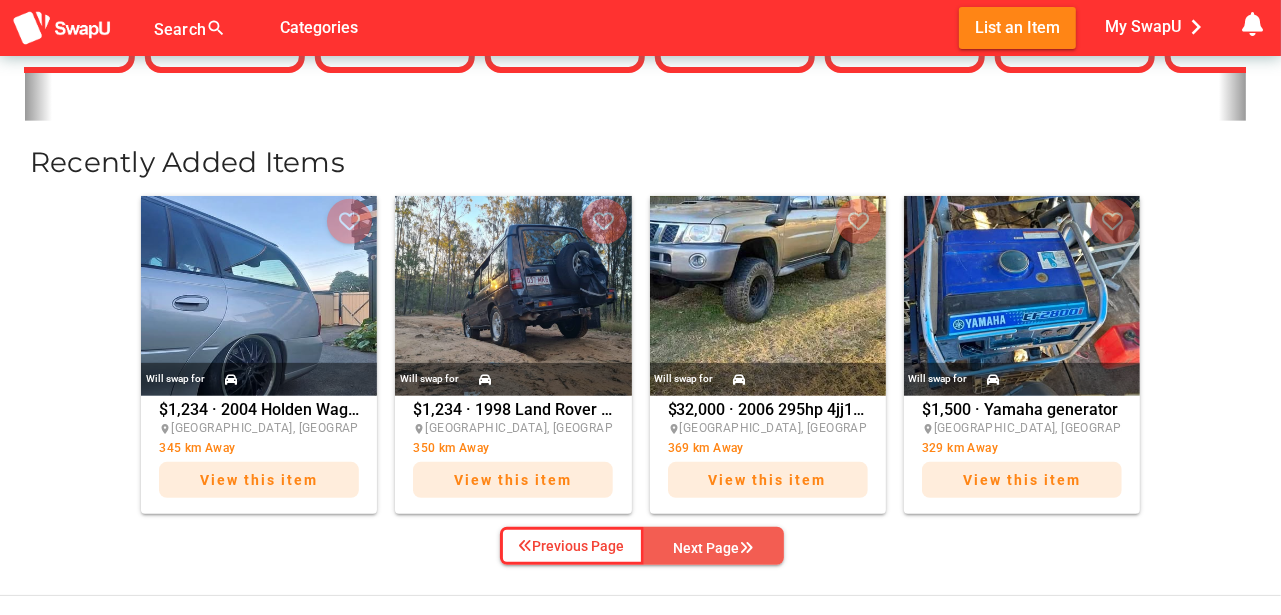 click on "Next Page" at bounding box center [714, 548] 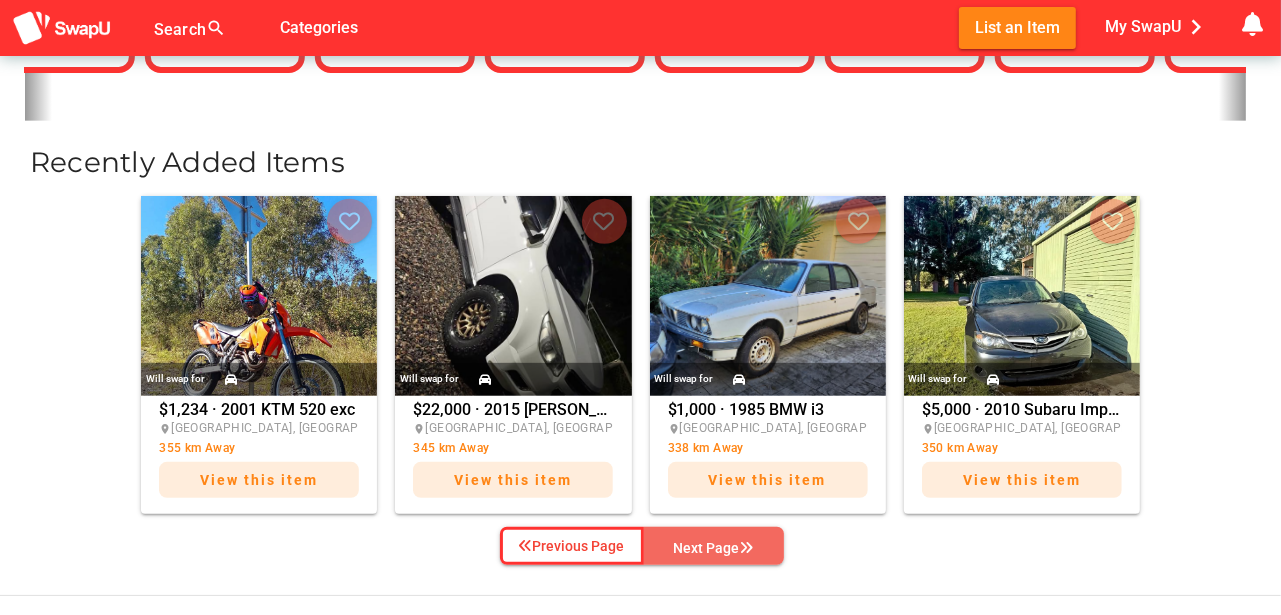 click on "Next Page" at bounding box center [714, 548] 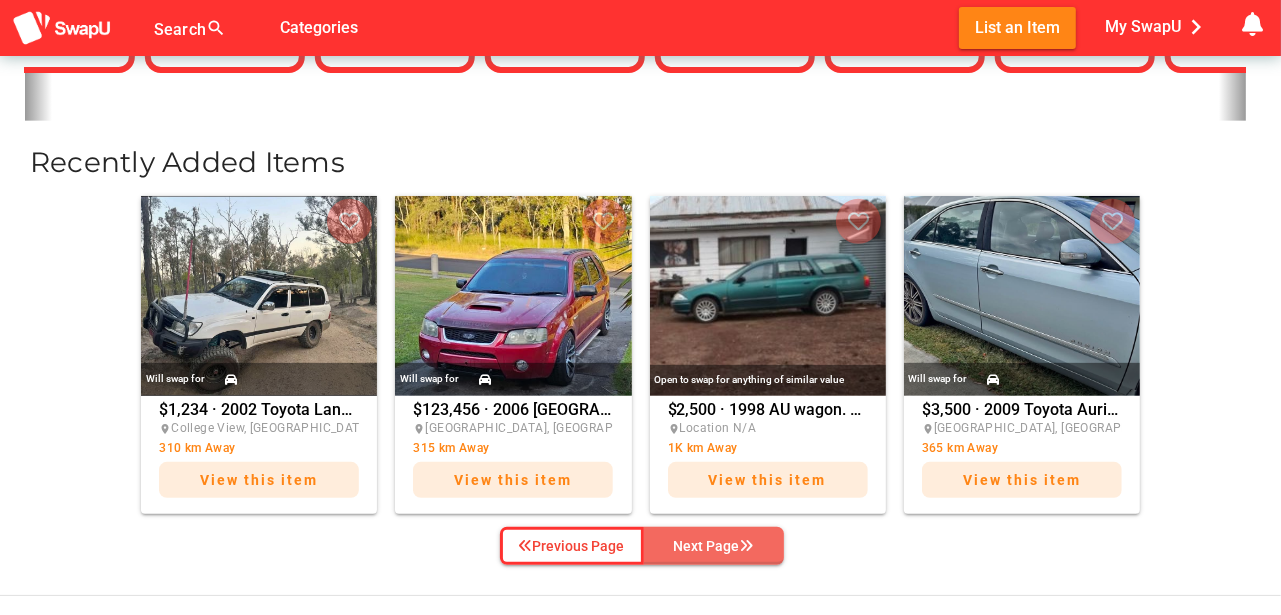 click on "Next Page" at bounding box center [714, 546] 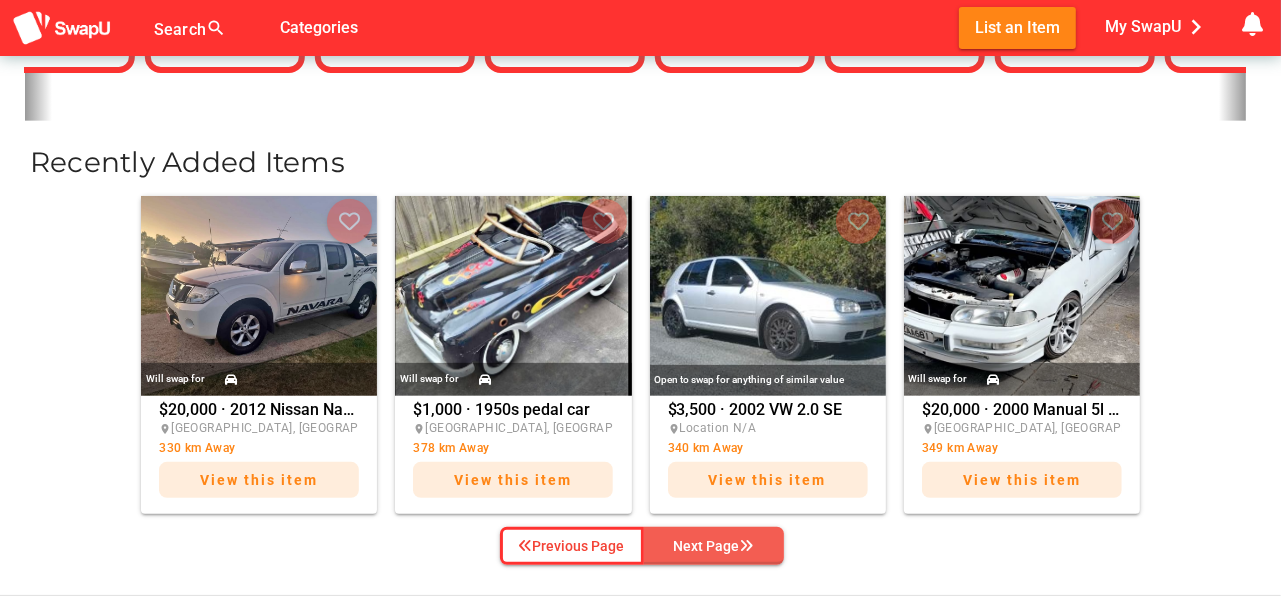 click on "Next Page" at bounding box center (714, 546) 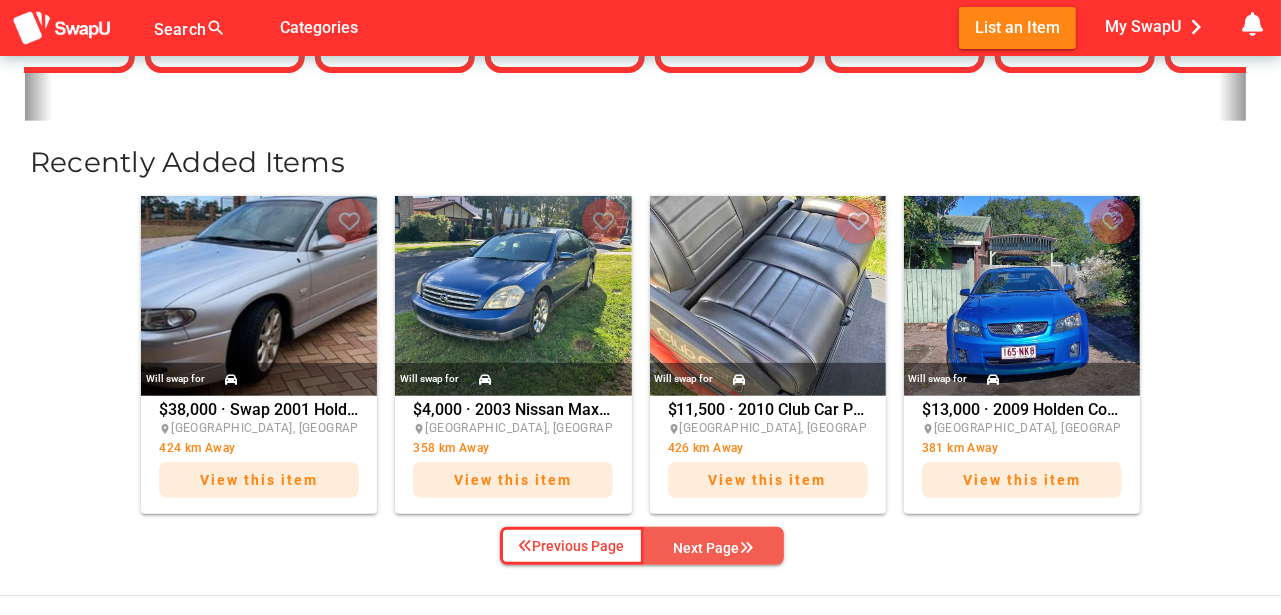 click on "Next Page" at bounding box center [714, 548] 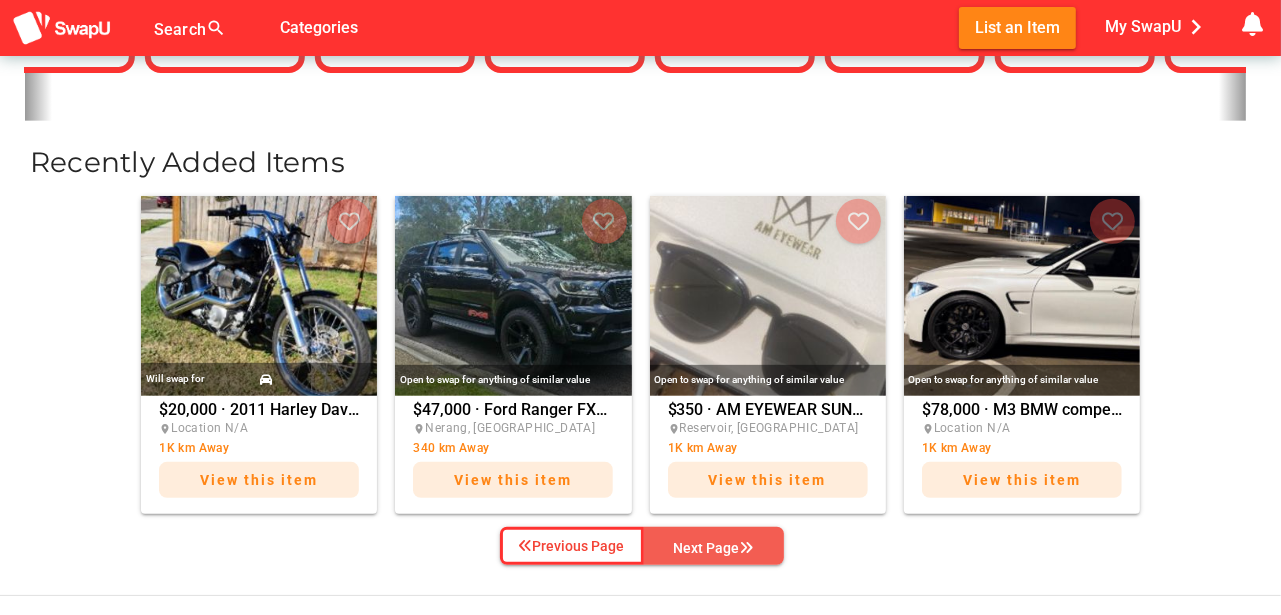 click on "Next Page" at bounding box center [714, 548] 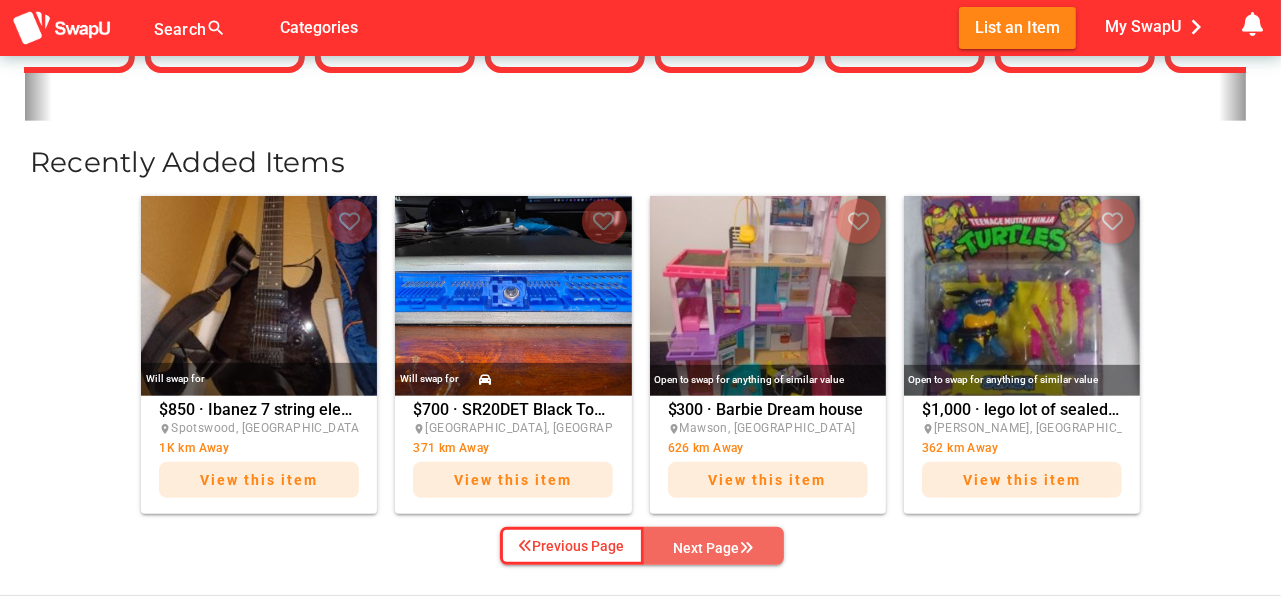 click on "Next Page" at bounding box center [714, 548] 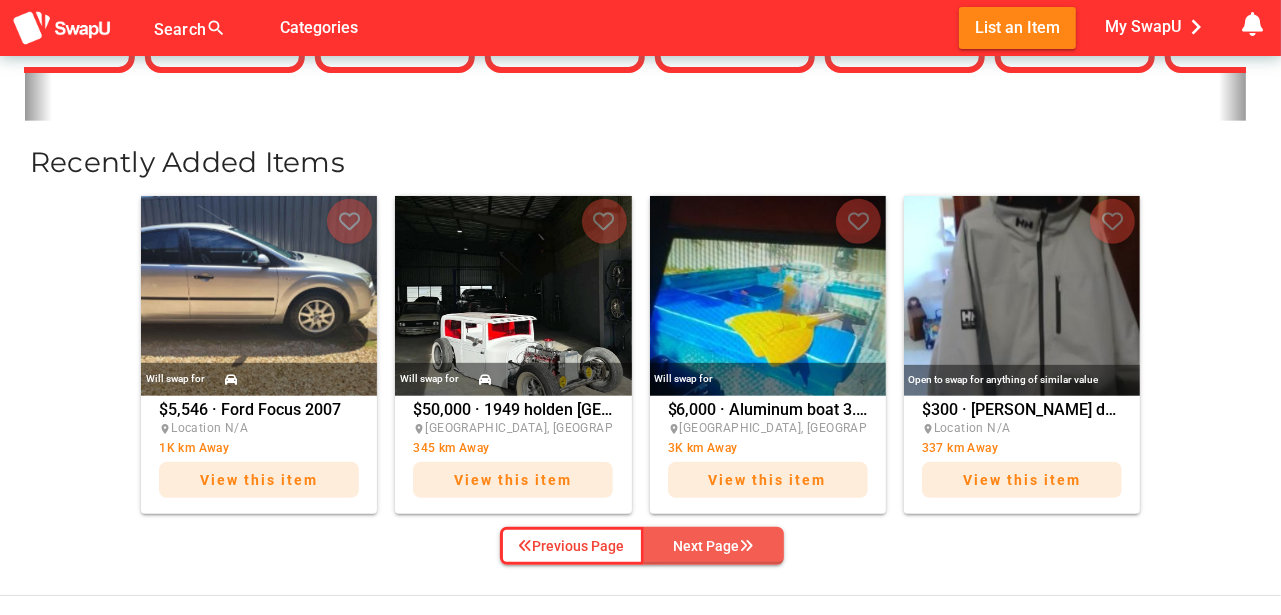 click on "Next Page" at bounding box center [714, 546] 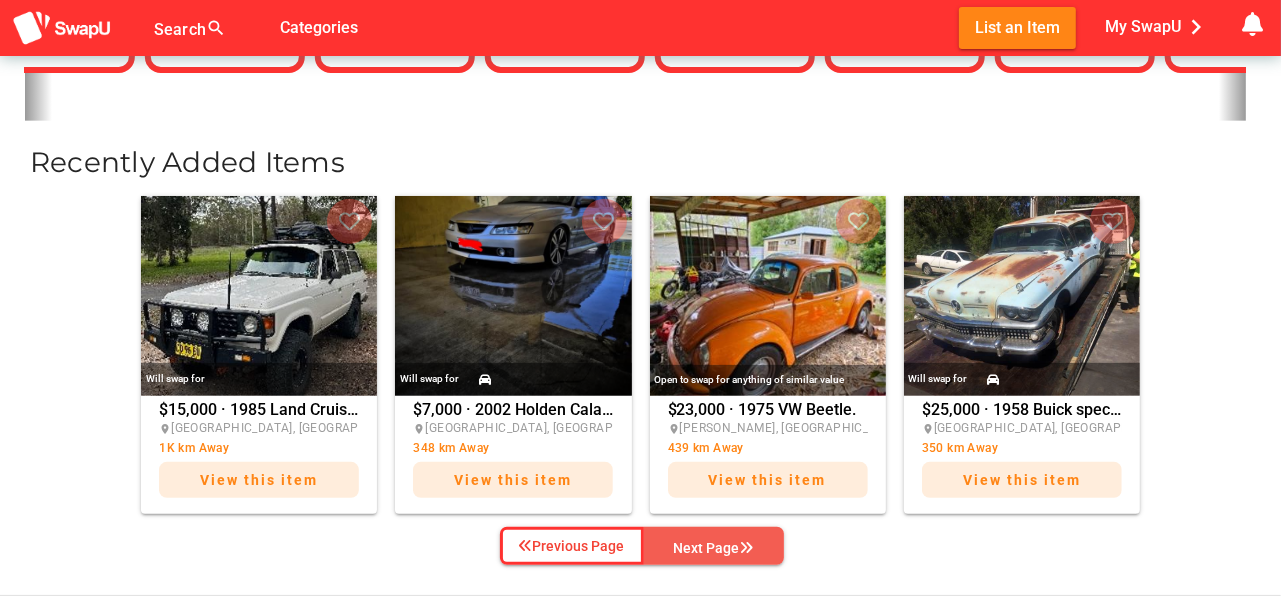 click on "Next Page" at bounding box center [714, 548] 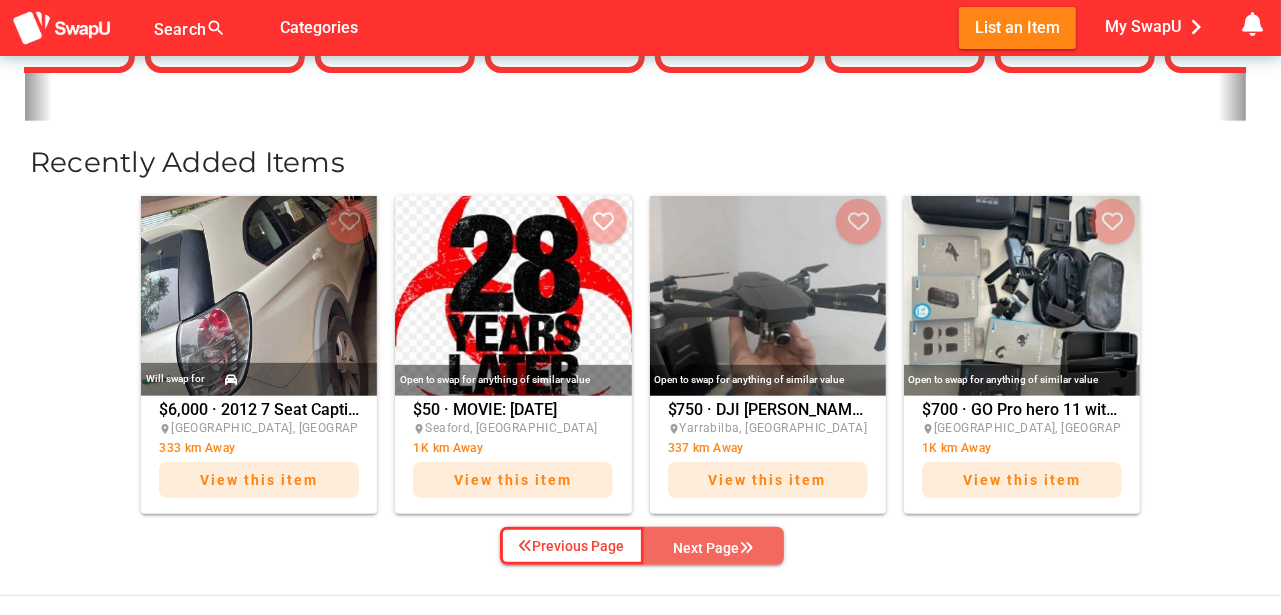 click on "Next Page" at bounding box center (714, 548) 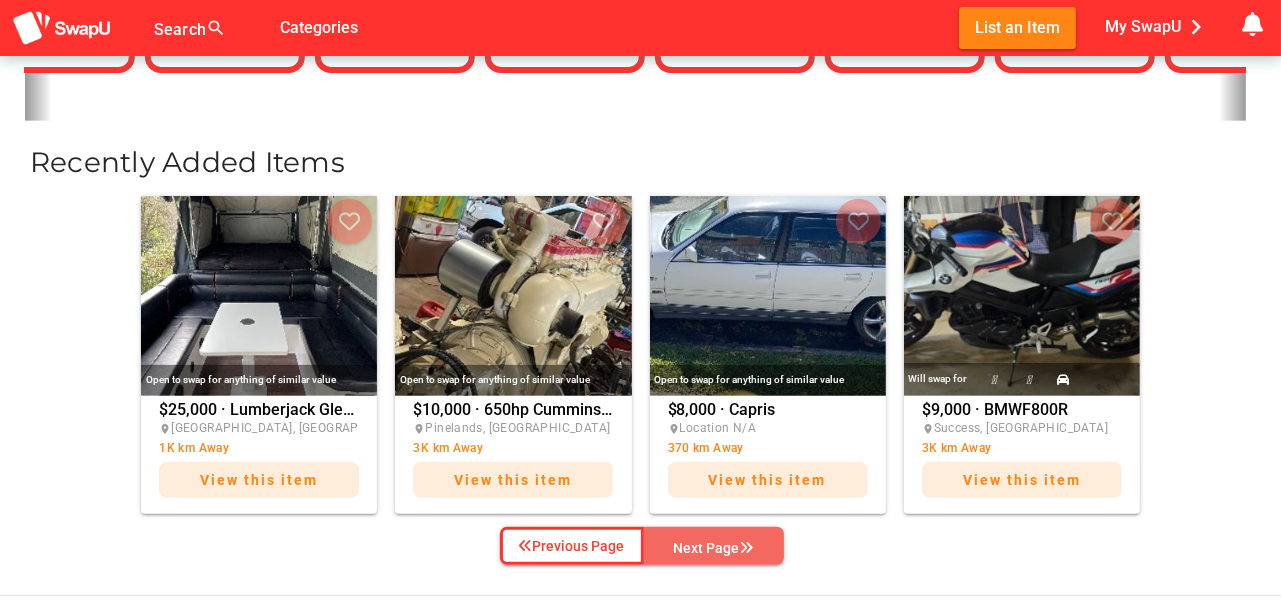 click on "Next Page" at bounding box center (714, 548) 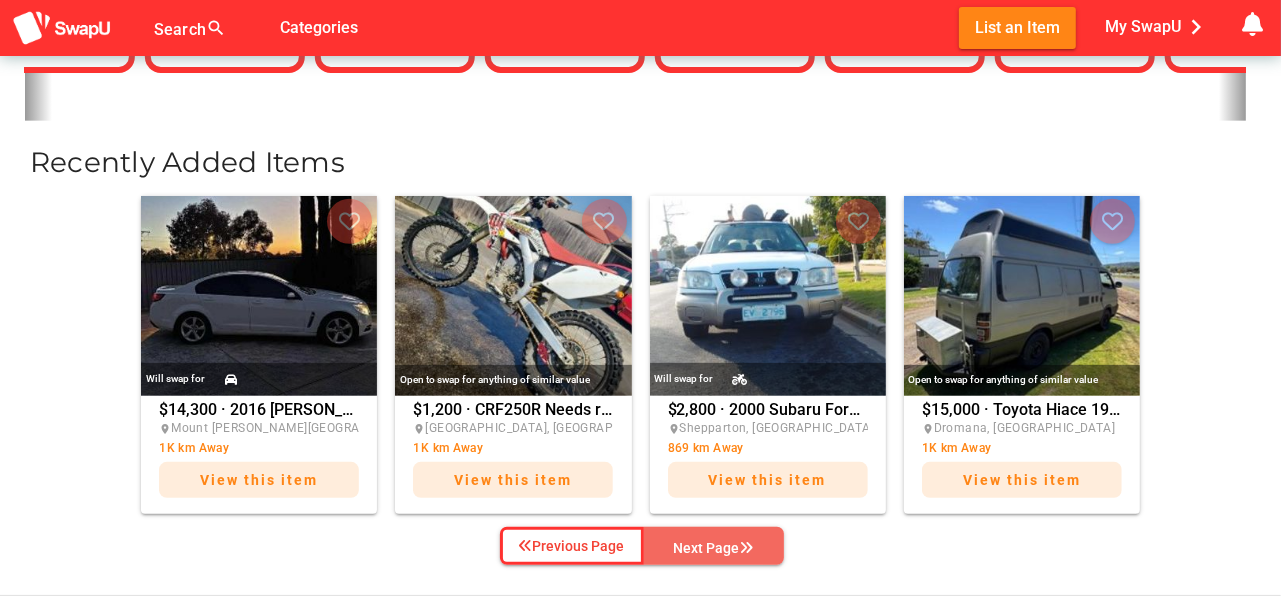 click on "Next Page" at bounding box center [714, 548] 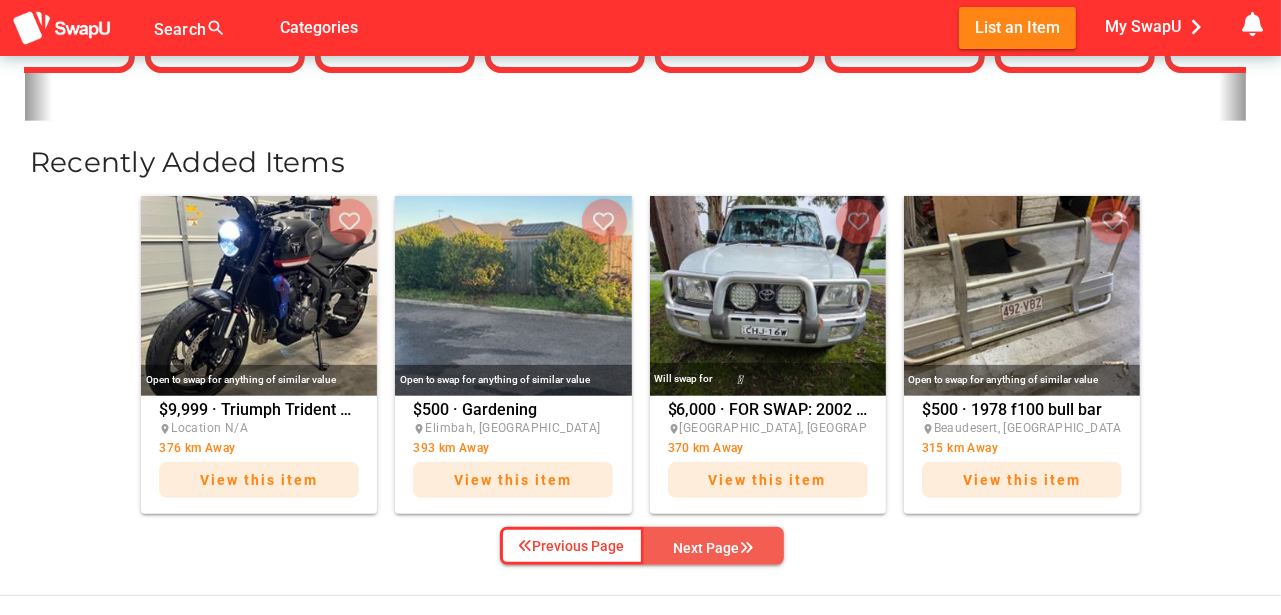 click on "Next Page" at bounding box center [714, 548] 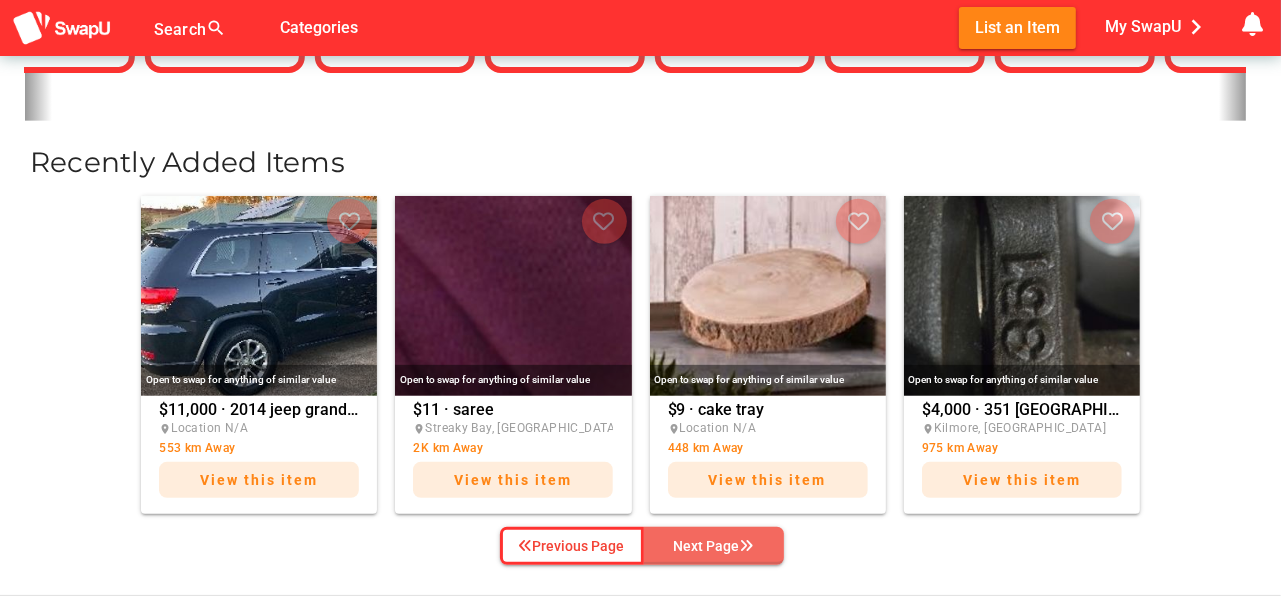 click on "Next Page" at bounding box center [714, 546] 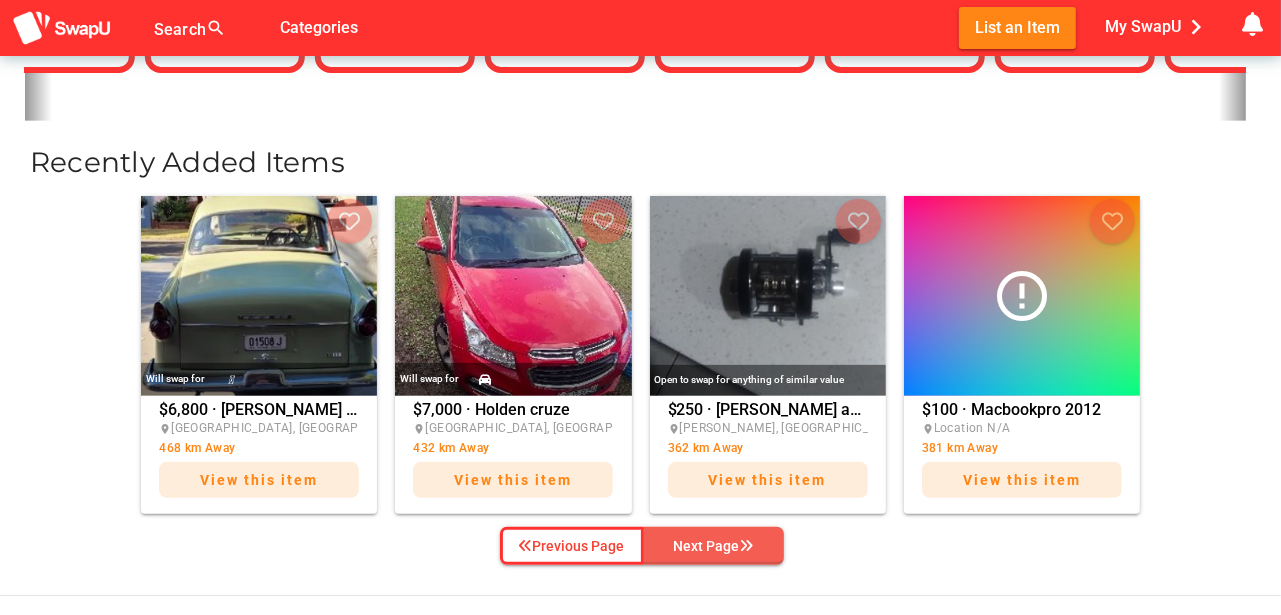 click on "Next Page" at bounding box center [714, 546] 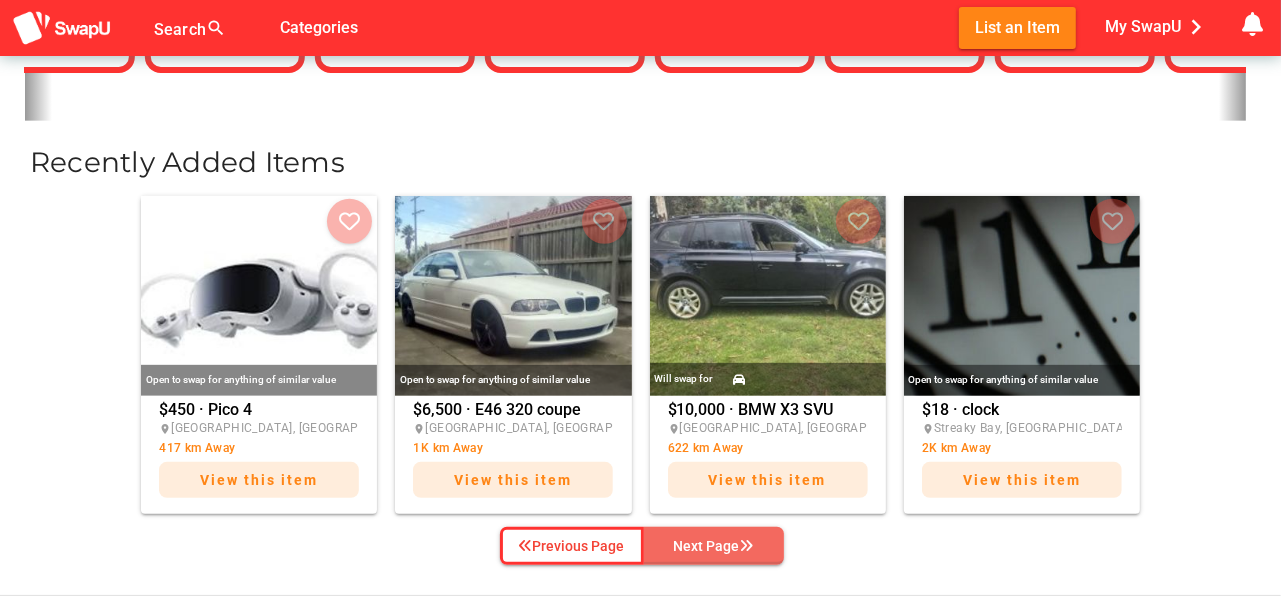 click on "Next Page" at bounding box center [714, 546] 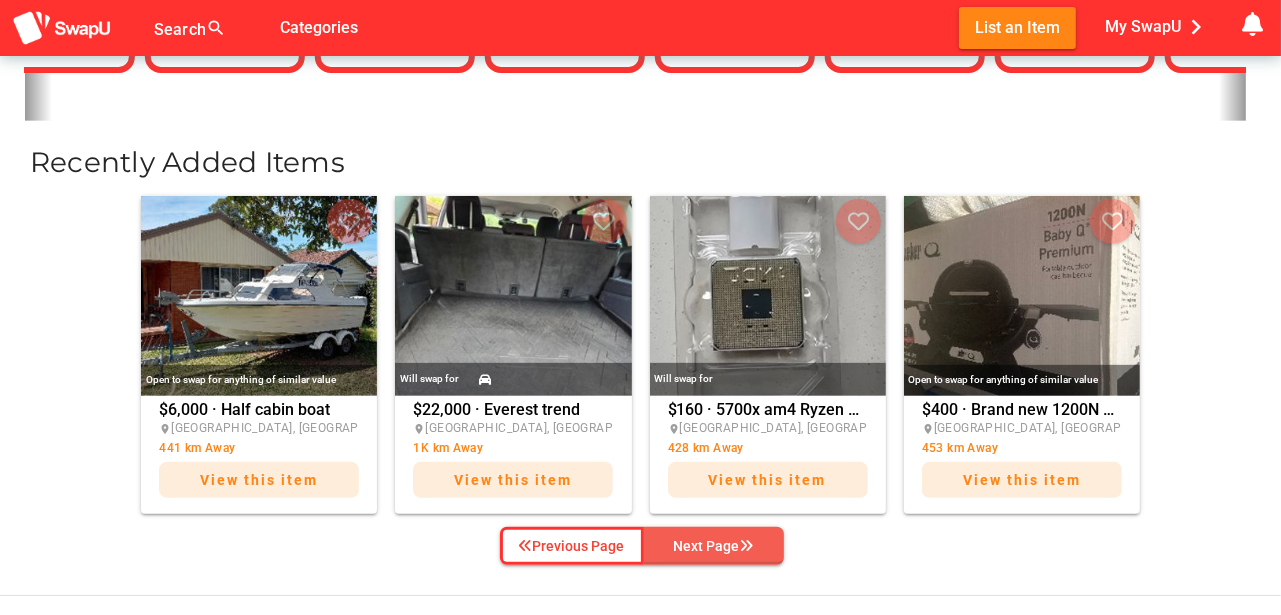 click on "Next Page" at bounding box center [714, 546] 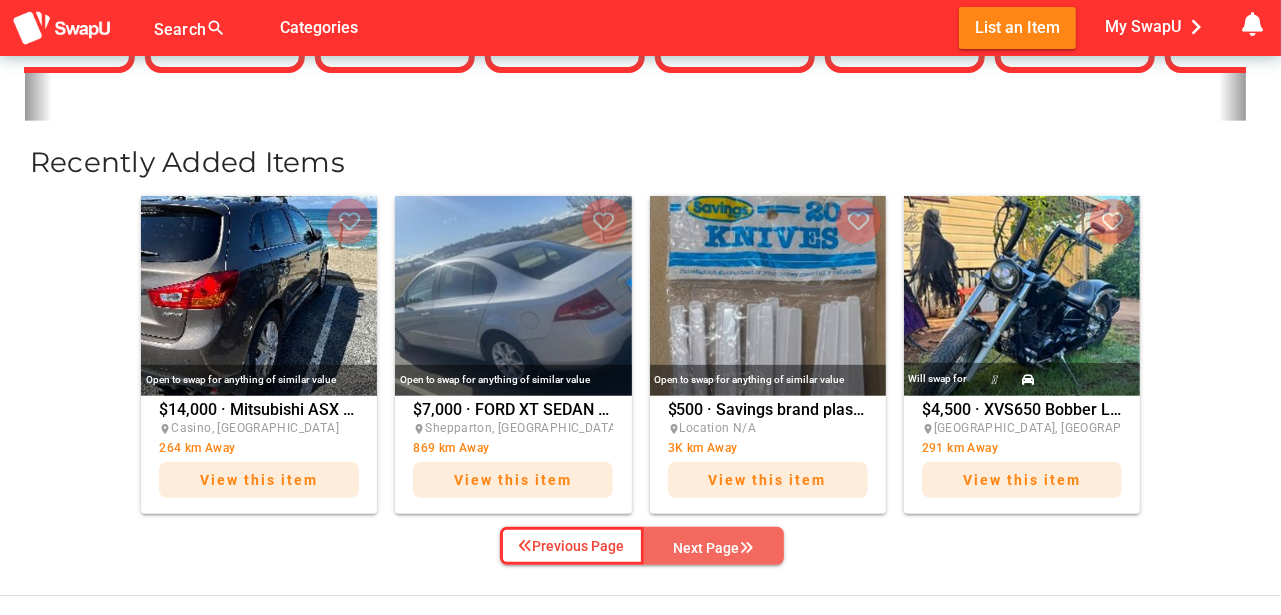 click on "Next Page" at bounding box center (714, 548) 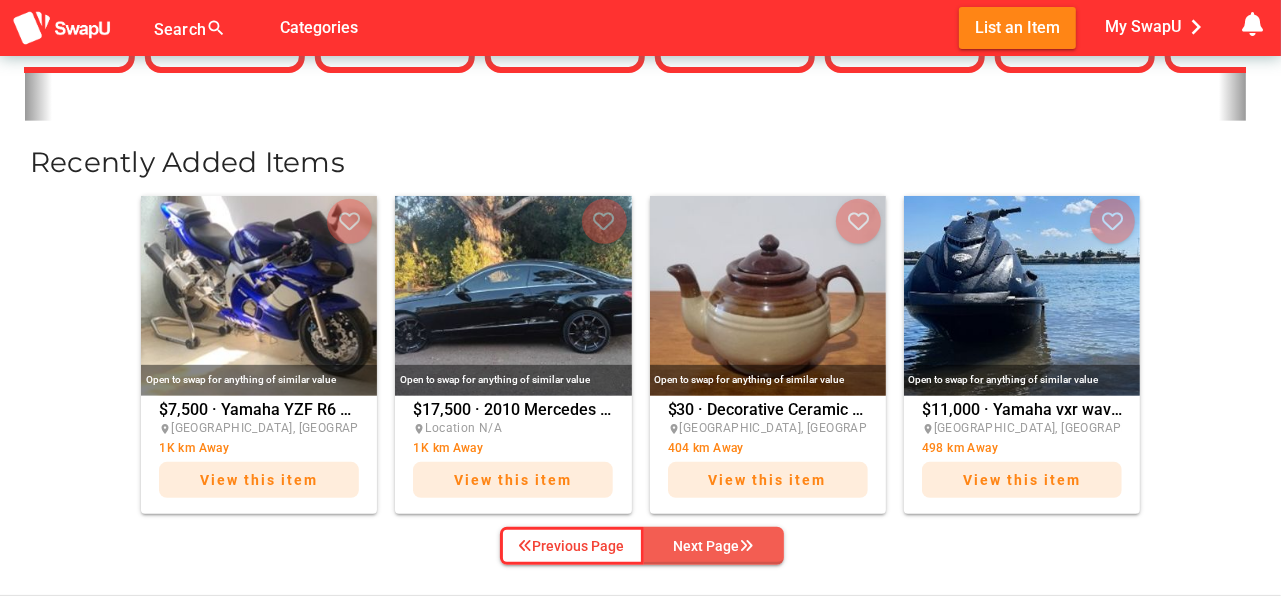click on "Next Page" at bounding box center (714, 546) 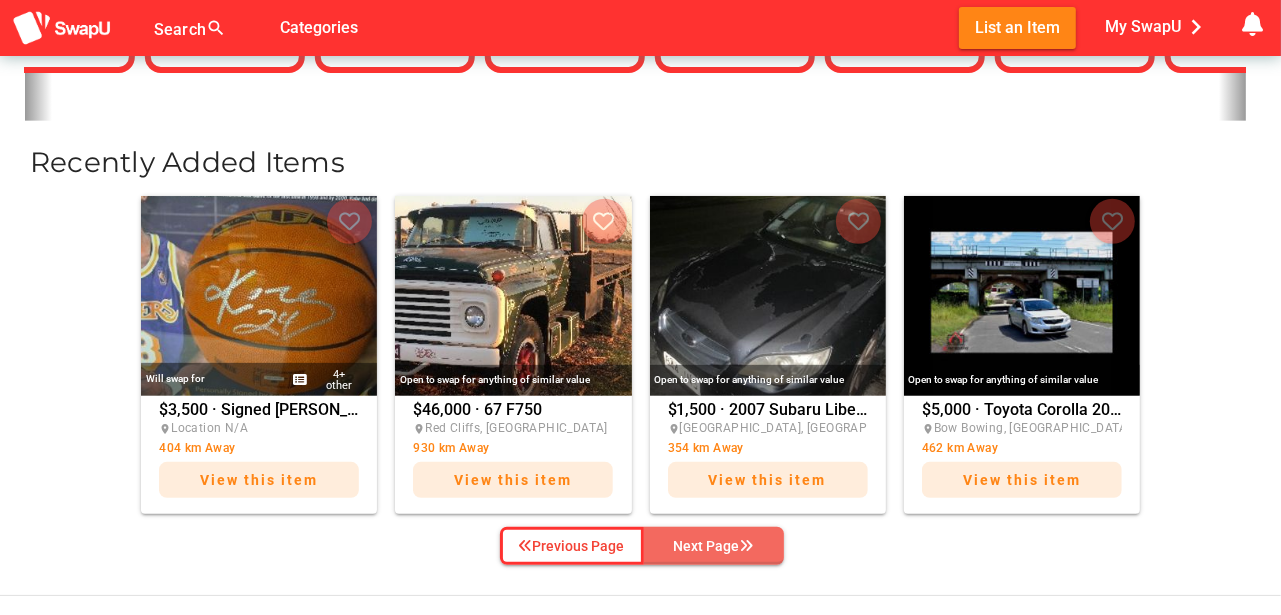 click on "Next Page" at bounding box center (714, 546) 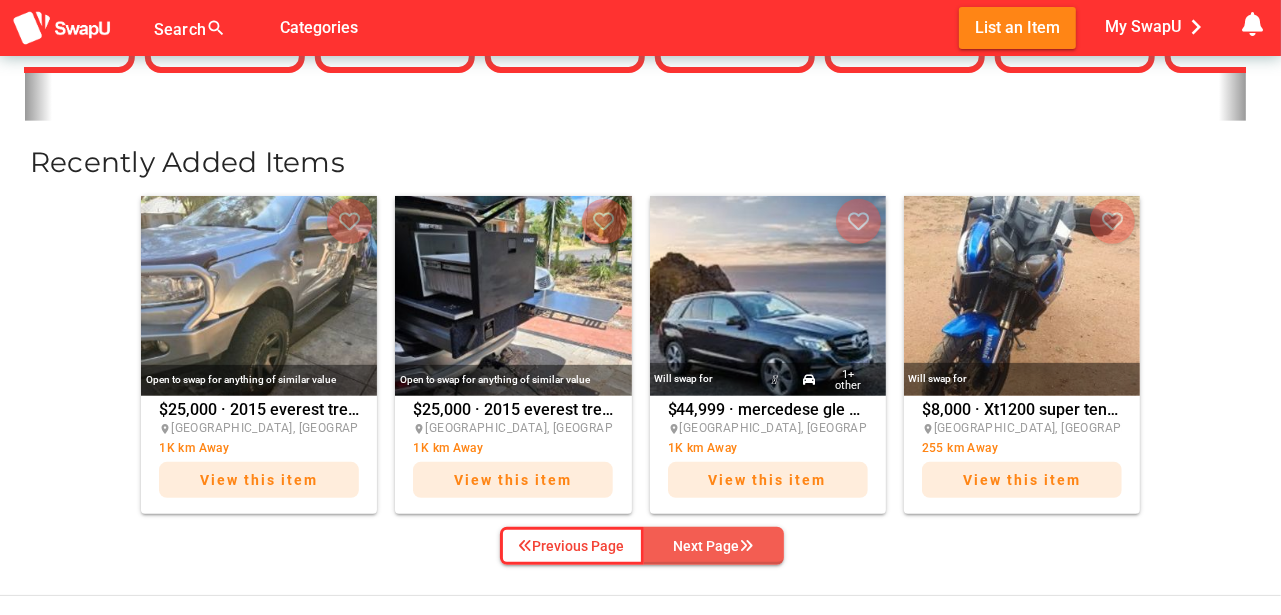 click on "Next Page" at bounding box center (714, 546) 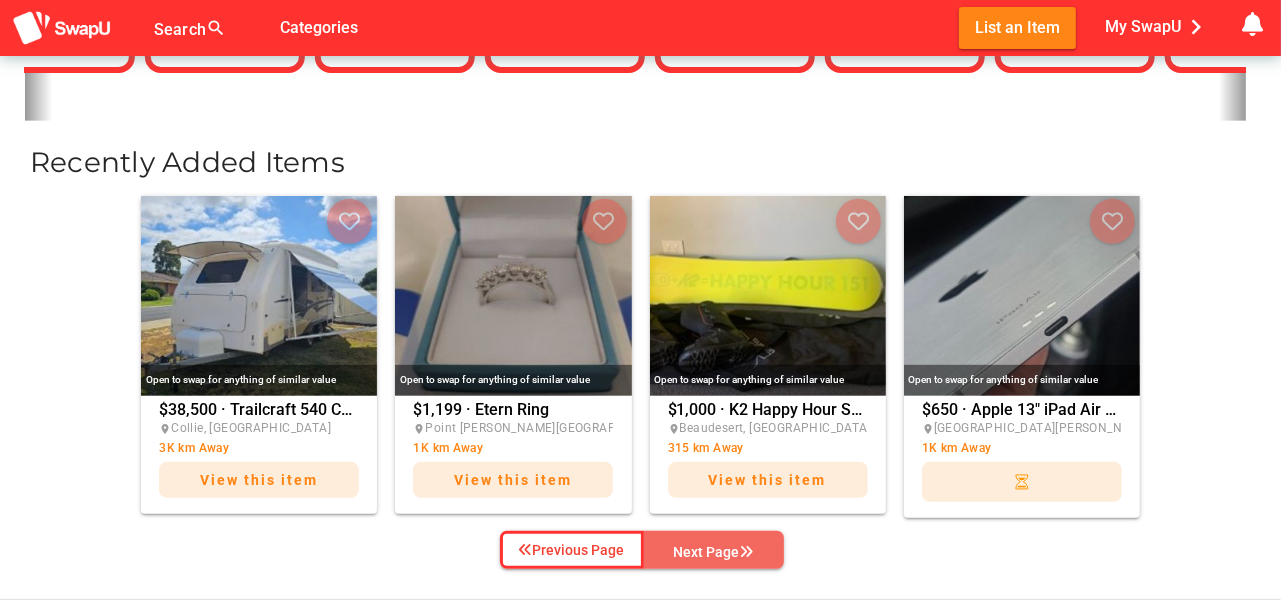 click on "Next Page" at bounding box center [714, 552] 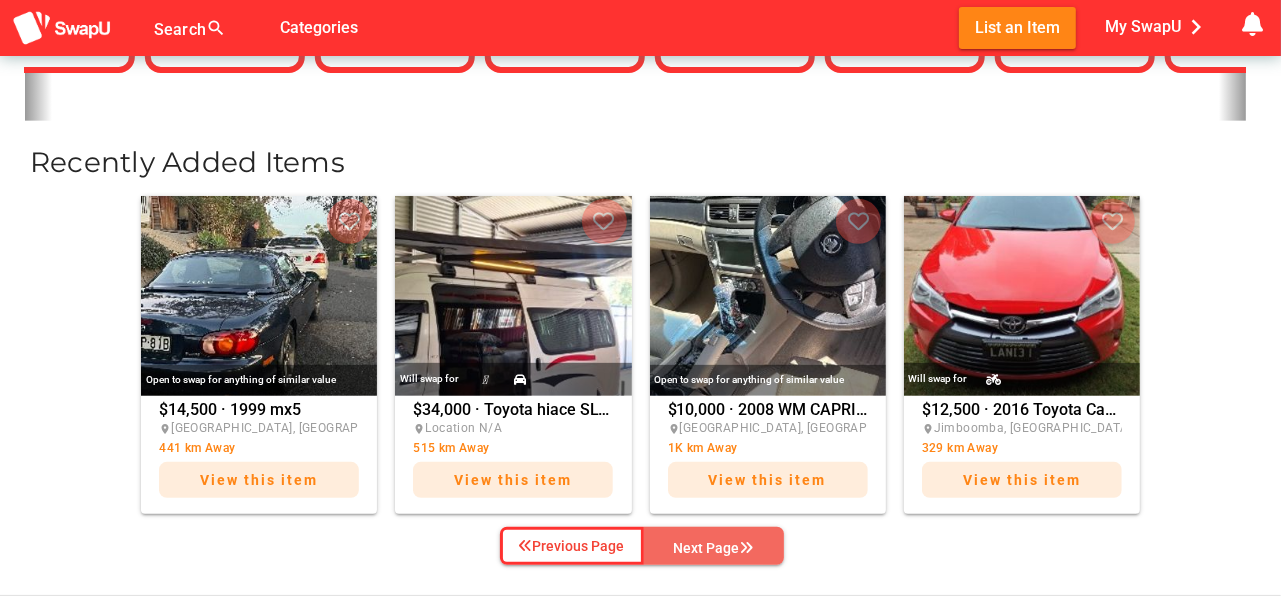 click on "Next Page" at bounding box center (714, 548) 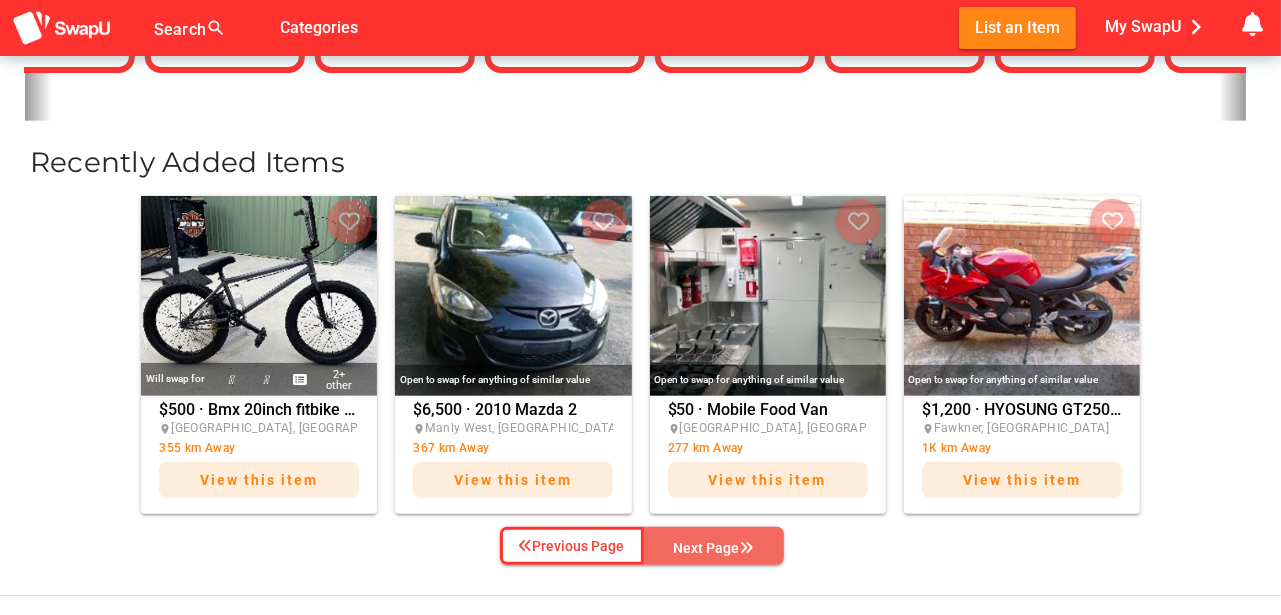 click on "Next Page" at bounding box center [714, 548] 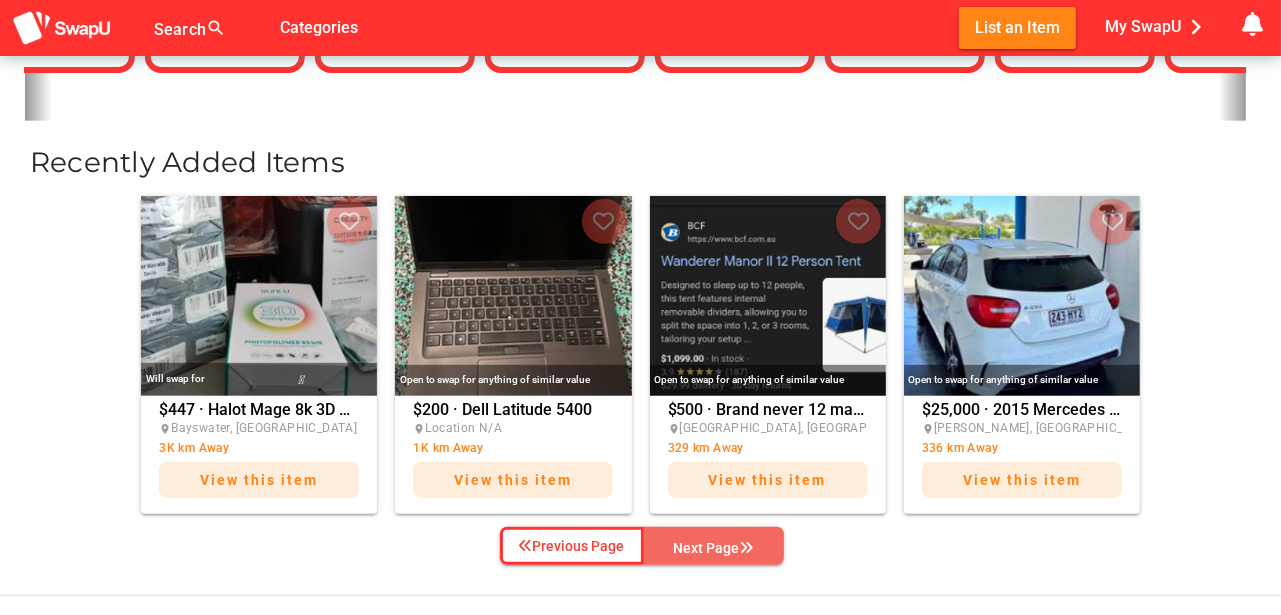 click on "Next Page" at bounding box center [714, 548] 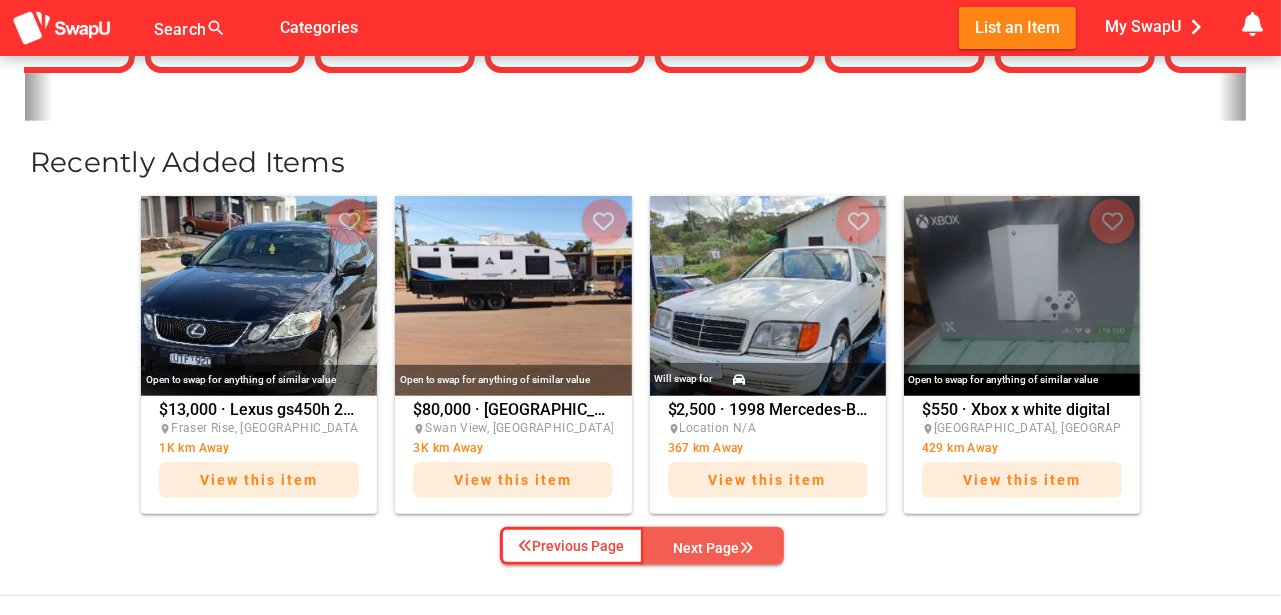 click on "Next Page" at bounding box center [714, 548] 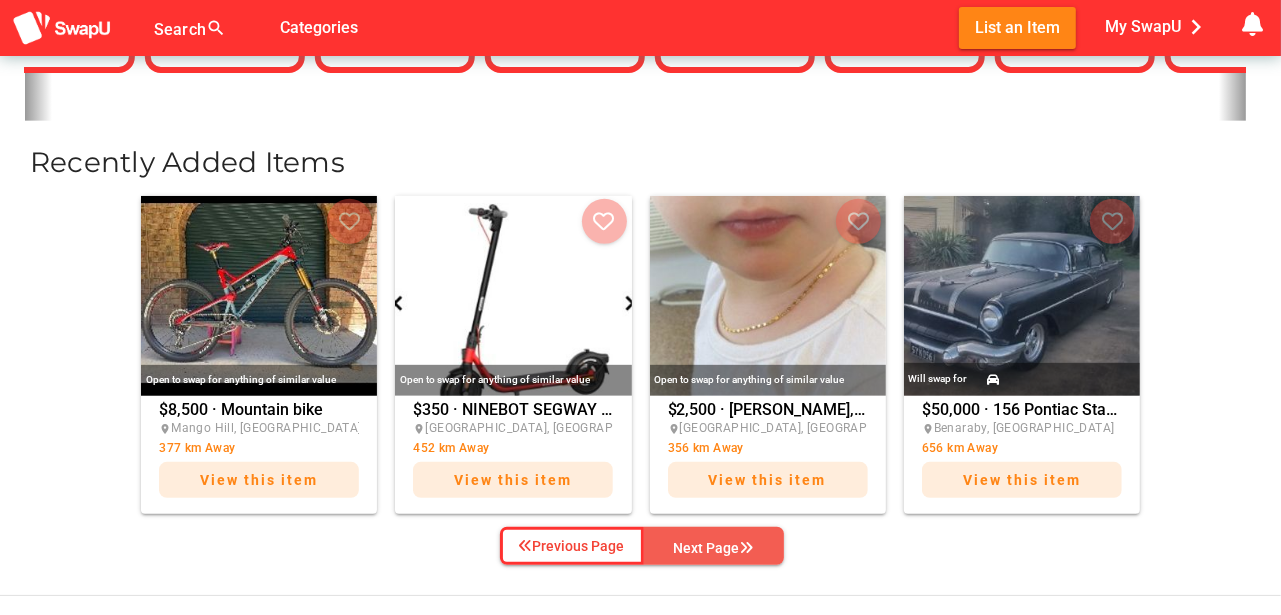 click on "Next Page" at bounding box center (714, 548) 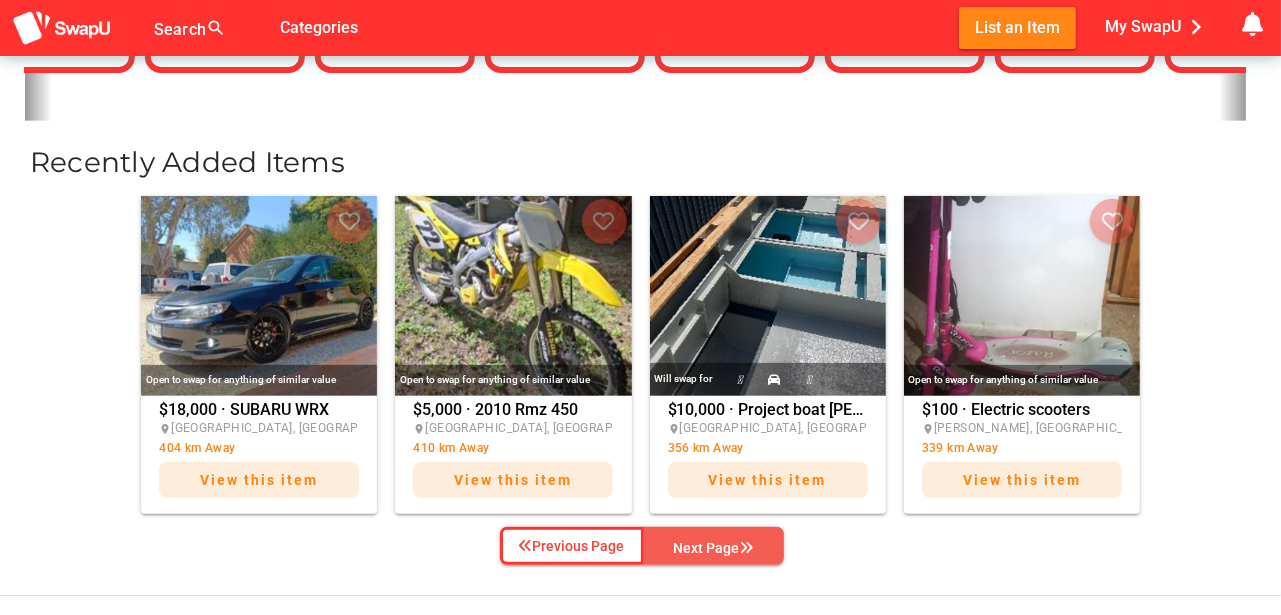 click on "Next Page" at bounding box center [714, 548] 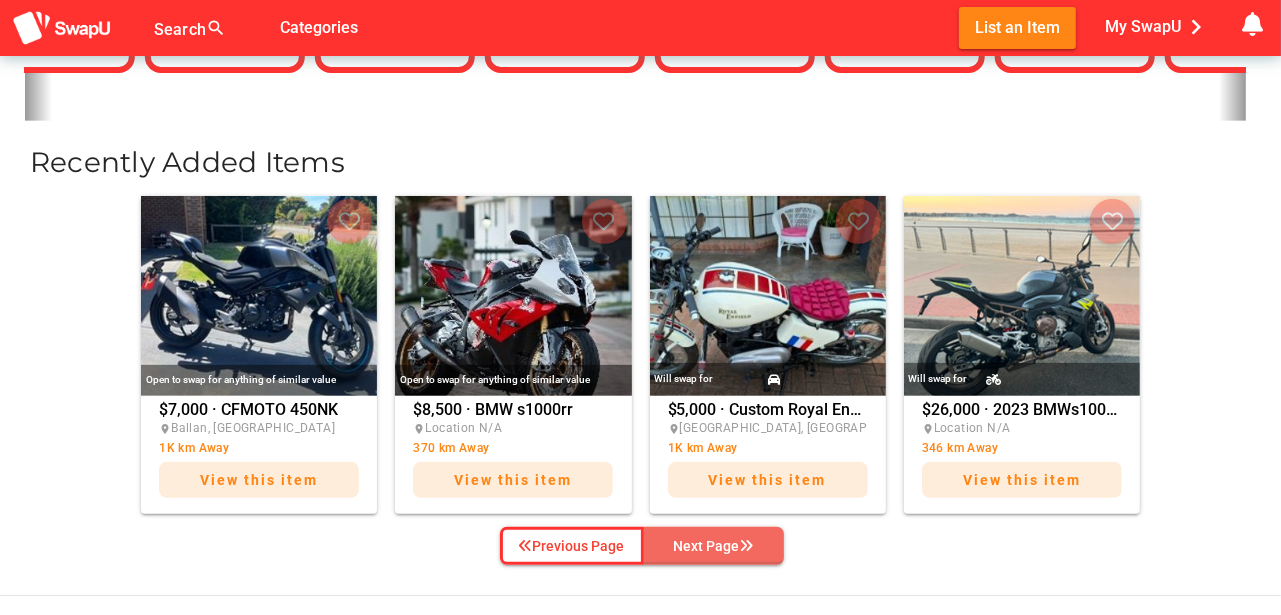 click on "Next Page" at bounding box center [714, 546] 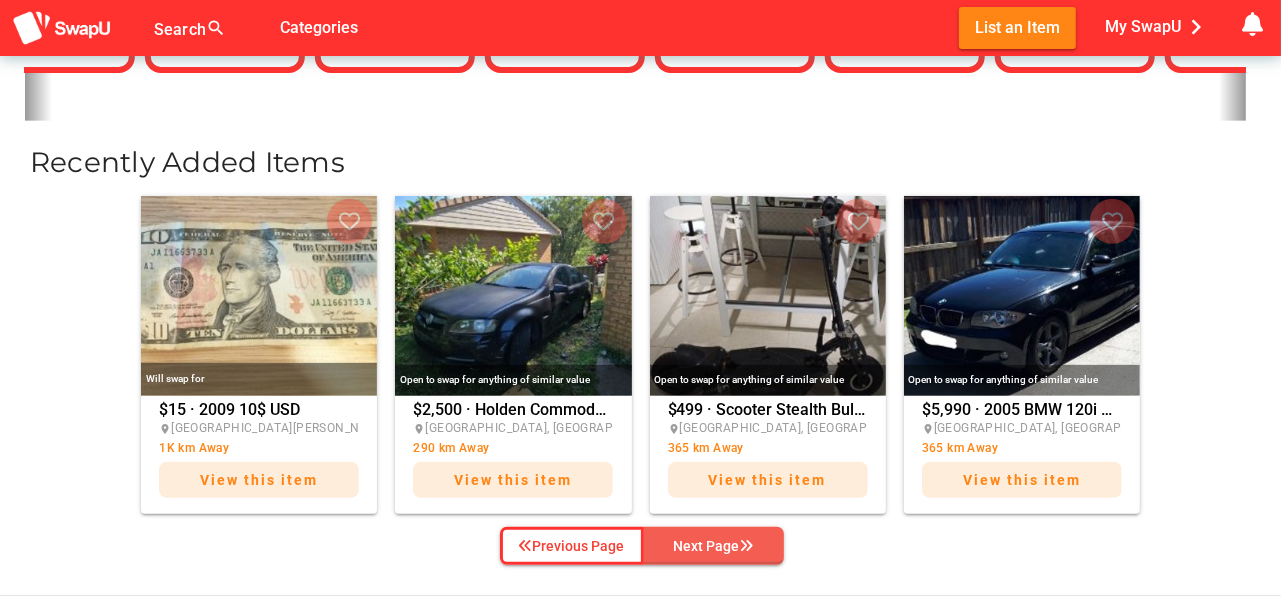 click on "Next Page" at bounding box center [714, 546] 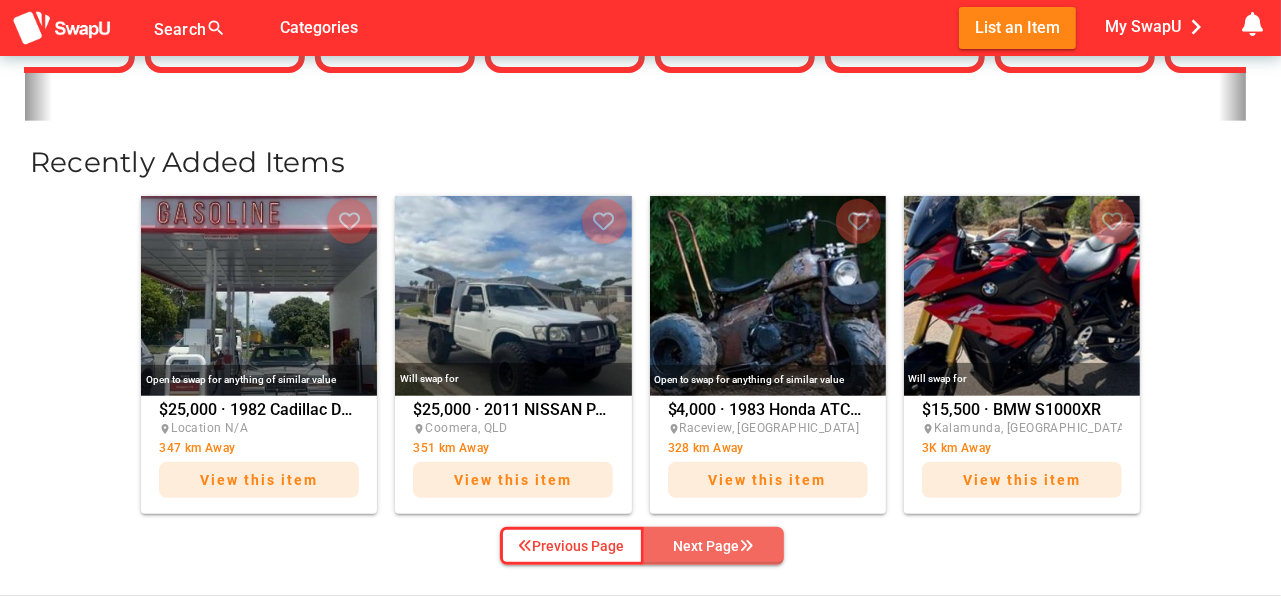 click on "Next Page" at bounding box center (714, 546) 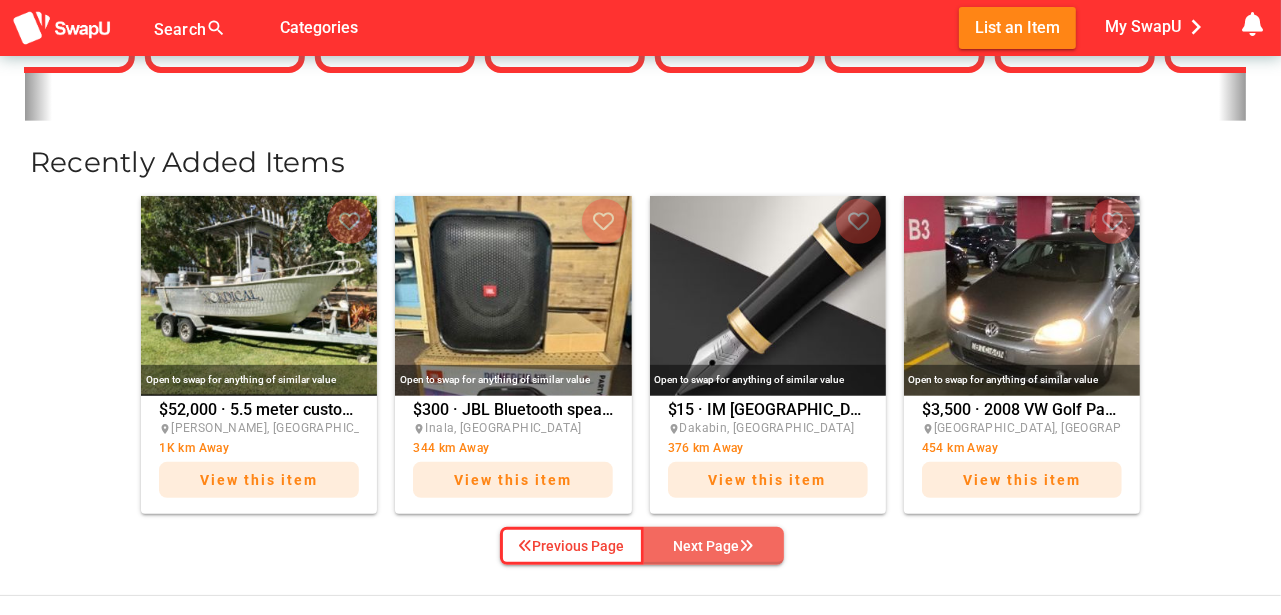 click on "Next Page" at bounding box center (714, 546) 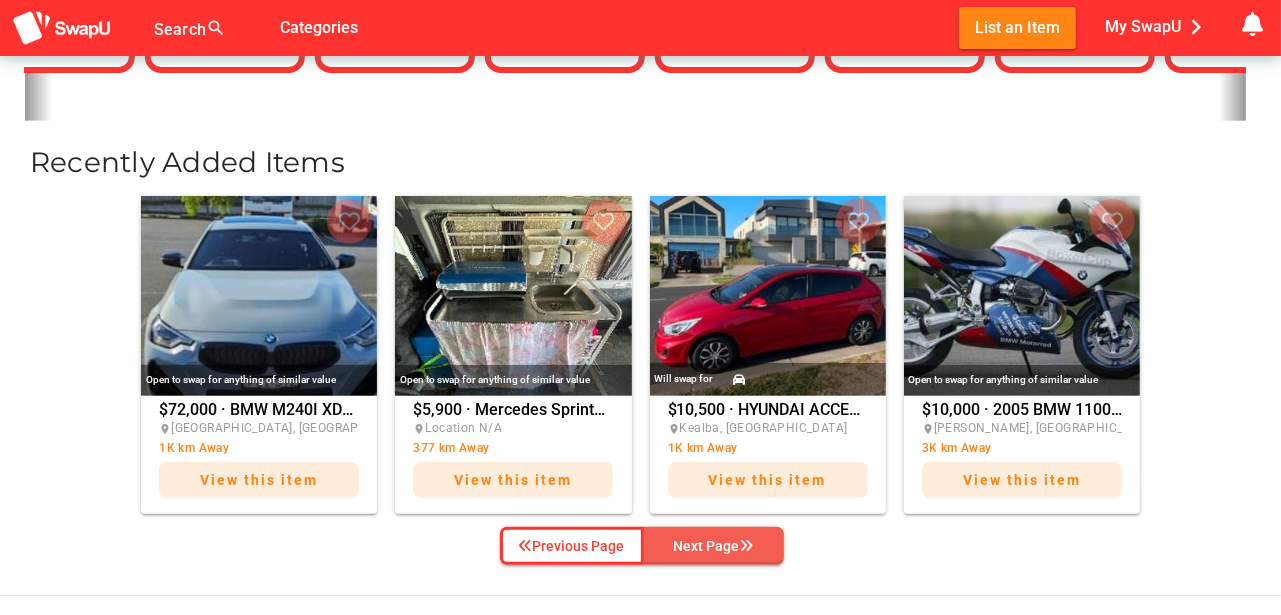click on "Next Page" at bounding box center (714, 546) 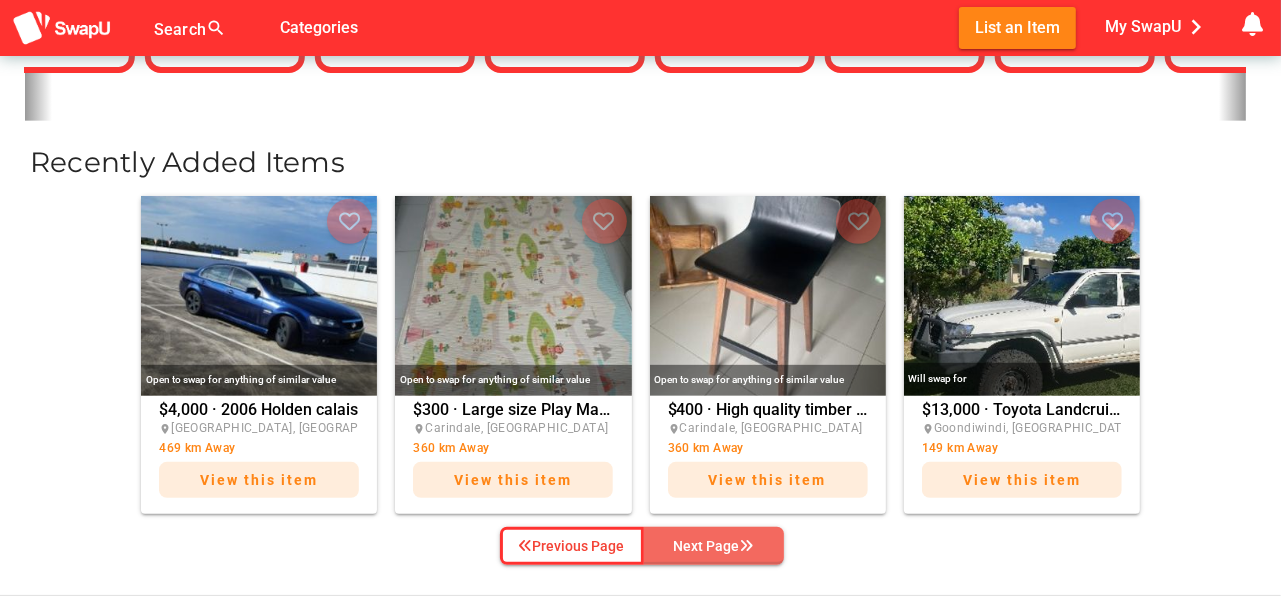 click on "Next Page" at bounding box center [714, 546] 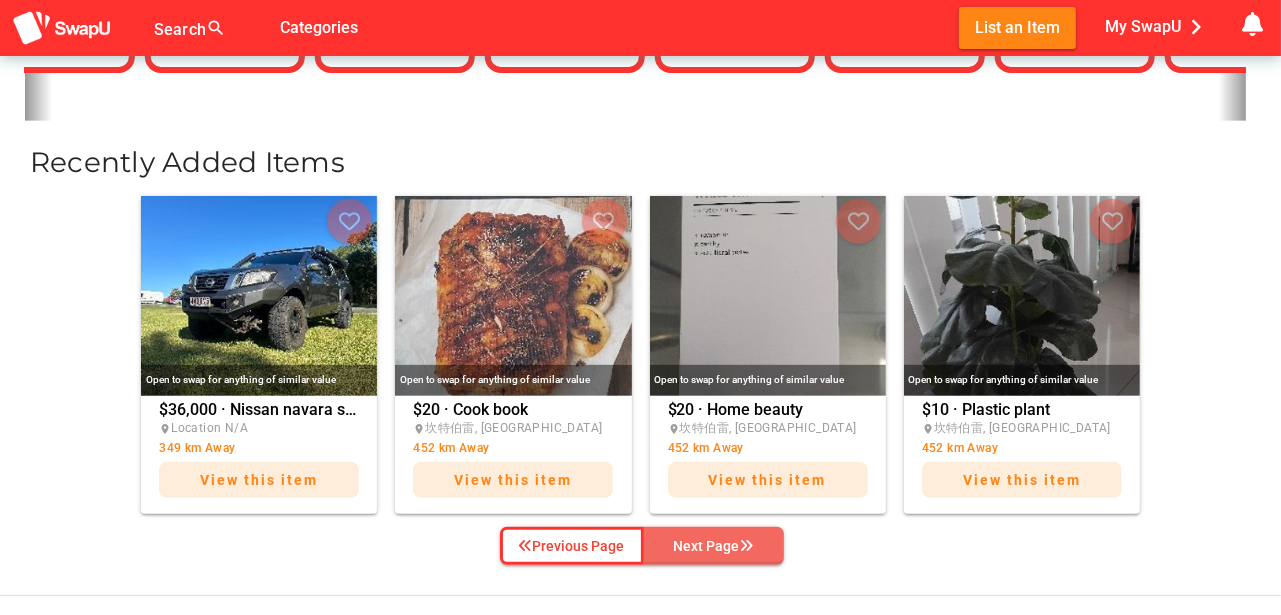click on "Next Page" at bounding box center (714, 546) 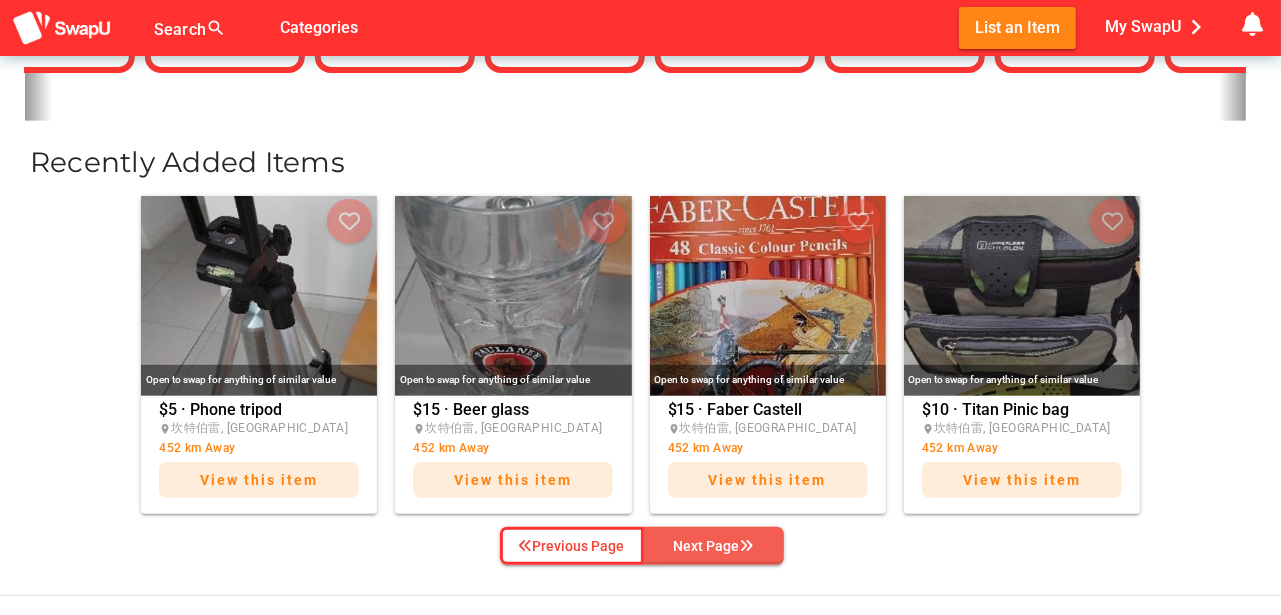 click on "Next Page" at bounding box center [714, 546] 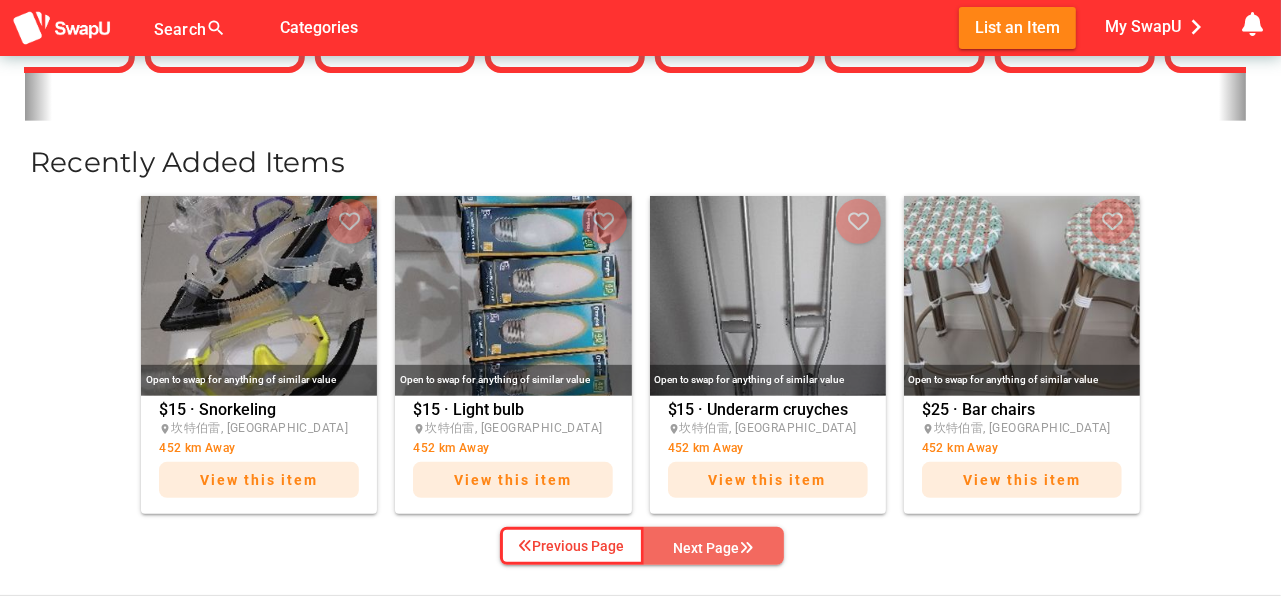 click on "Next Page" at bounding box center (714, 548) 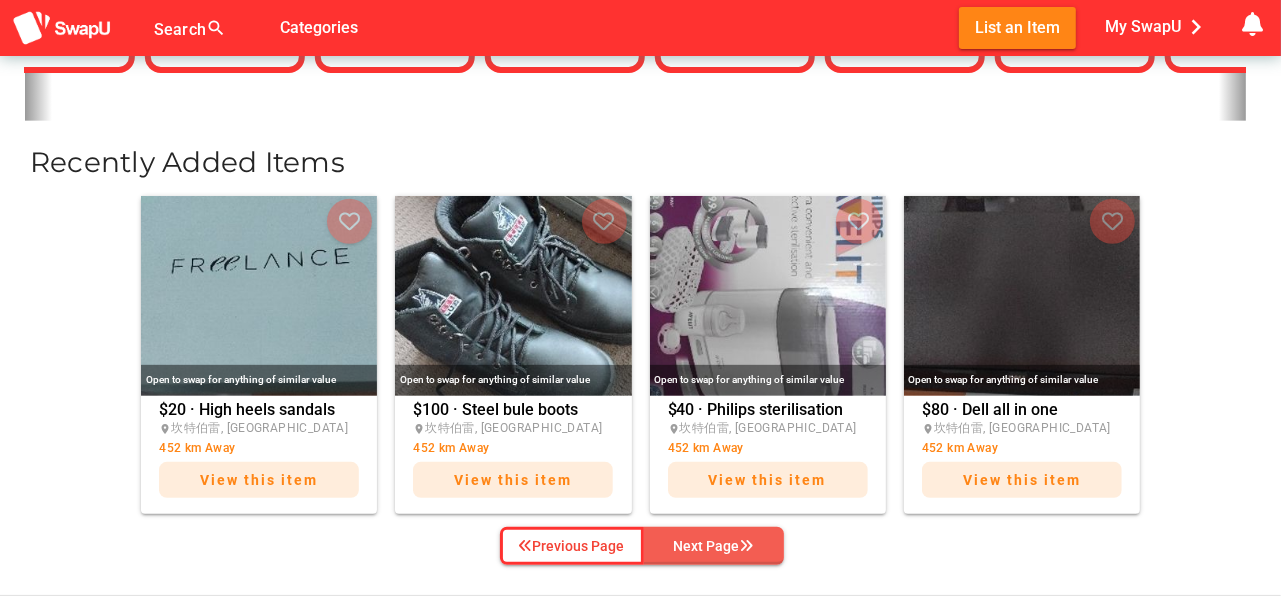click on "Next Page" at bounding box center [714, 546] 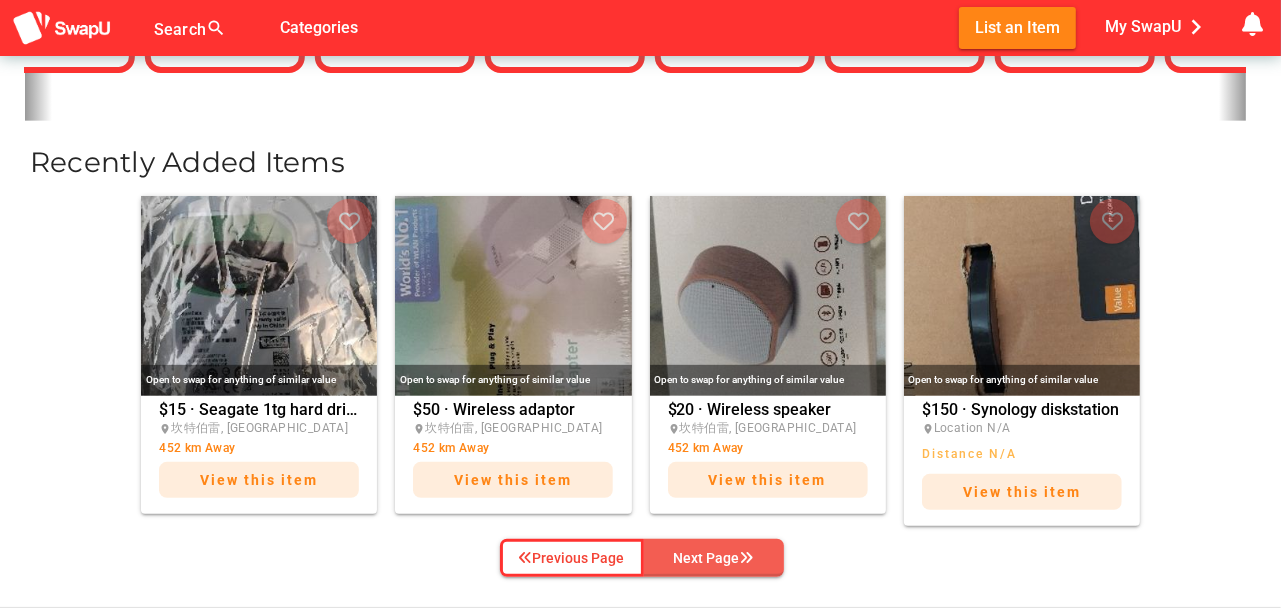 click on "Next Page" at bounding box center [714, 558] 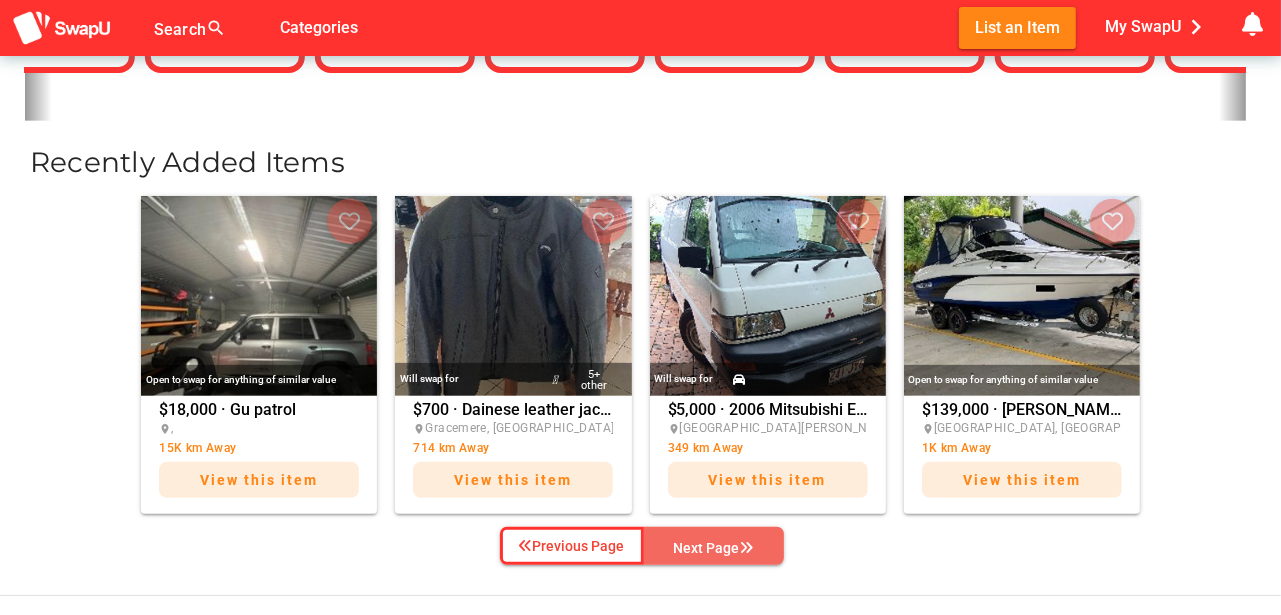 click on "Next Page" at bounding box center [714, 548] 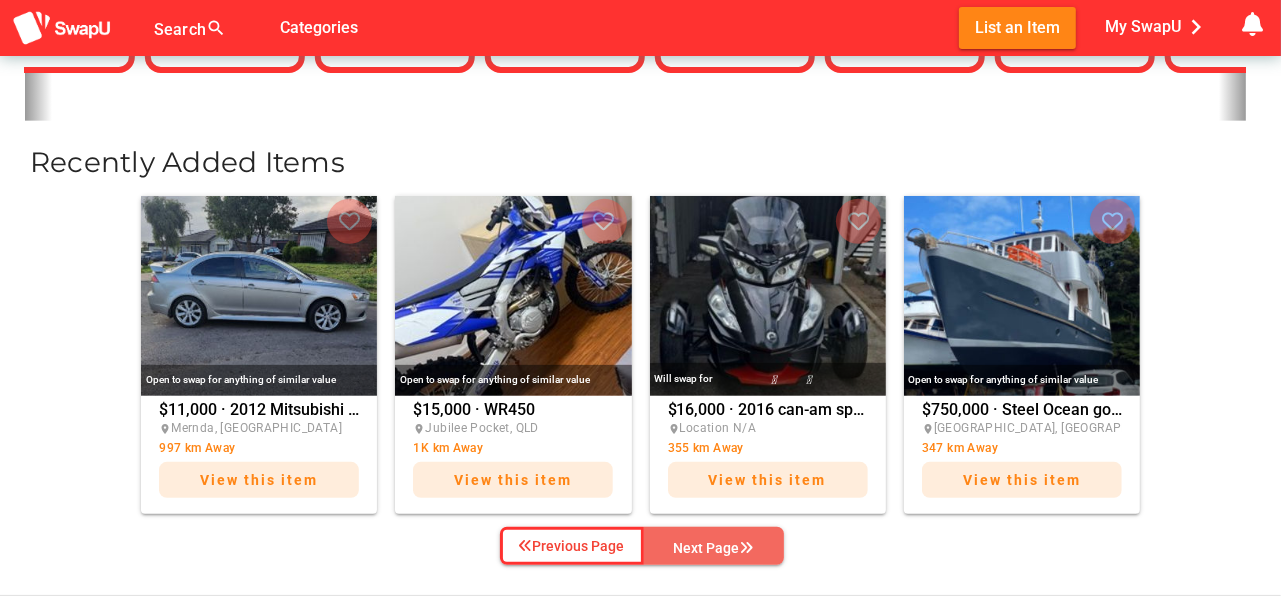 click on "Next Page" at bounding box center [714, 548] 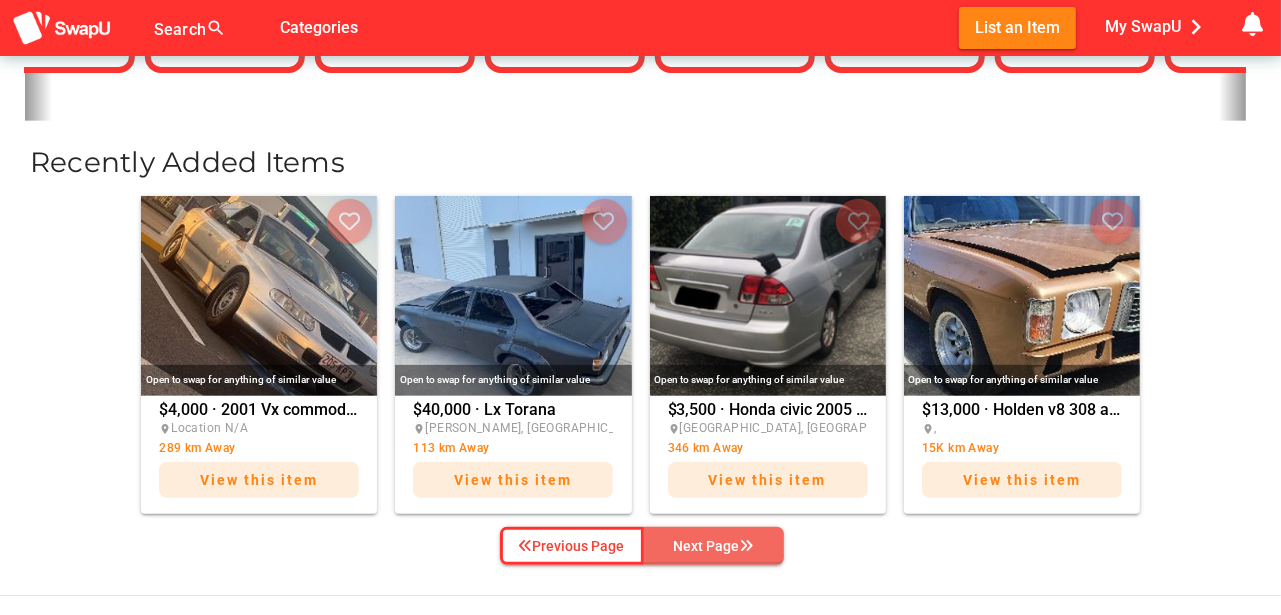 click on "Next Page" at bounding box center (714, 546) 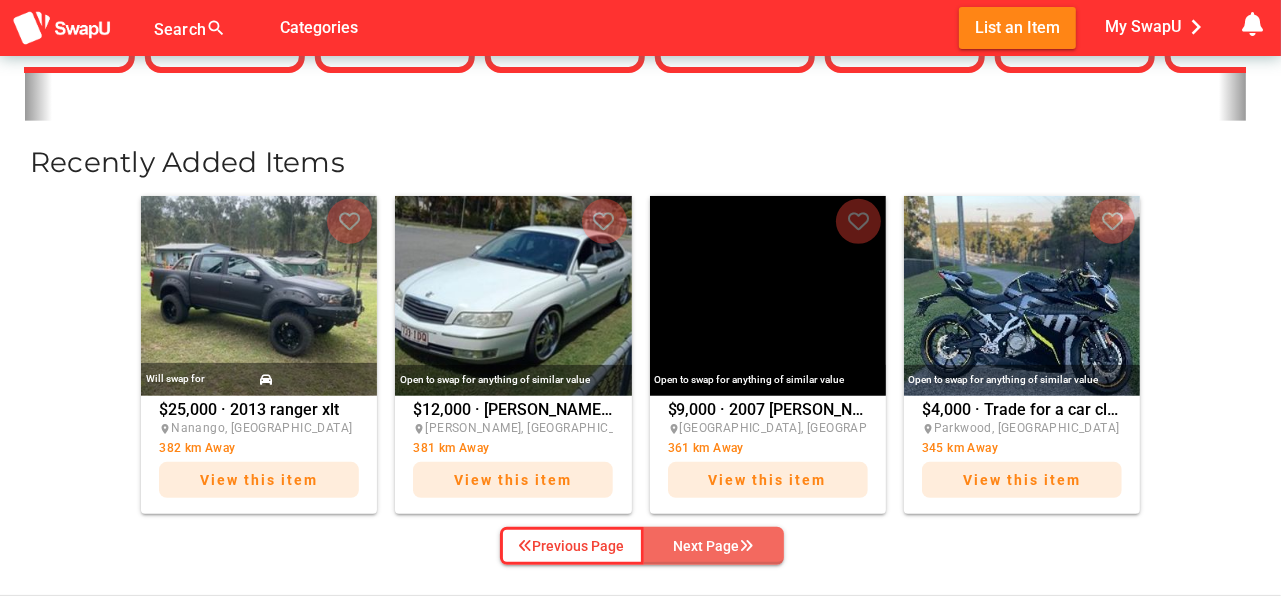 click on "Next Page" at bounding box center (714, 546) 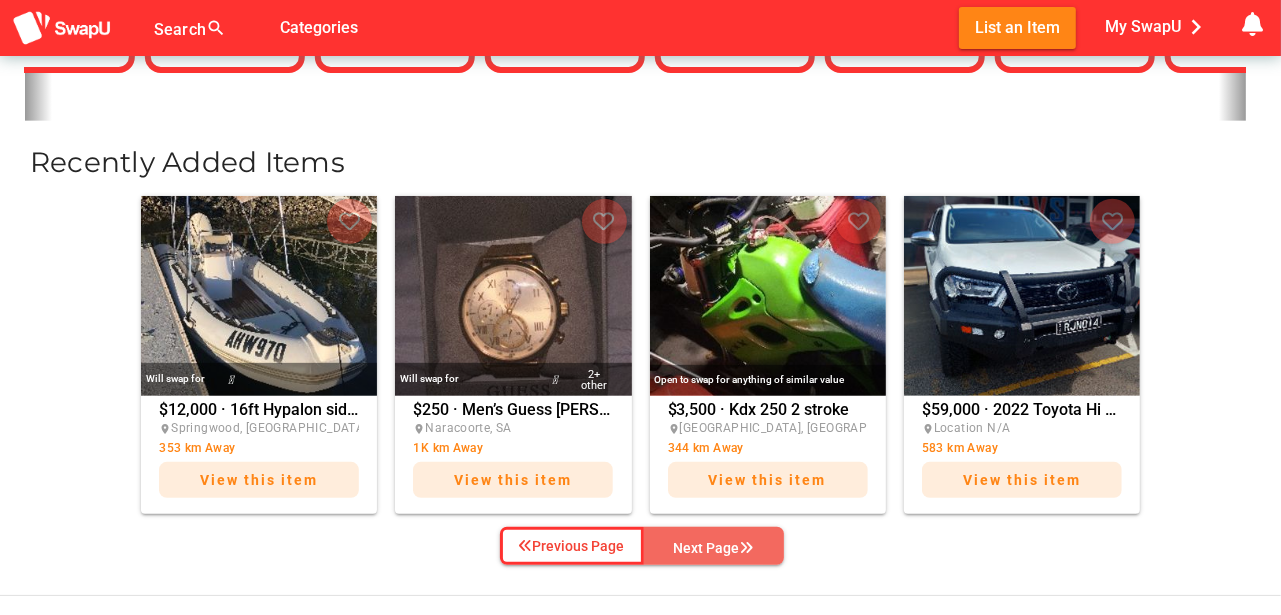 click on "Next Page" at bounding box center [714, 548] 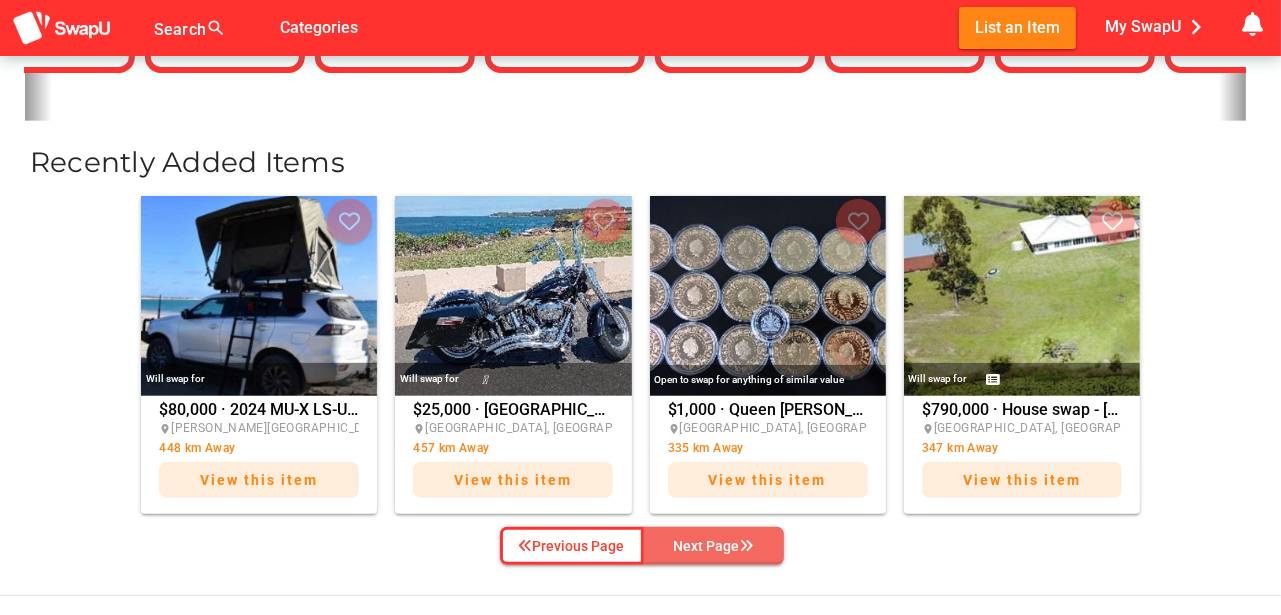 click on "Next Page" at bounding box center (714, 546) 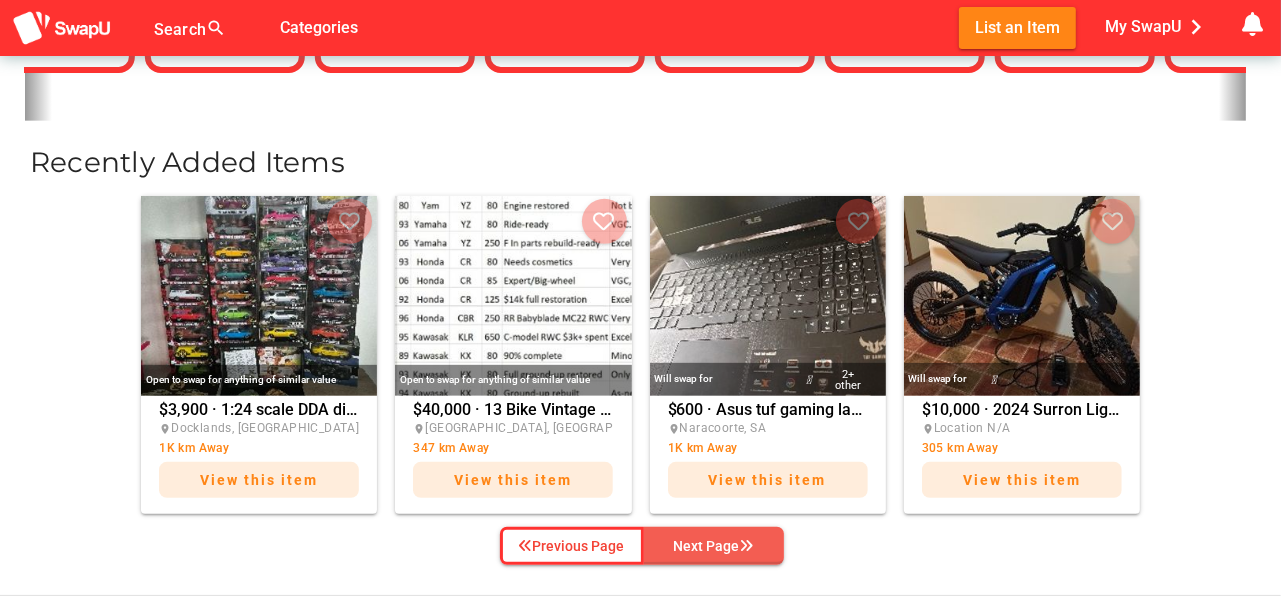 click on "Next Page" at bounding box center [714, 546] 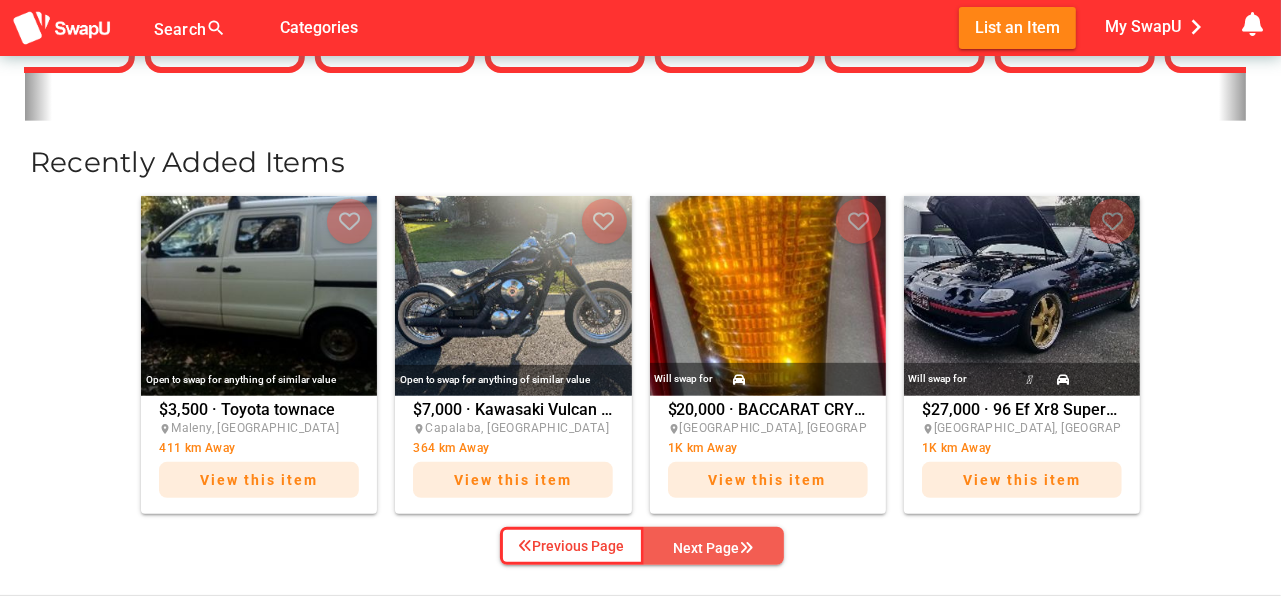 click on "Next Page" at bounding box center (714, 548) 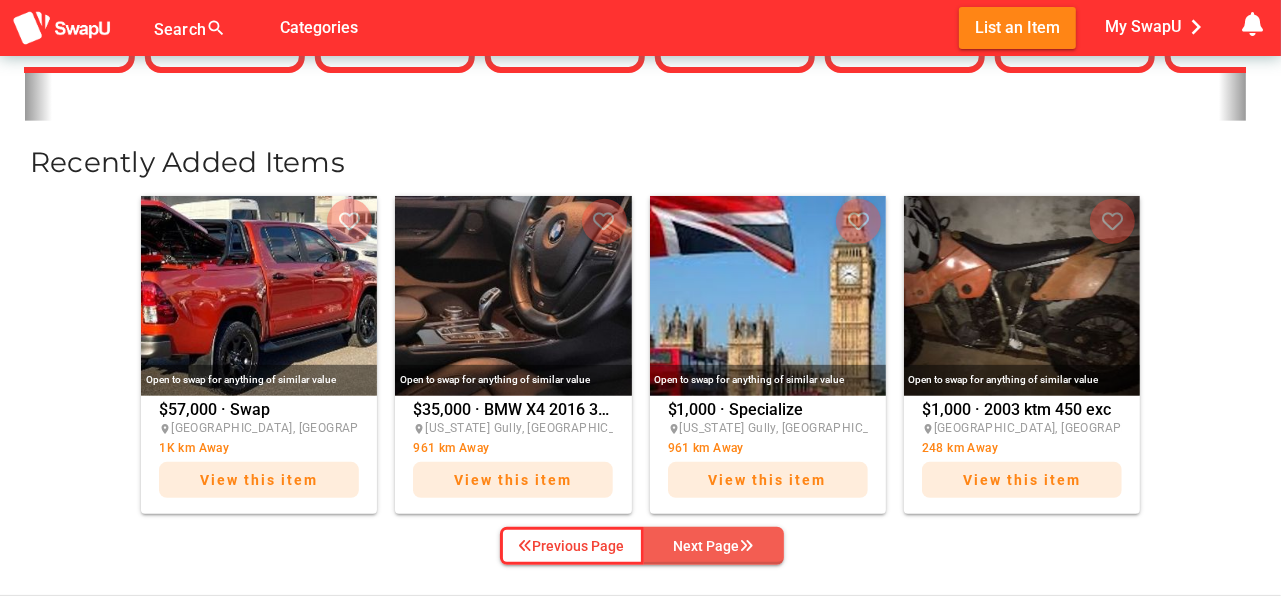 click on "Next Page" at bounding box center [714, 546] 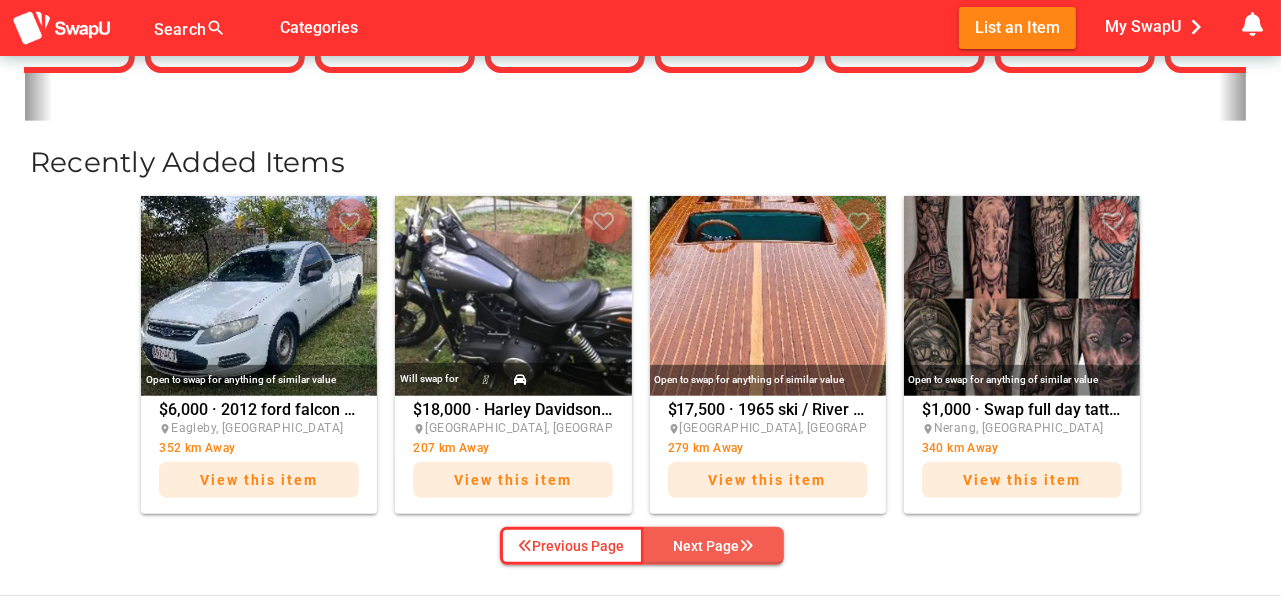 click on "Next Page" at bounding box center (714, 546) 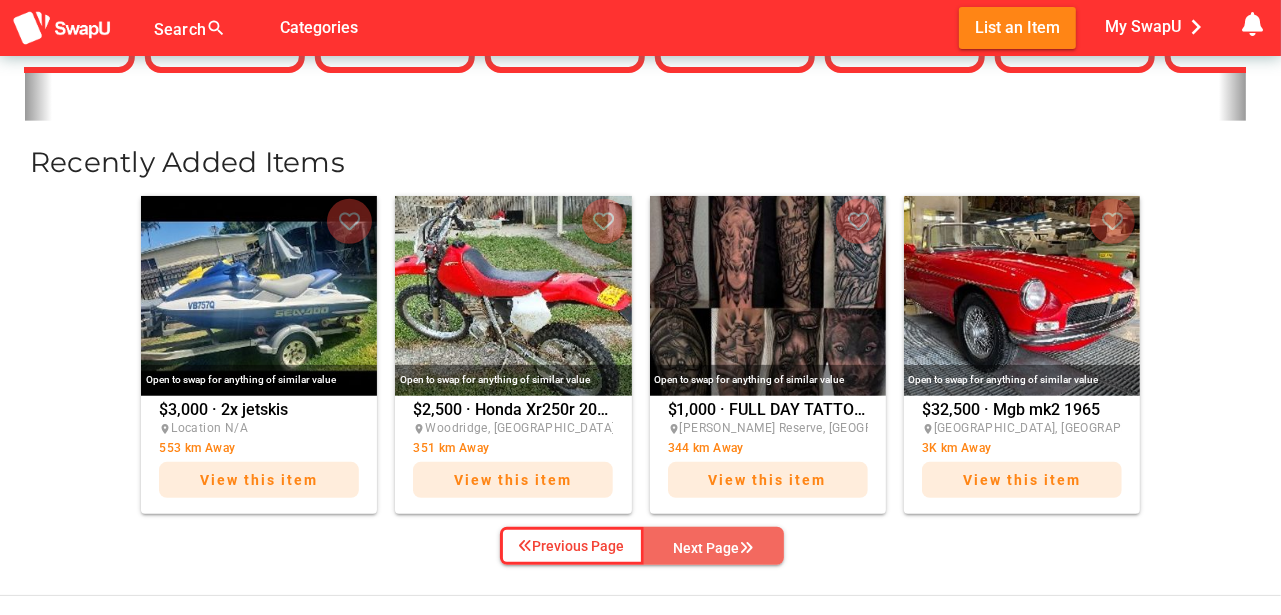 click on "Next Page" at bounding box center [714, 548] 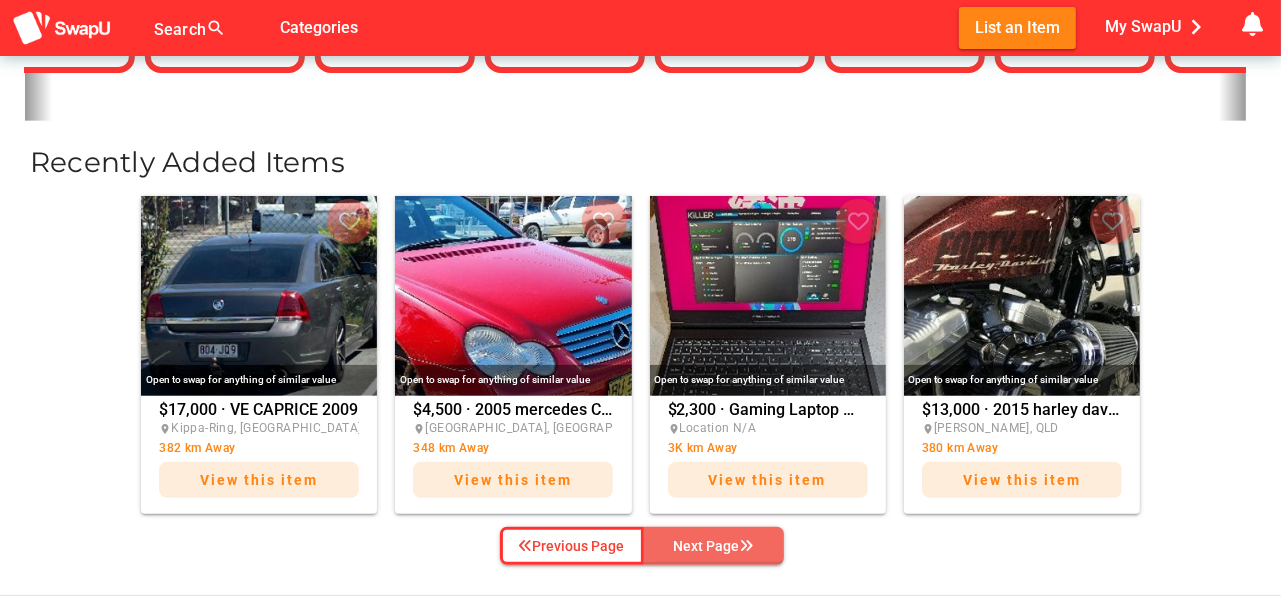 click on "Next Page" at bounding box center (714, 546) 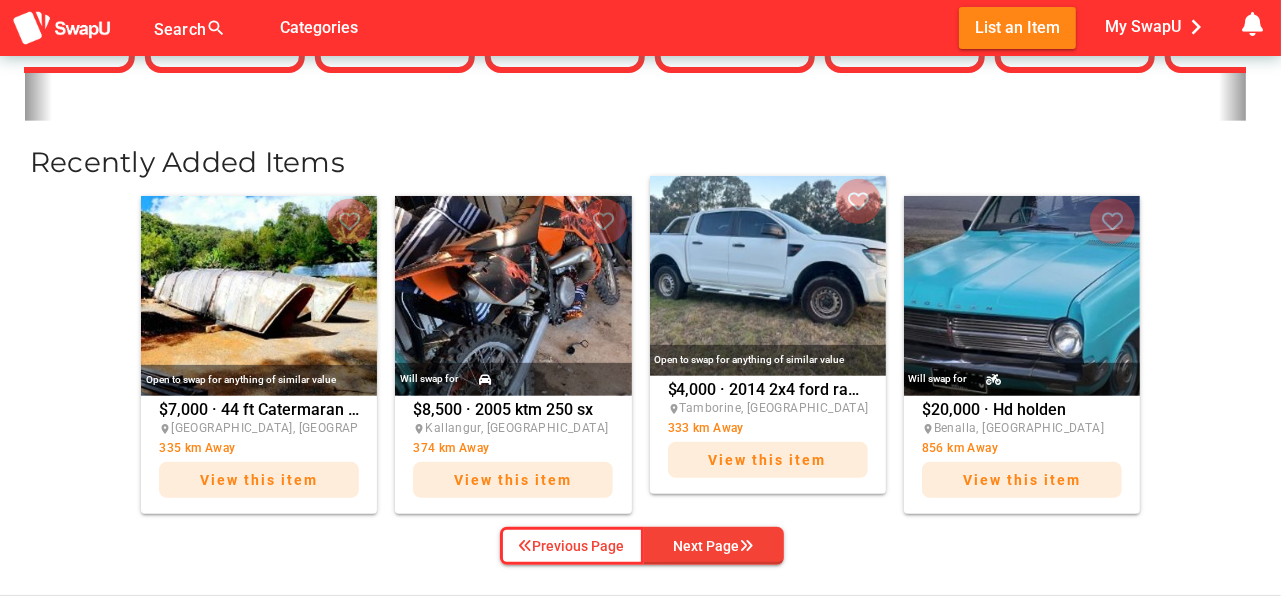 click at bounding box center (768, 276) 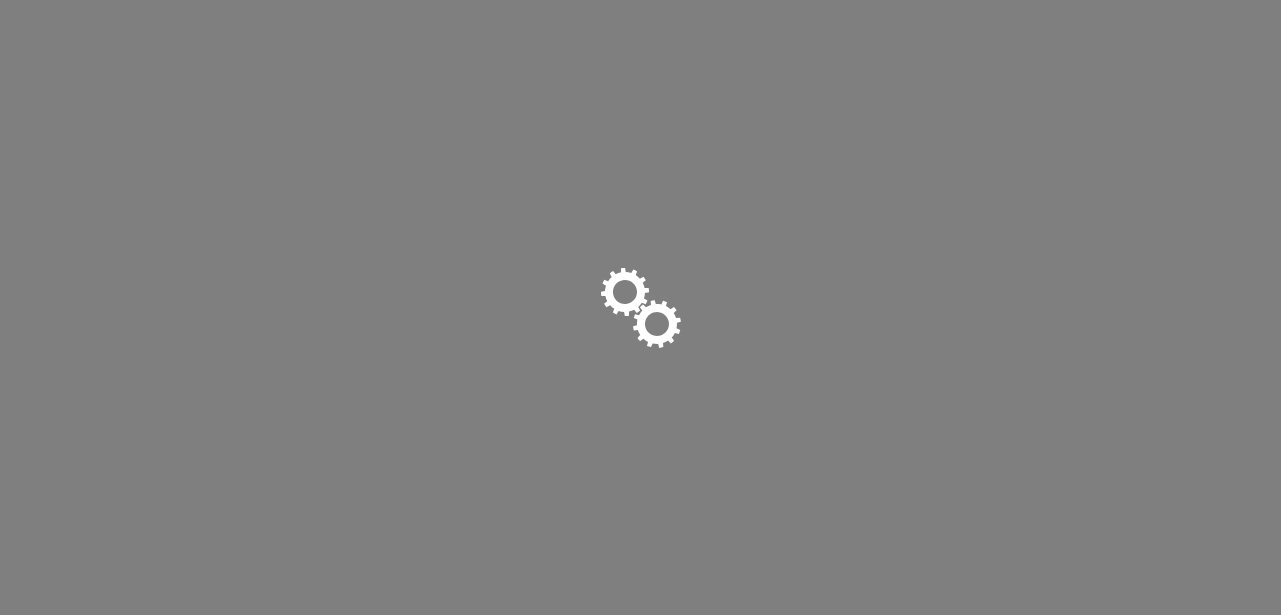 scroll, scrollTop: 0, scrollLeft: 0, axis: both 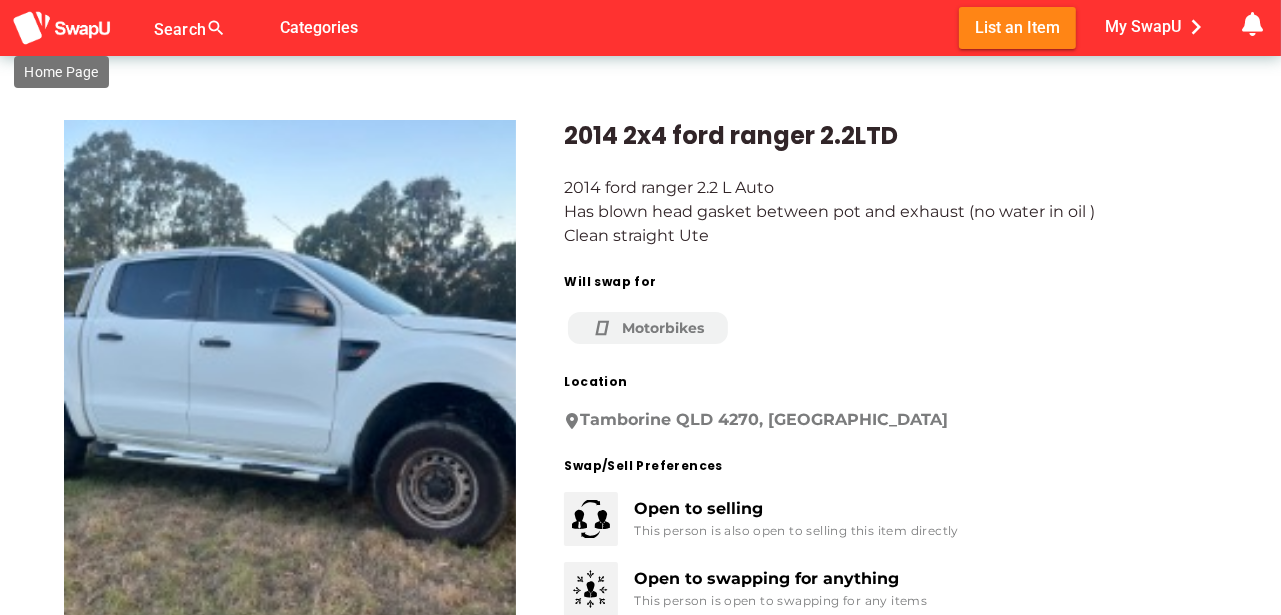 click at bounding box center (62, 28) 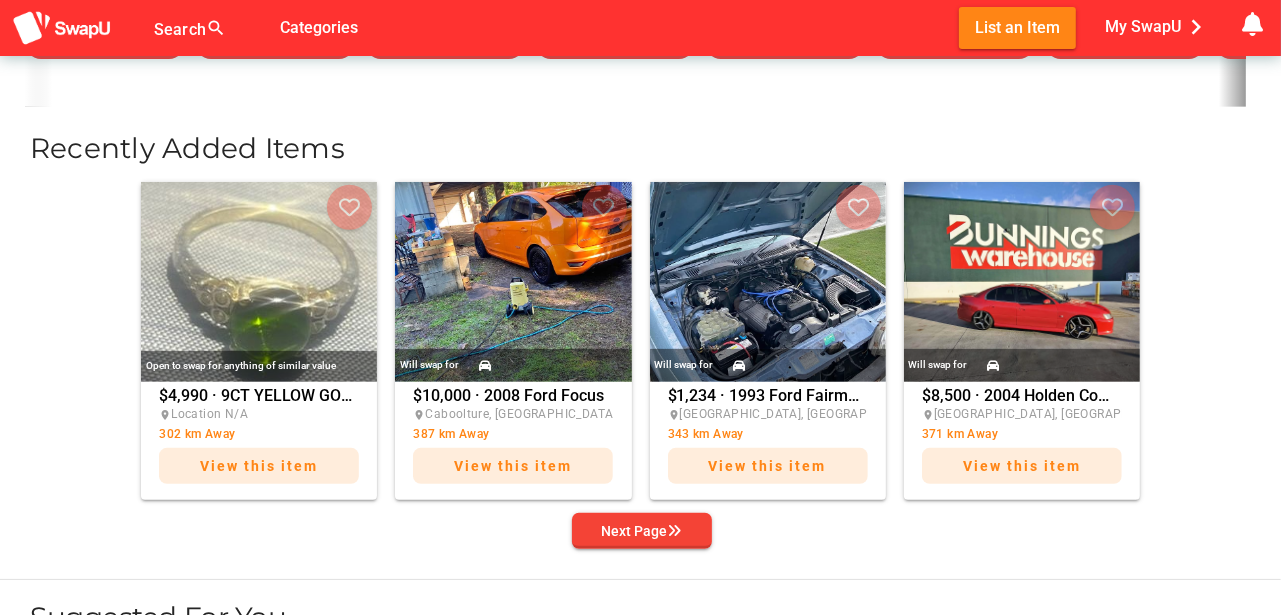 scroll, scrollTop: 733, scrollLeft: 0, axis: vertical 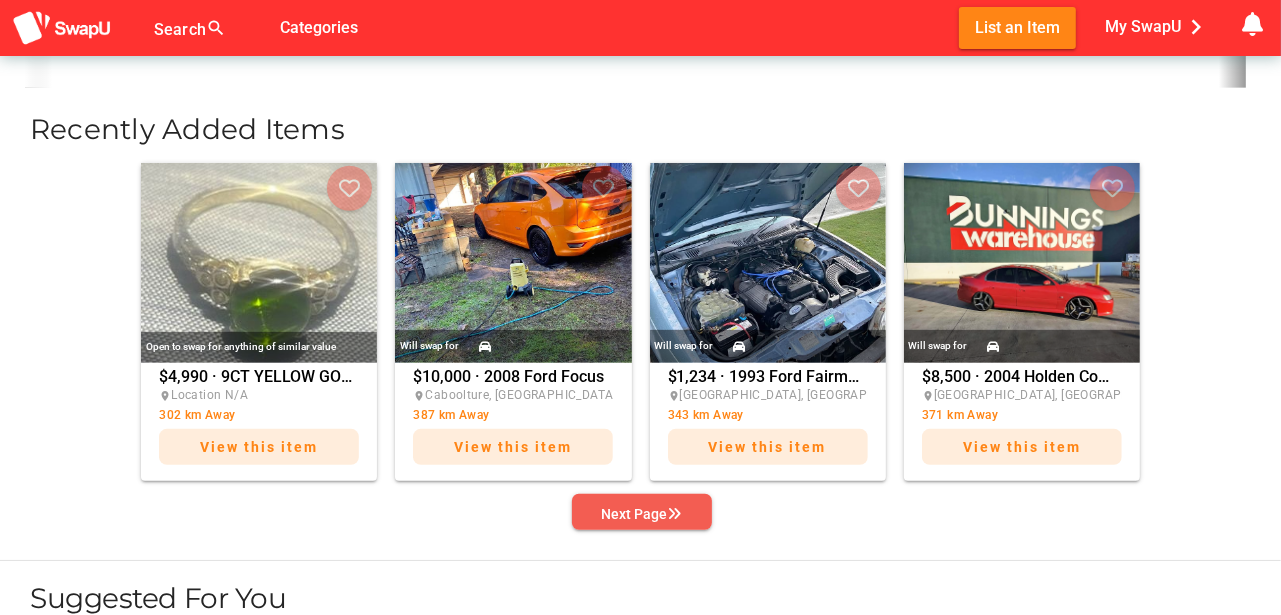 click on "Next Page" at bounding box center [642, 514] 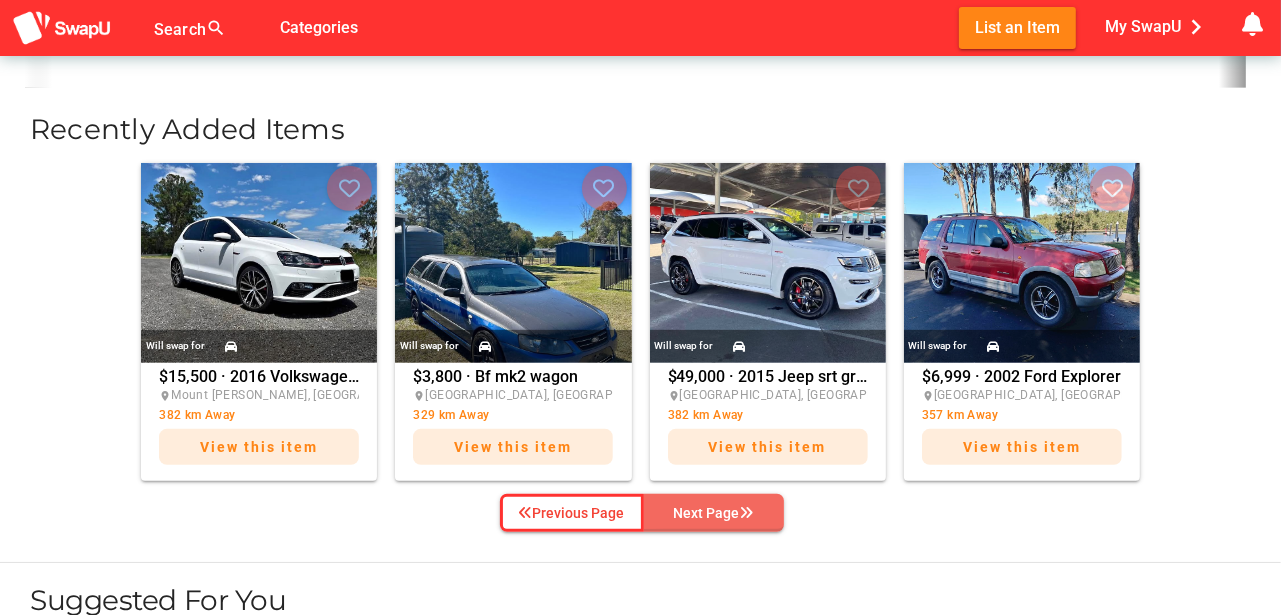 click on "Next Page" at bounding box center (714, 513) 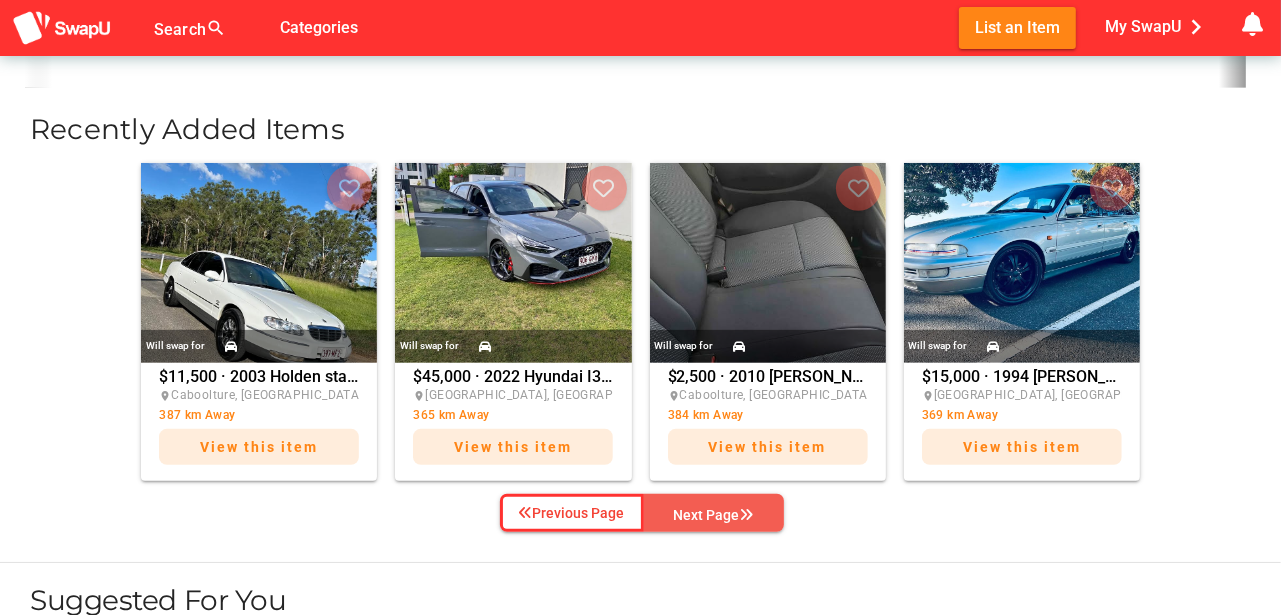 click on "Next Page" at bounding box center [714, 515] 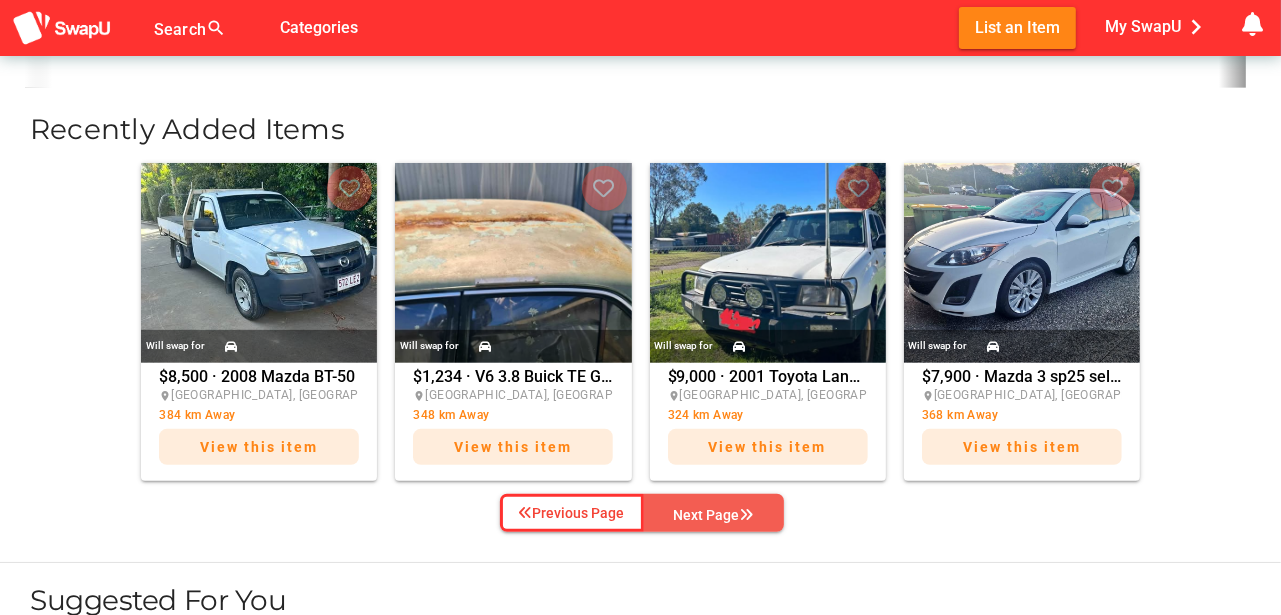 click on "Next Page" at bounding box center [714, 515] 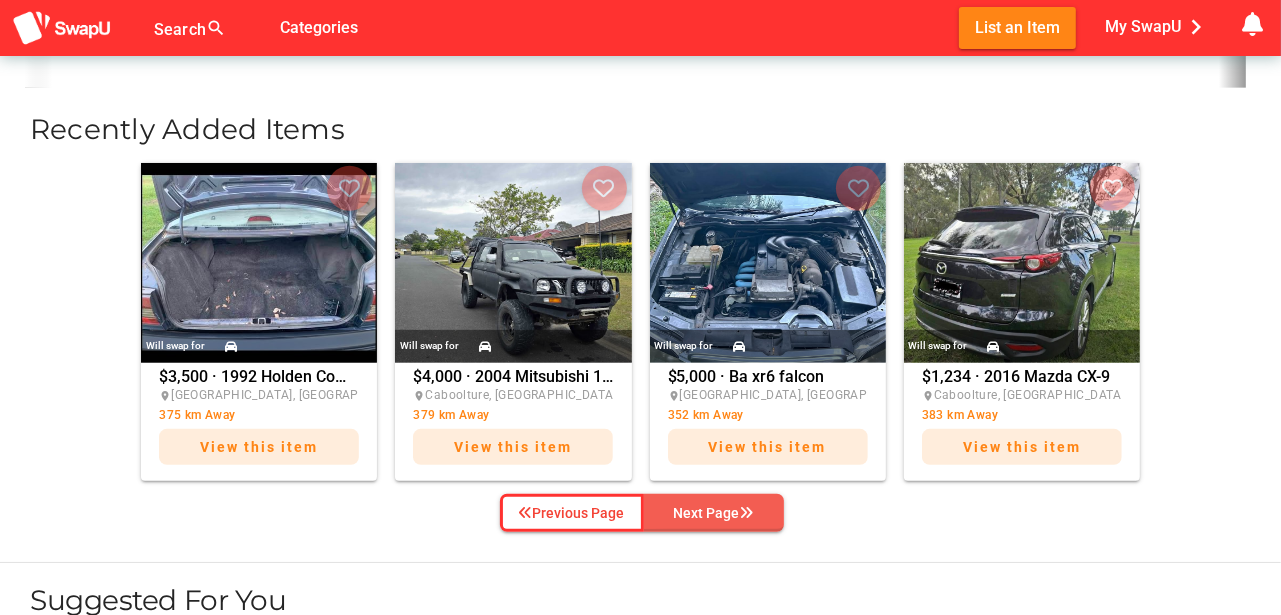 click on "Next Page" at bounding box center [714, 513] 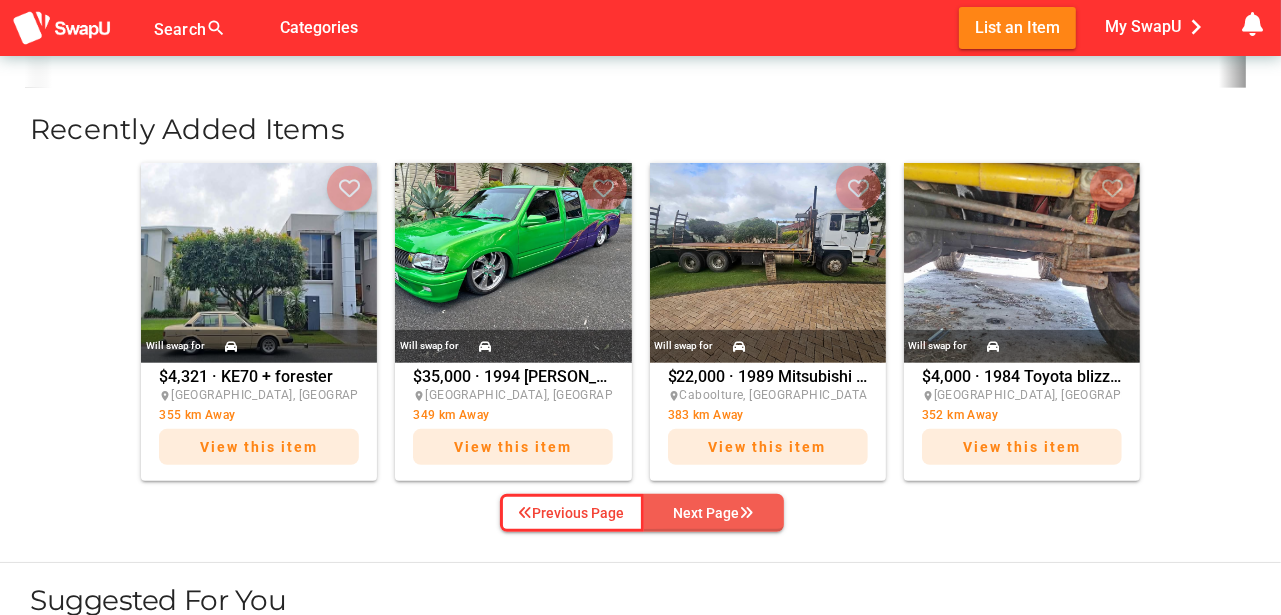 click on "Next Page" at bounding box center [714, 513] 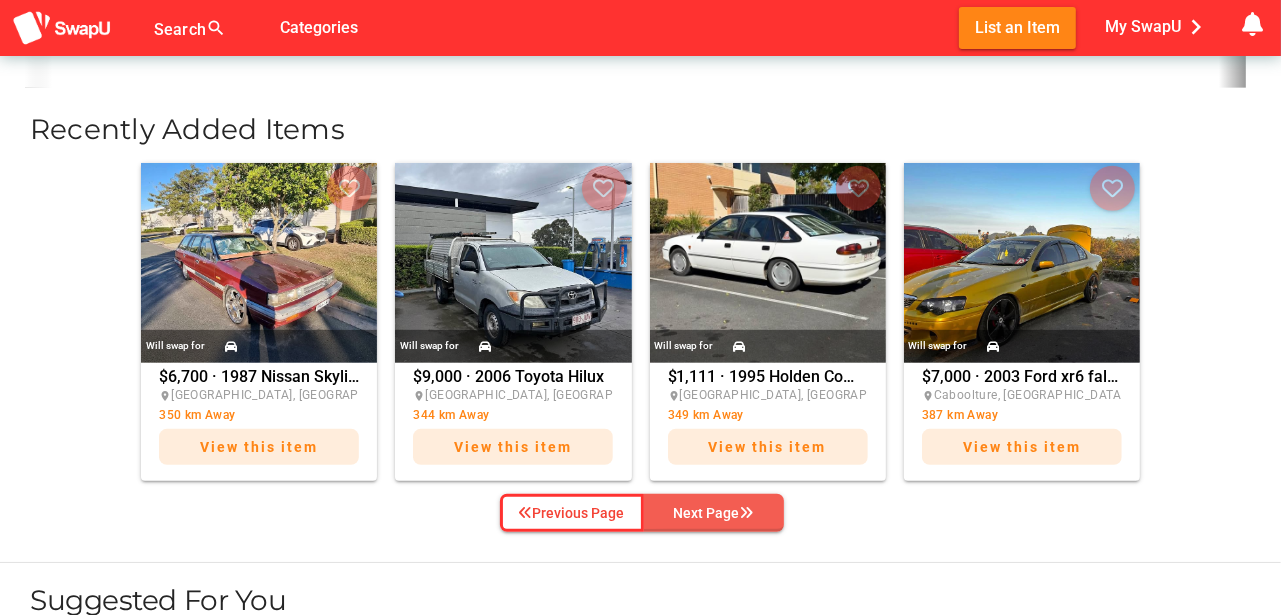 click on "Next Page" at bounding box center [714, 513] 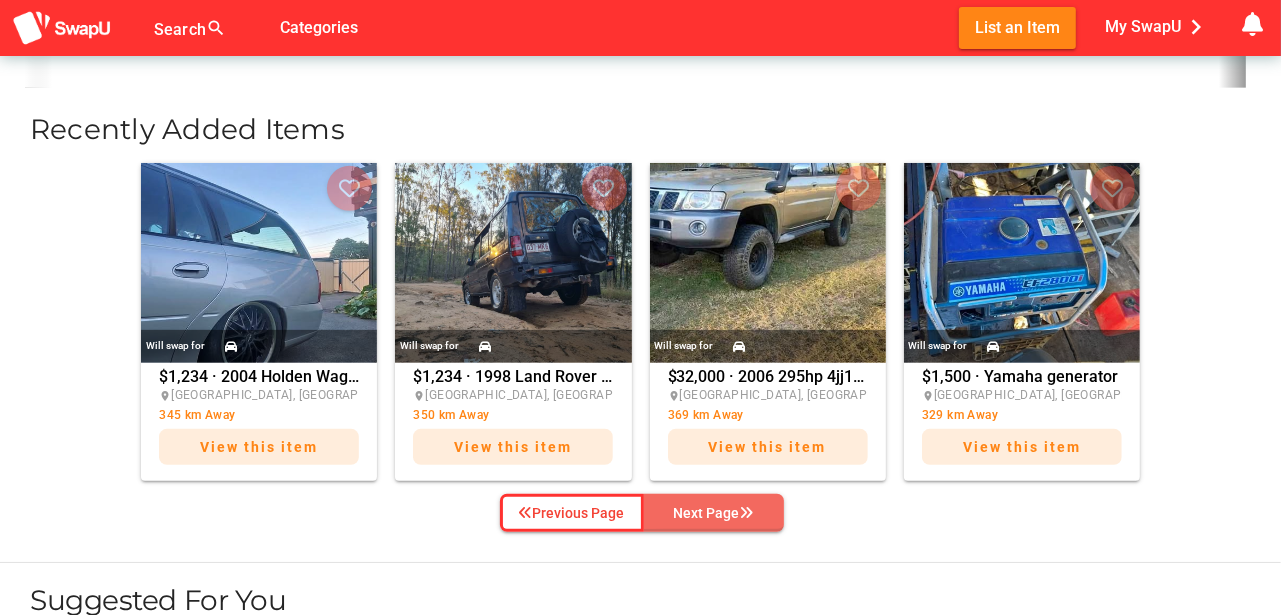click on "Next Page" at bounding box center [714, 513] 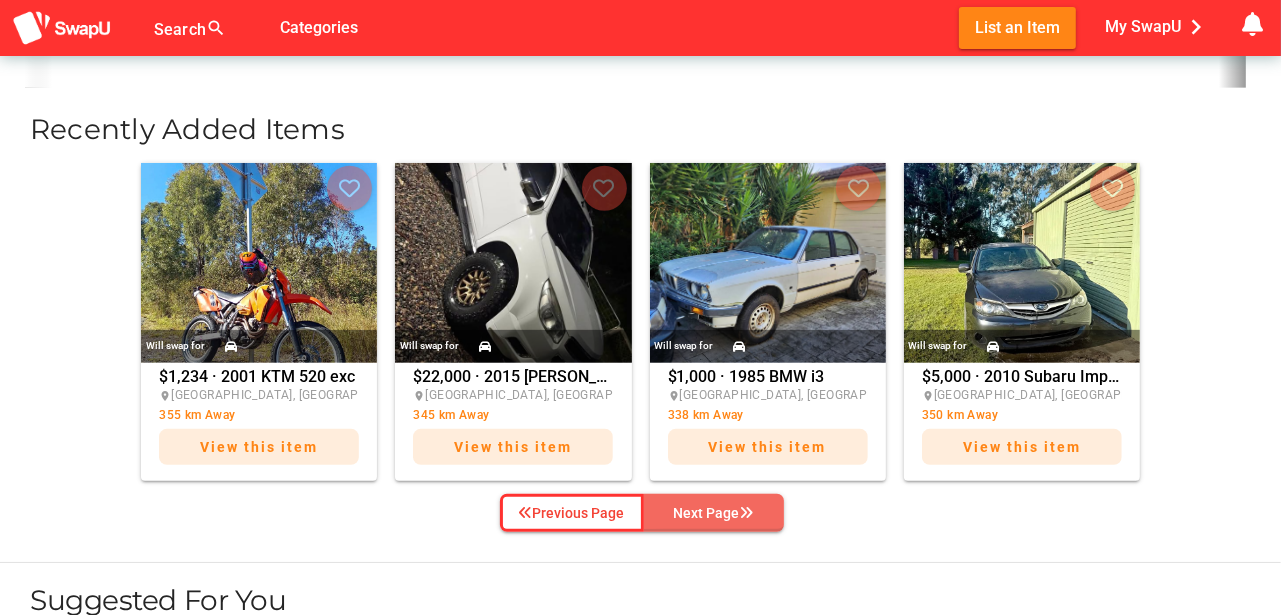 click on "Next Page" at bounding box center [714, 513] 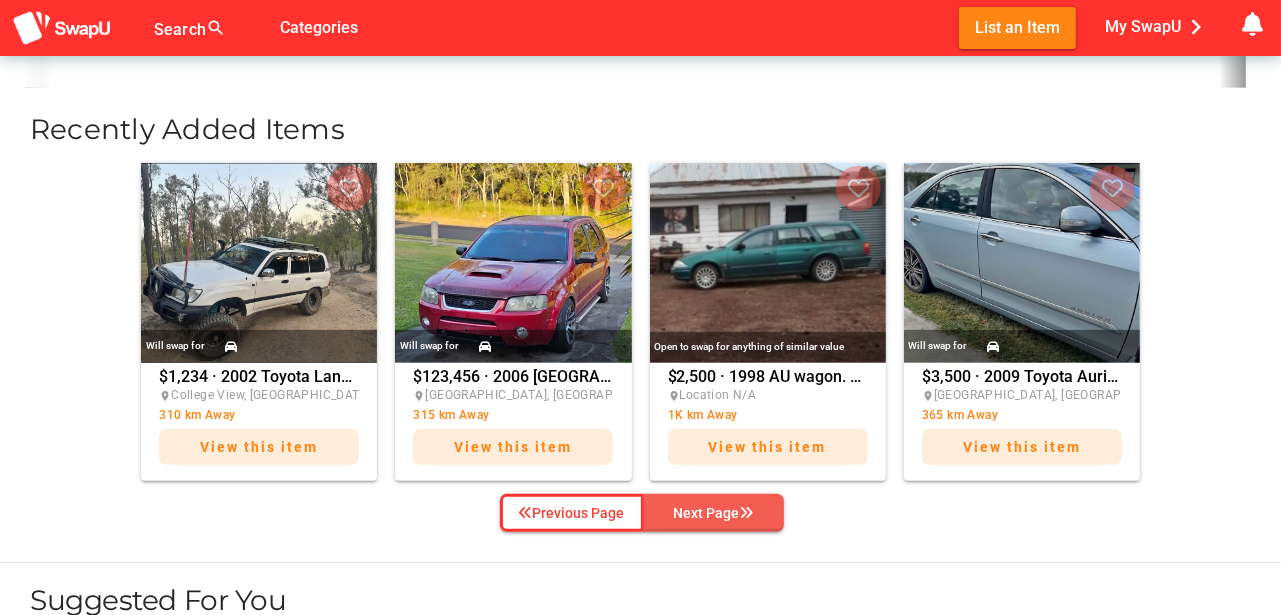 click on "Next Page" at bounding box center [714, 513] 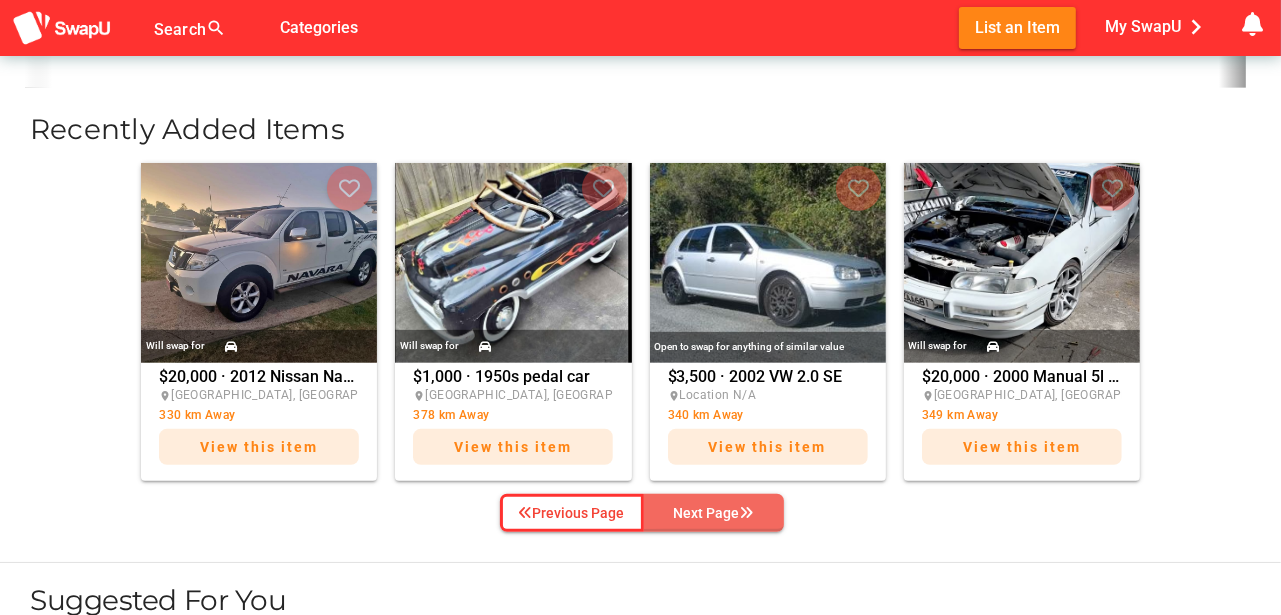 click on "Next Page" at bounding box center (714, 513) 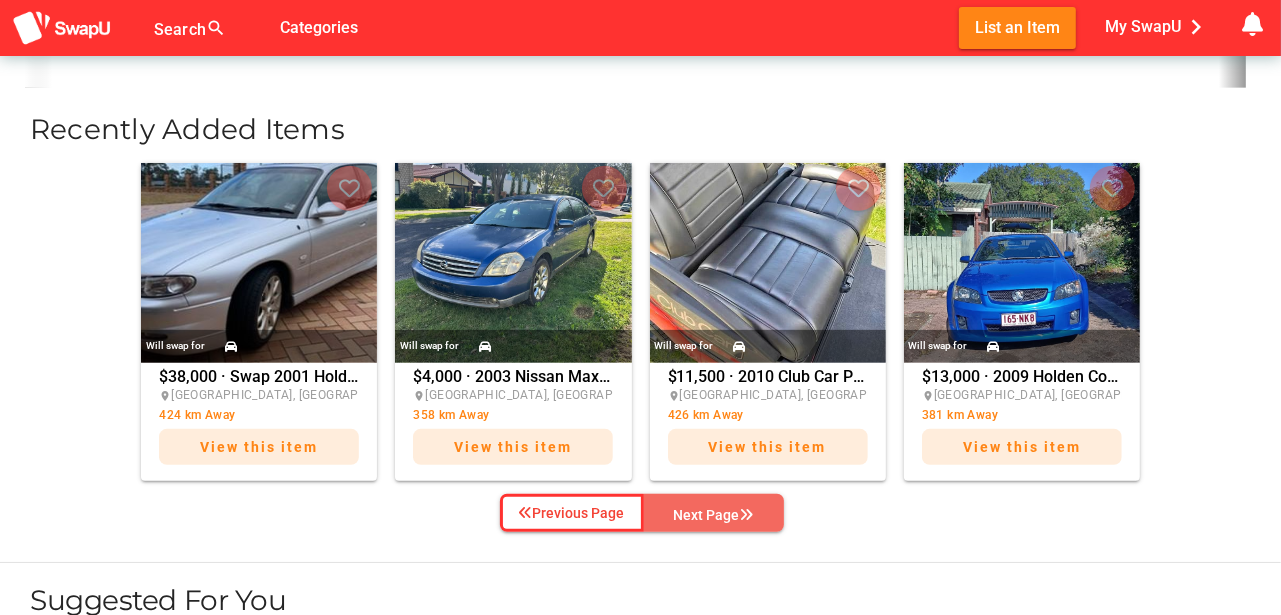 click on "Next Page" at bounding box center [714, 515] 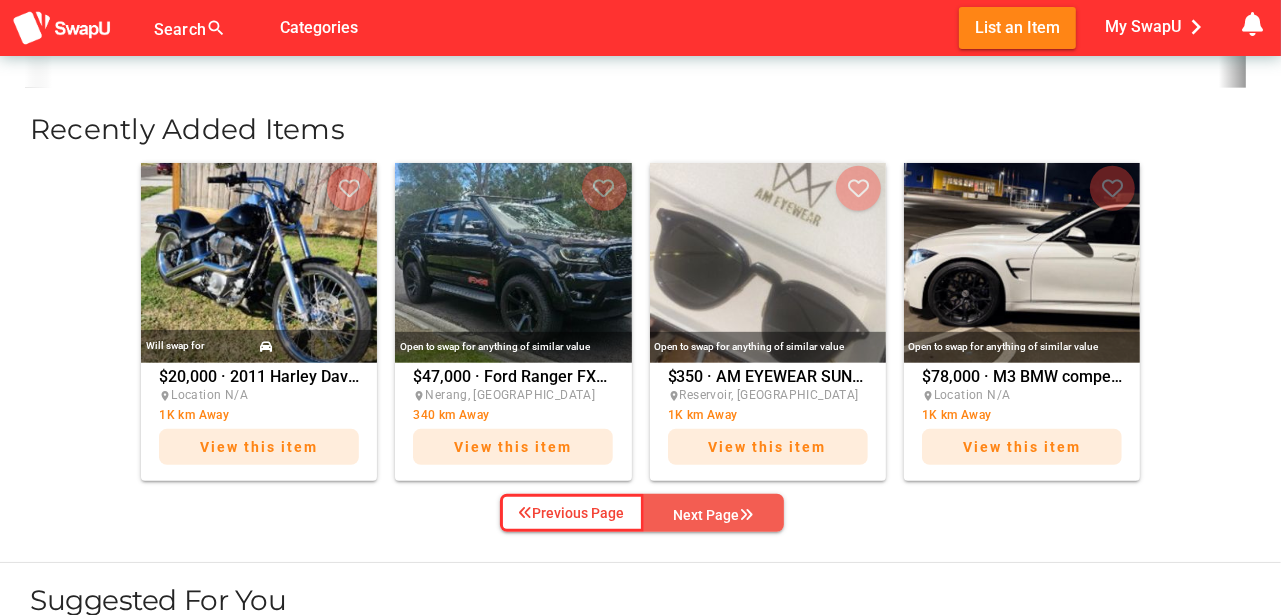 click on "Next Page" at bounding box center (714, 515) 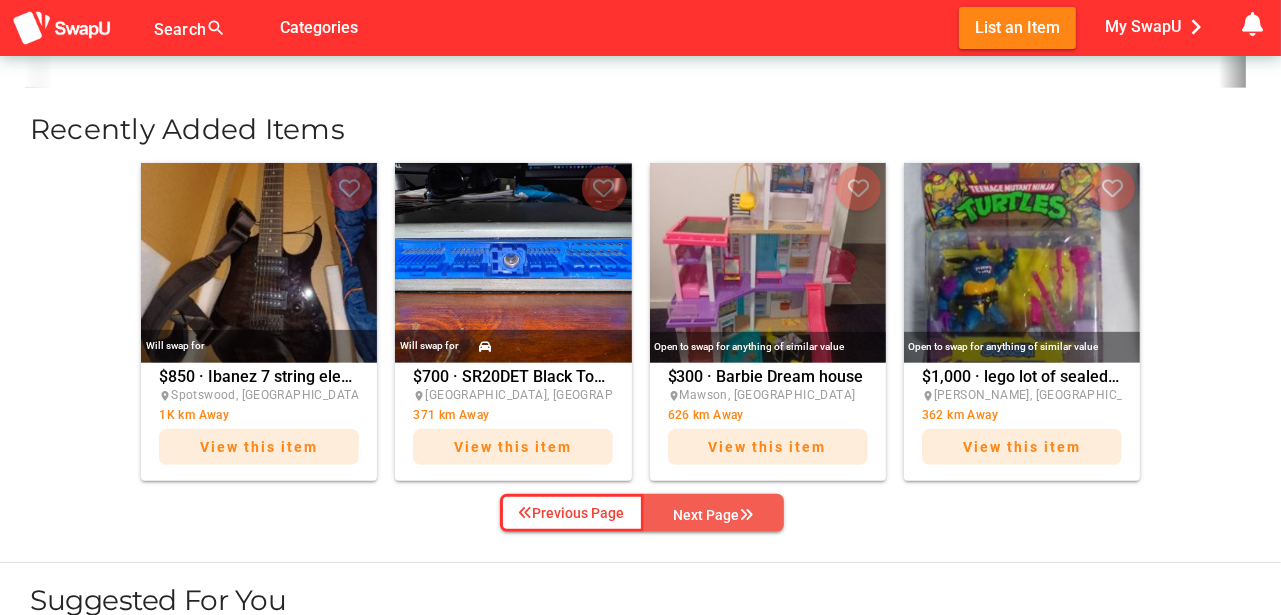 click on "Next Page" at bounding box center (714, 515) 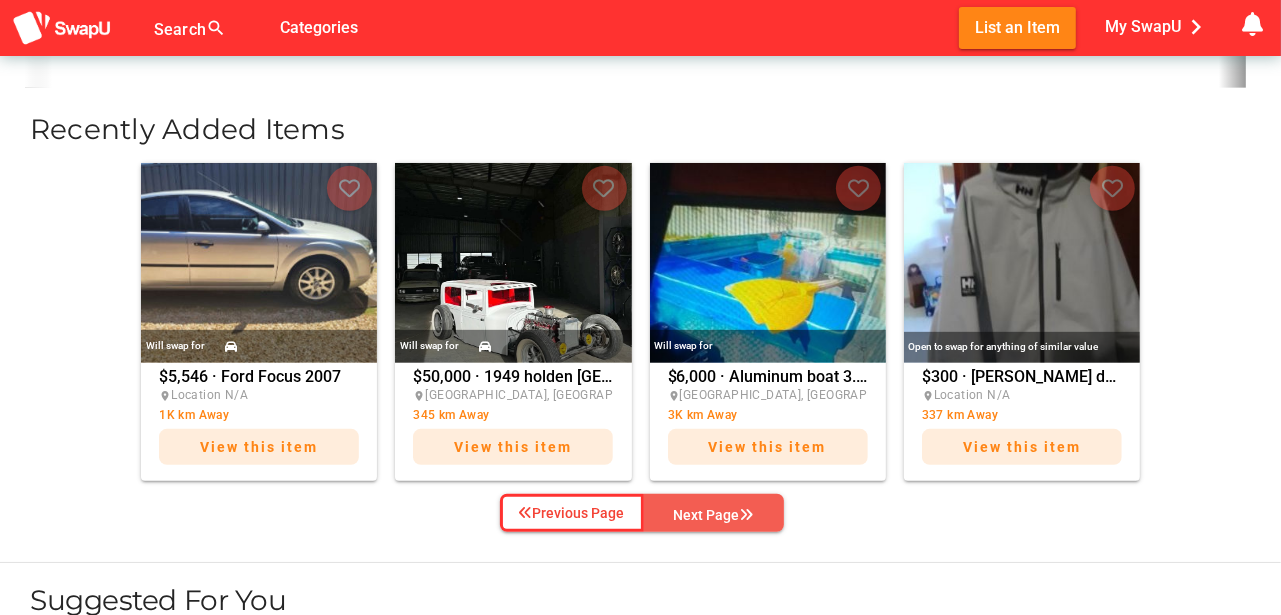 click on "Next Page" at bounding box center [714, 515] 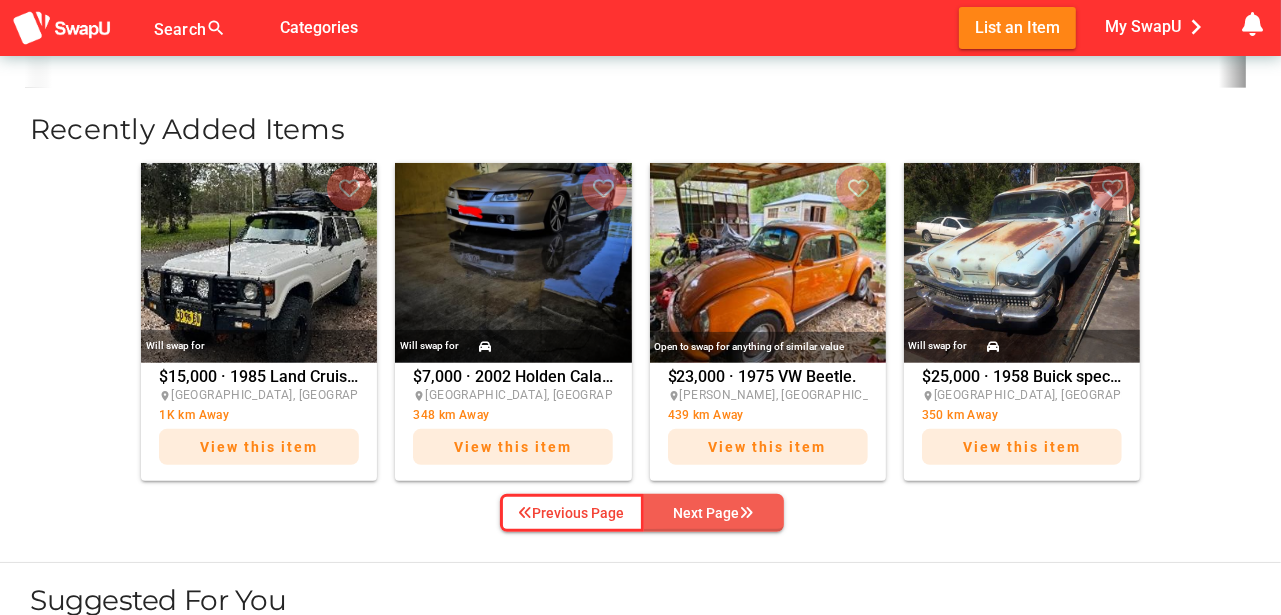 click on "Next Page" at bounding box center [714, 513] 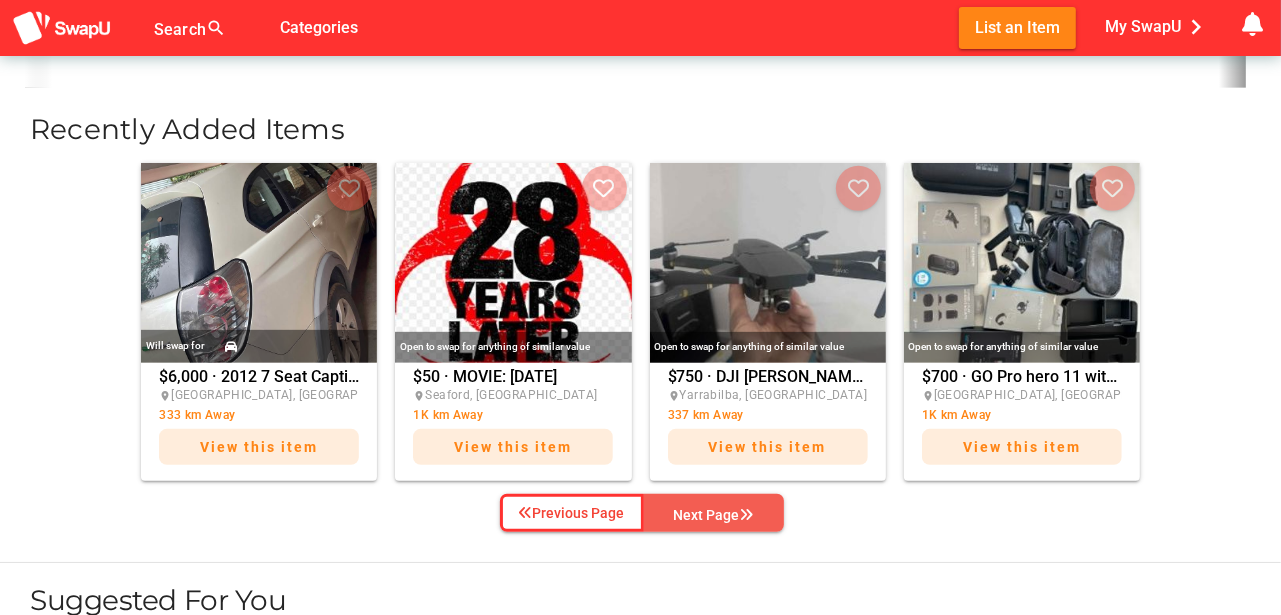 click on "Next Page" at bounding box center (714, 515) 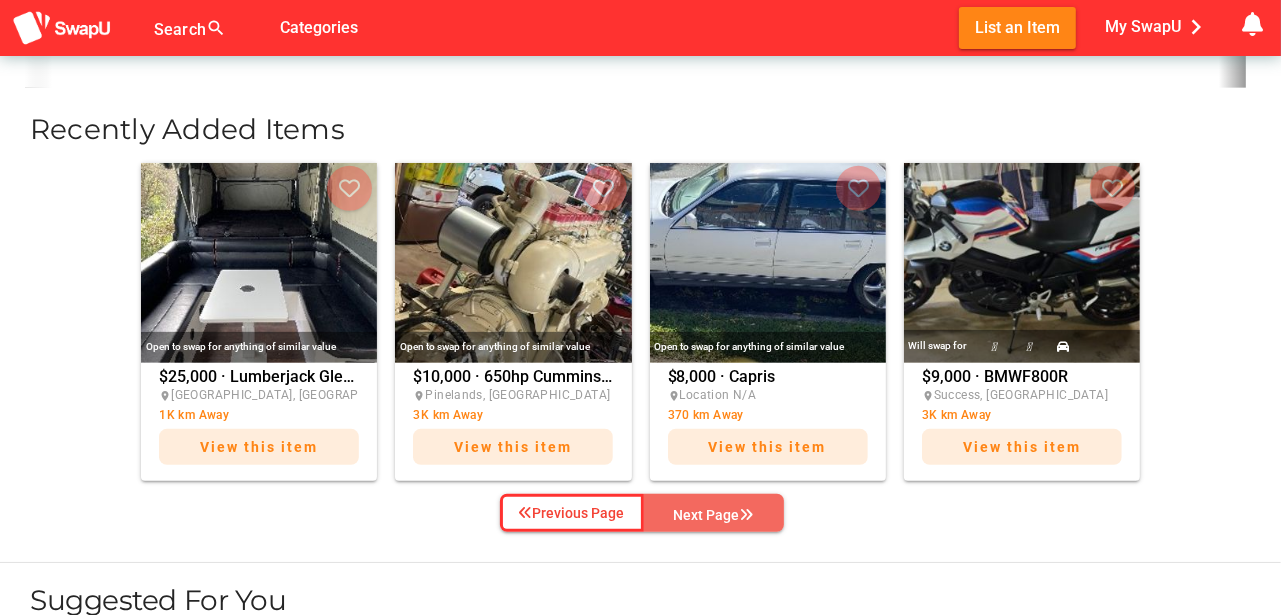 click on "Next Page" at bounding box center [714, 515] 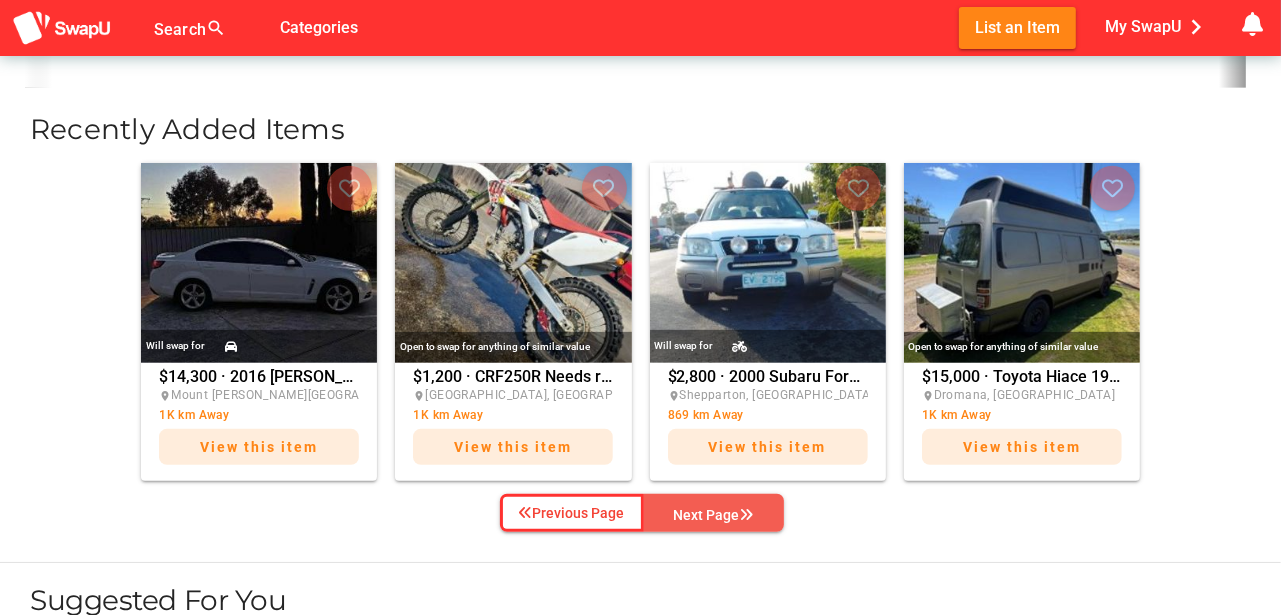 click on "Next Page" at bounding box center (714, 515) 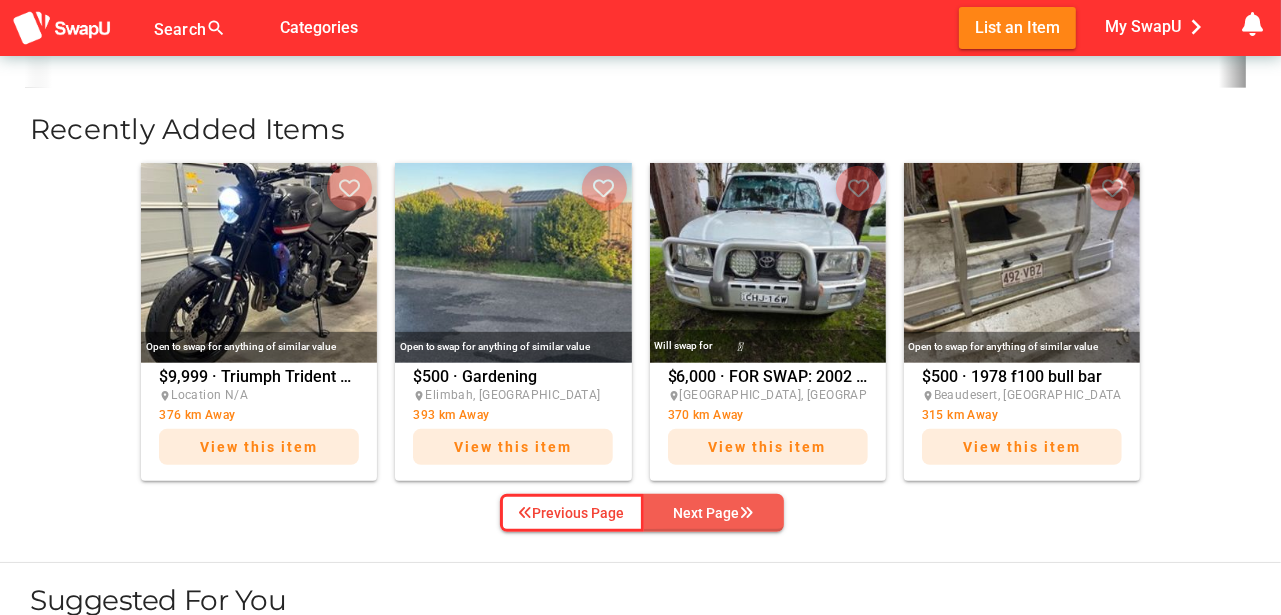 click on "Next Page" at bounding box center [714, 513] 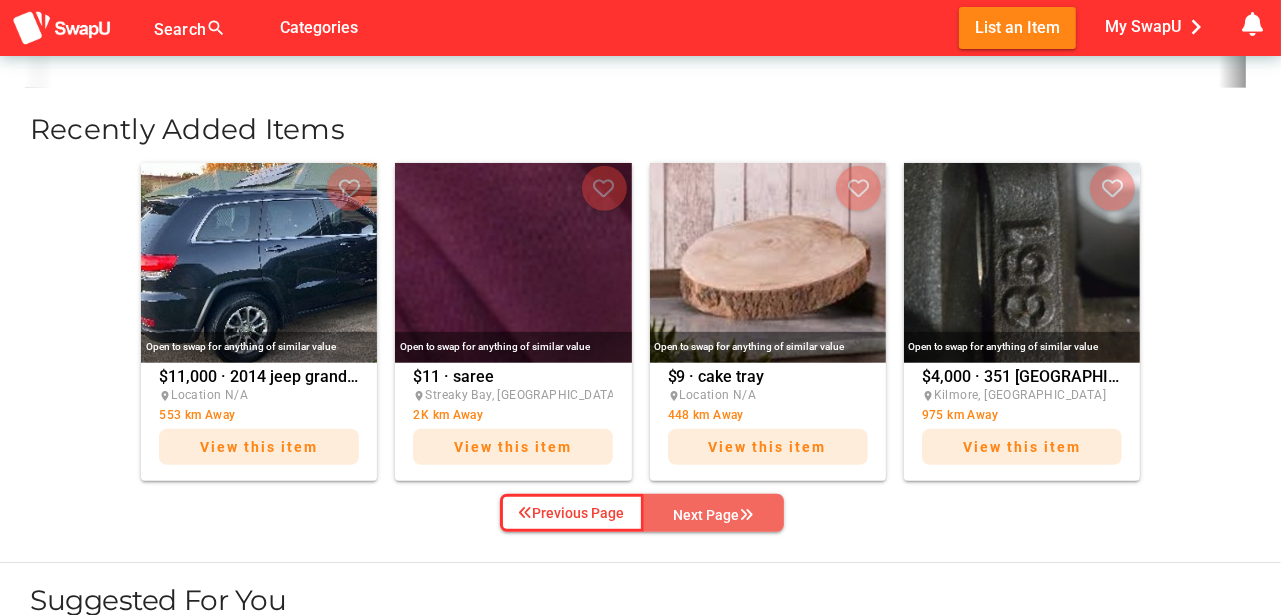 click on "Next Page" at bounding box center [714, 515] 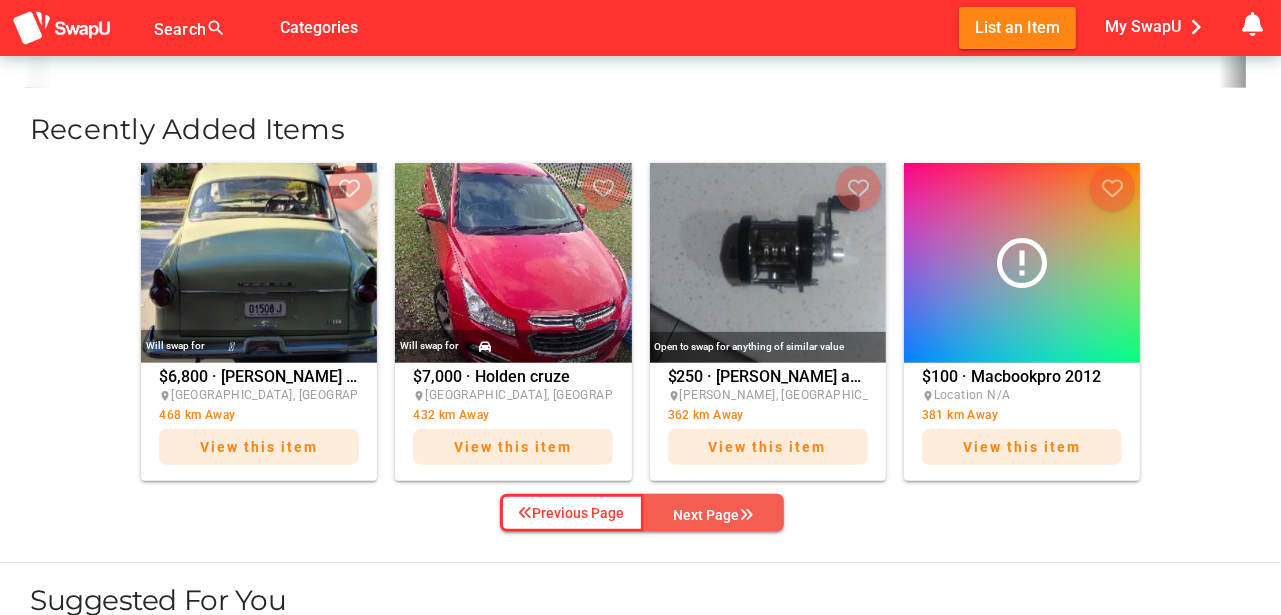 click on "Next Page" at bounding box center (714, 515) 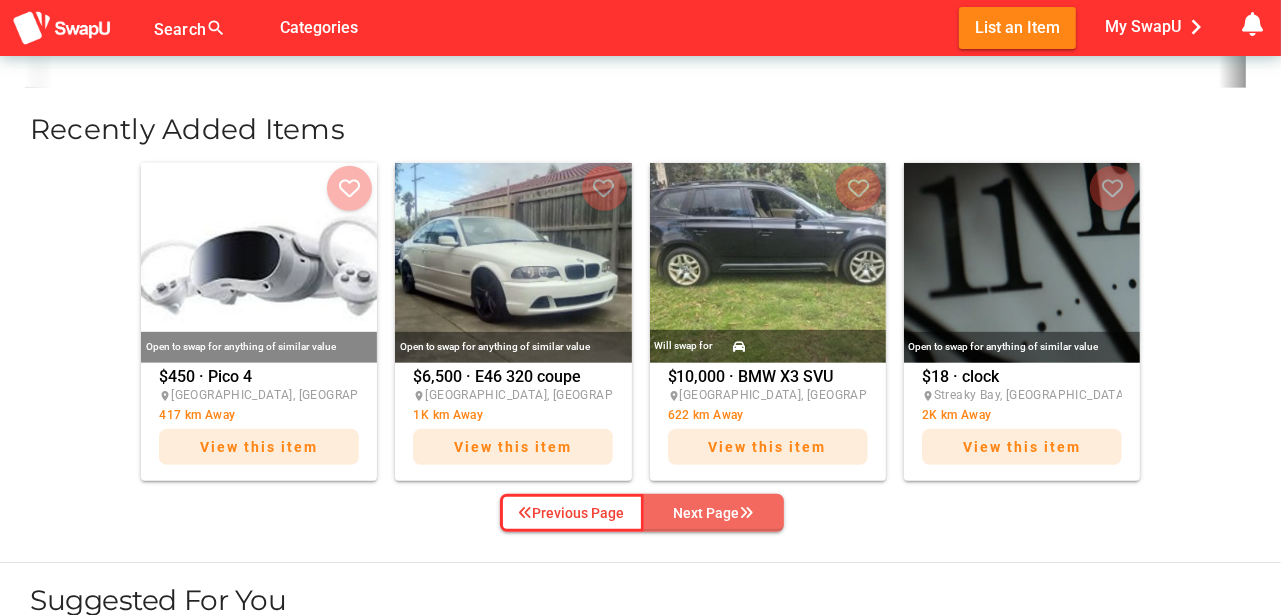 click on "Next Page" at bounding box center [714, 513] 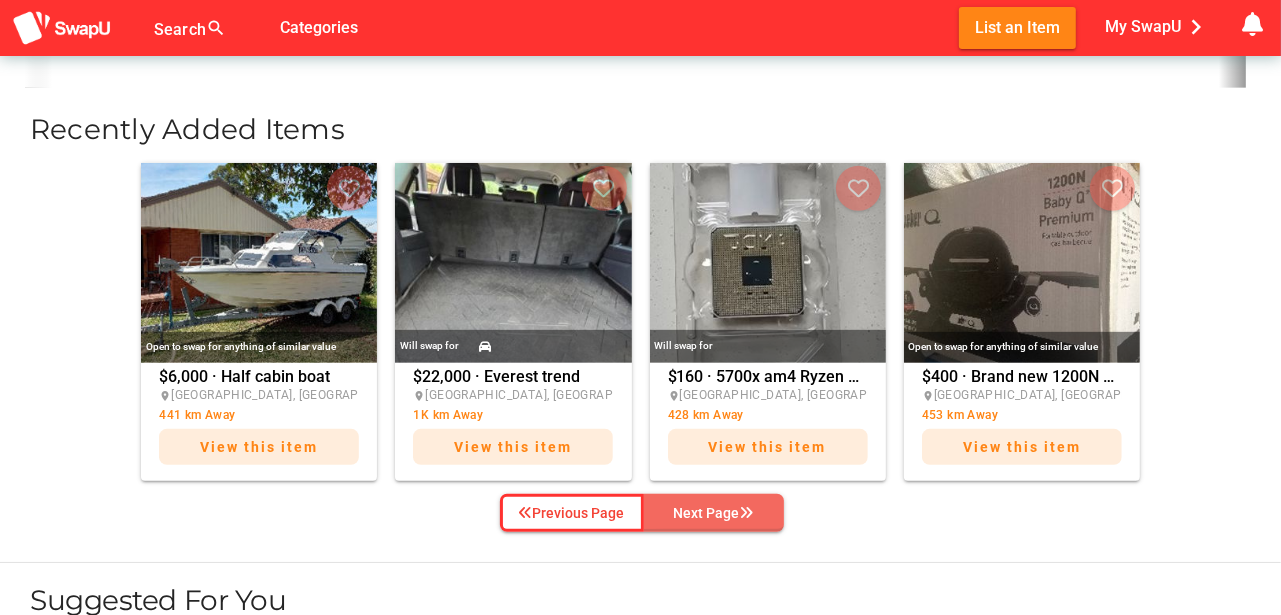click on "Next Page" at bounding box center [714, 513] 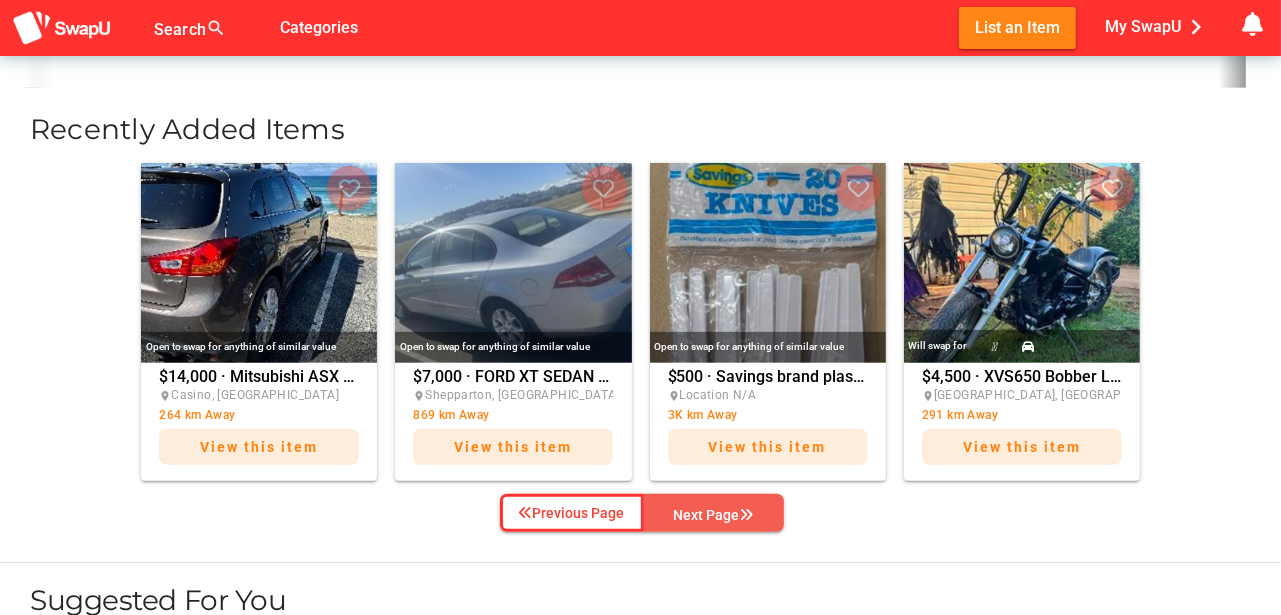 click on "Next Page" at bounding box center (714, 515) 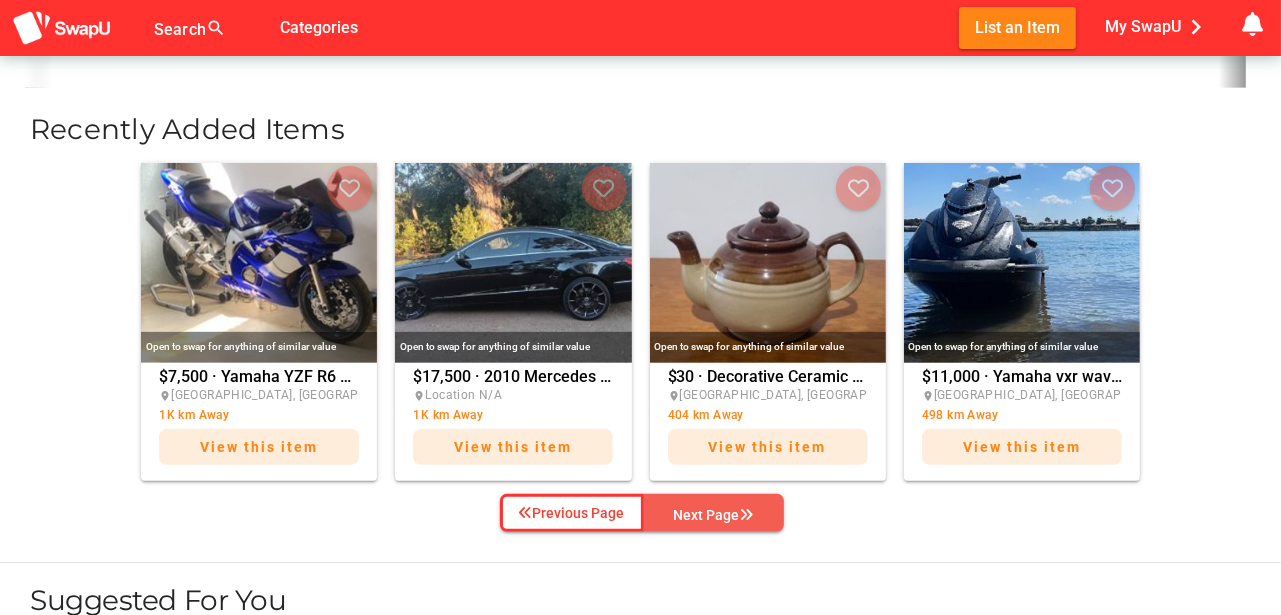 click on "Next Page" at bounding box center [714, 515] 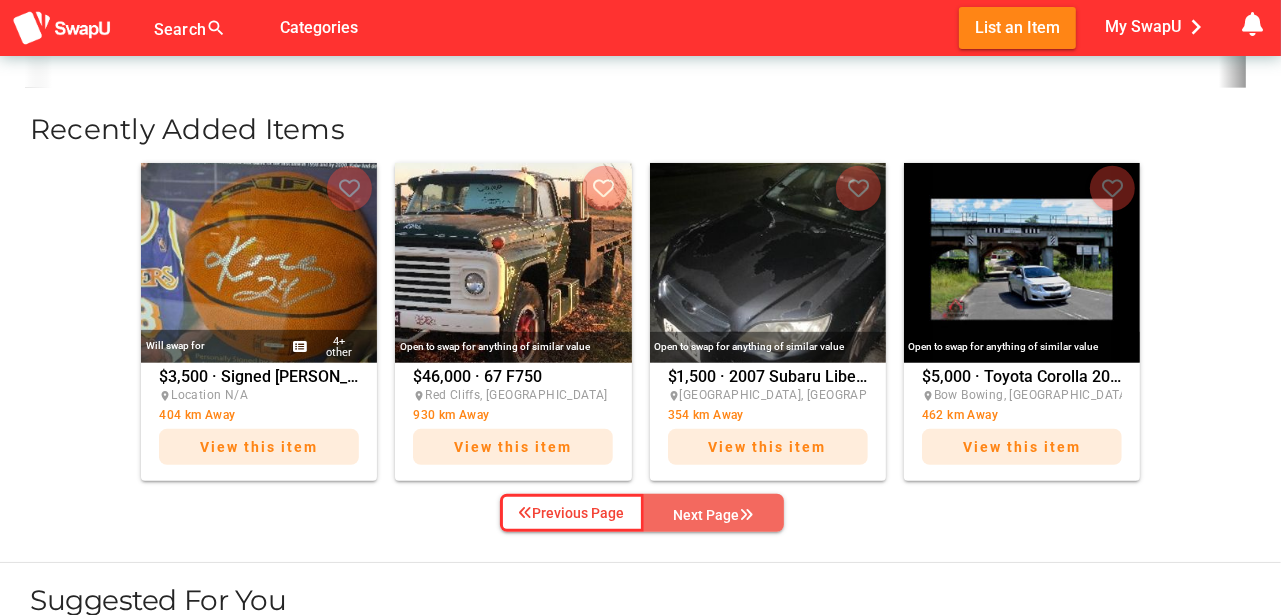 click on "Next Page" at bounding box center (714, 515) 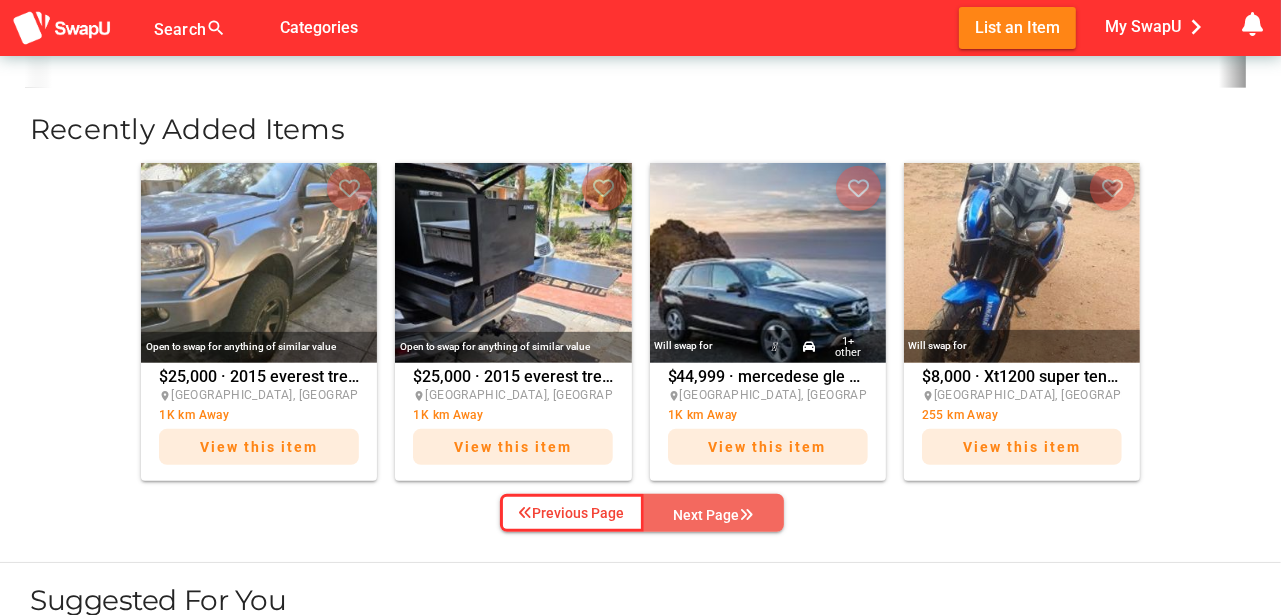 click on "Next Page" at bounding box center [714, 515] 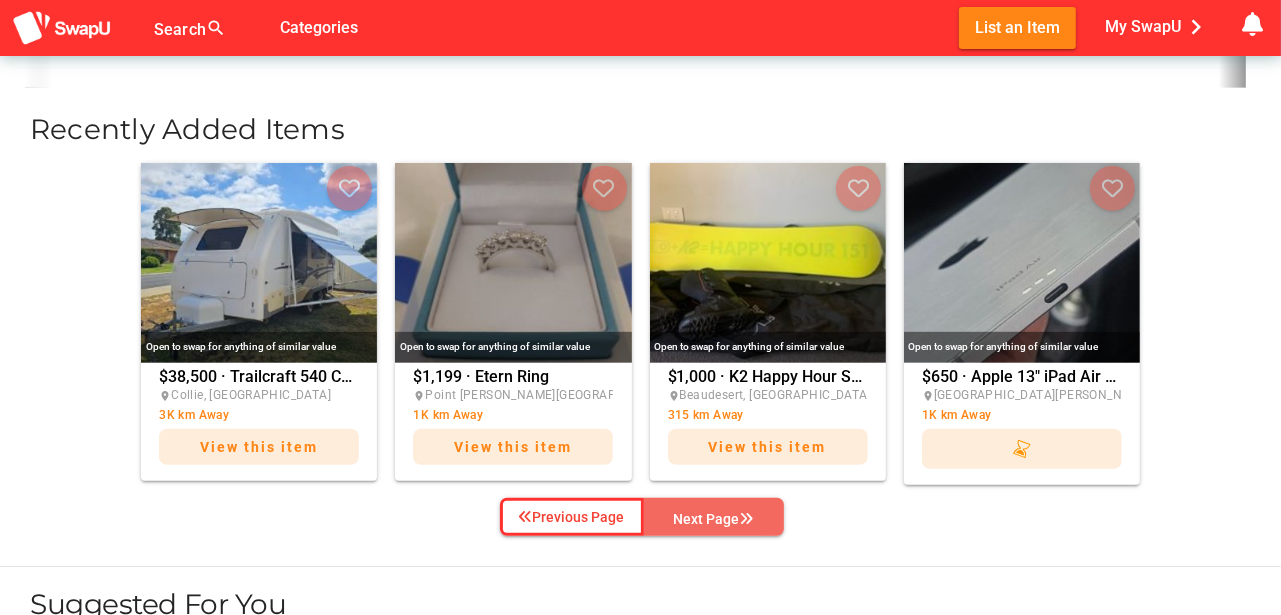 click on "Next Page" at bounding box center [714, 519] 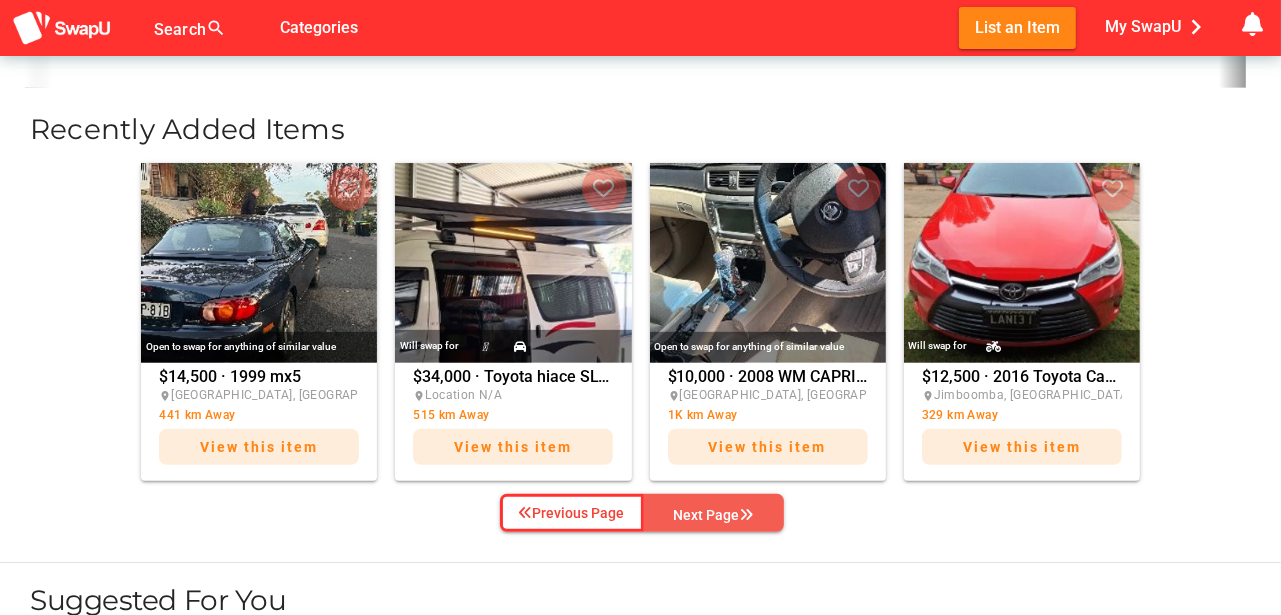 click on "Next Page" at bounding box center (714, 515) 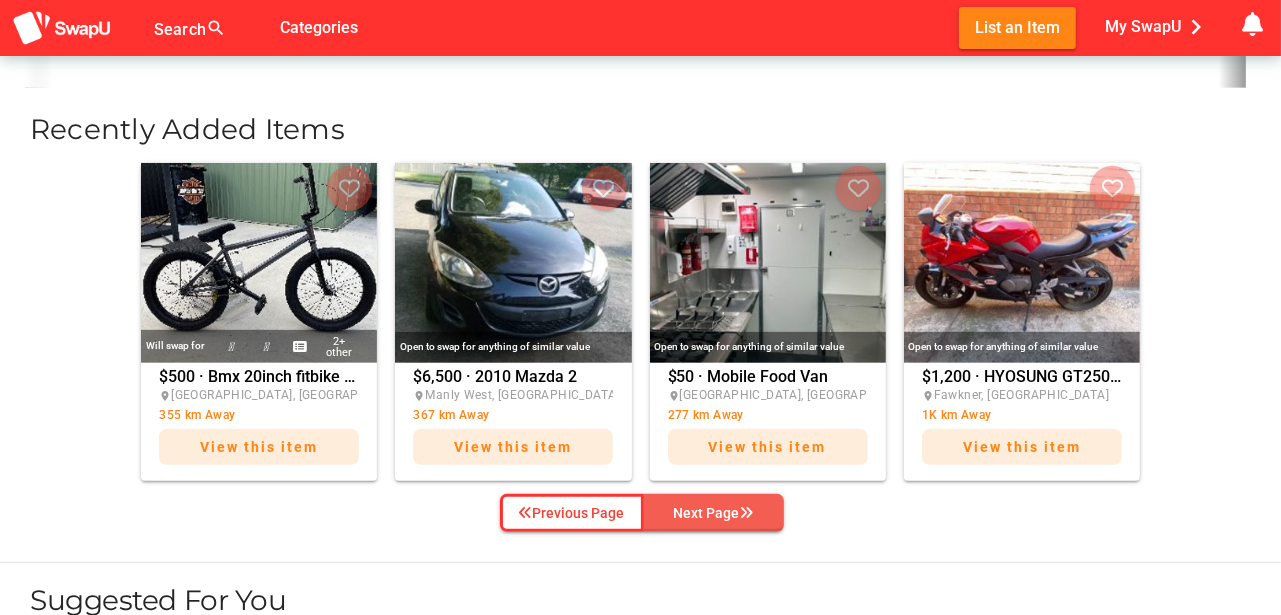 click on "Next Page" at bounding box center (714, 513) 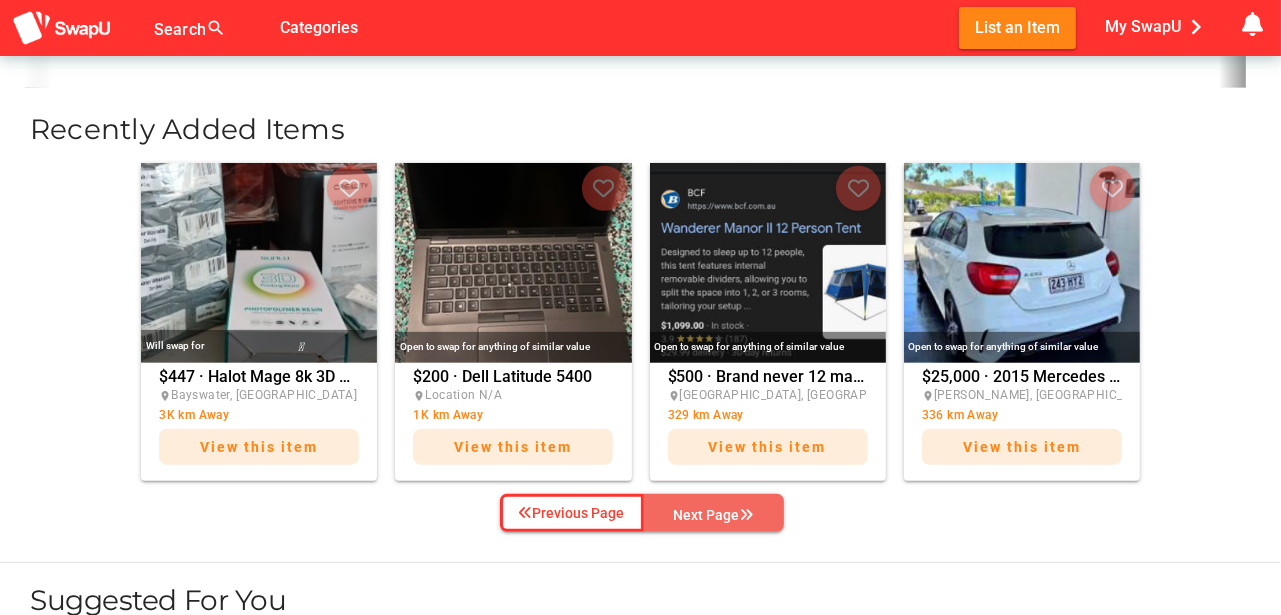 click on "Next Page" at bounding box center [714, 515] 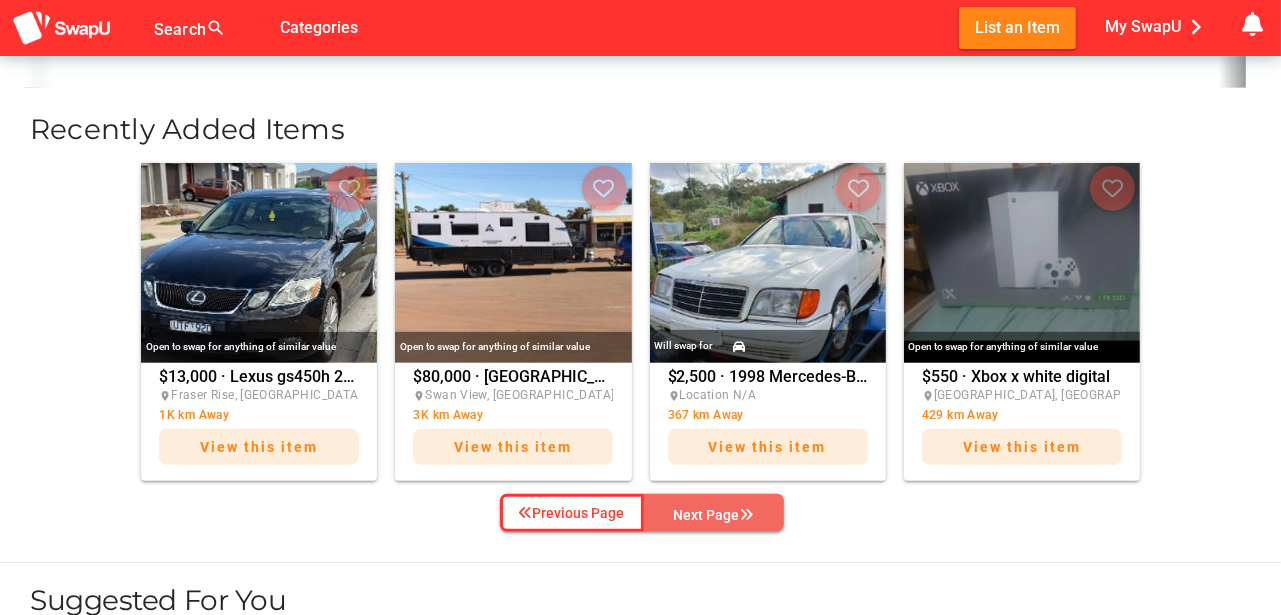 click on "Next Page" at bounding box center (714, 515) 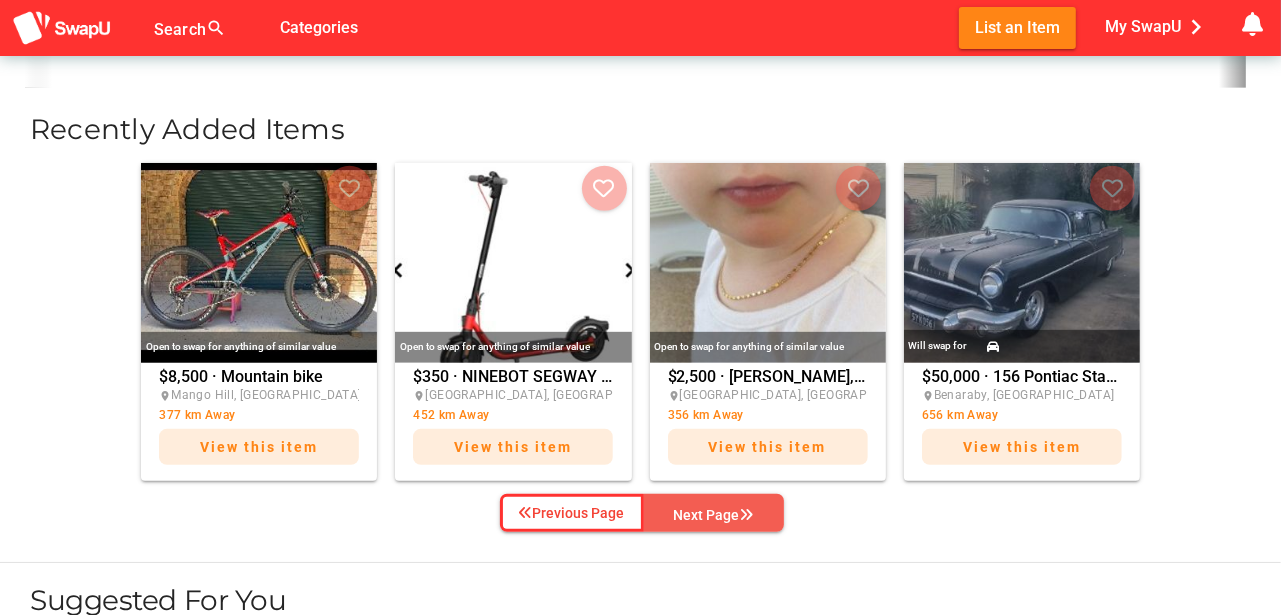 click on "Next Page" at bounding box center (714, 515) 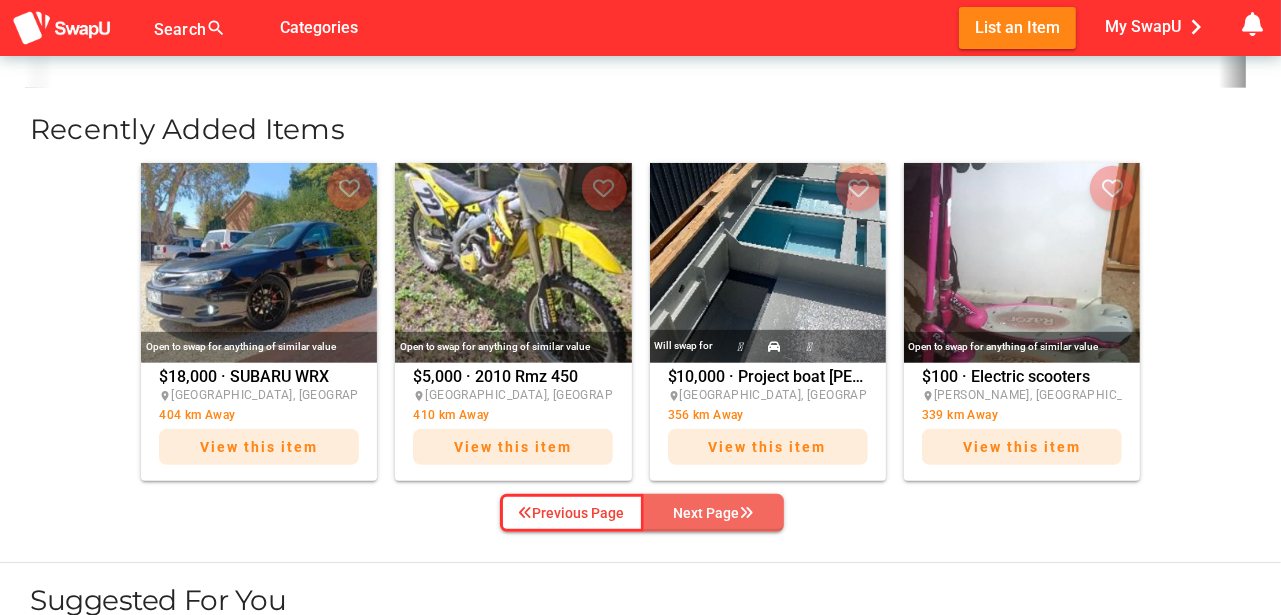 click on "Next Page" at bounding box center (714, 513) 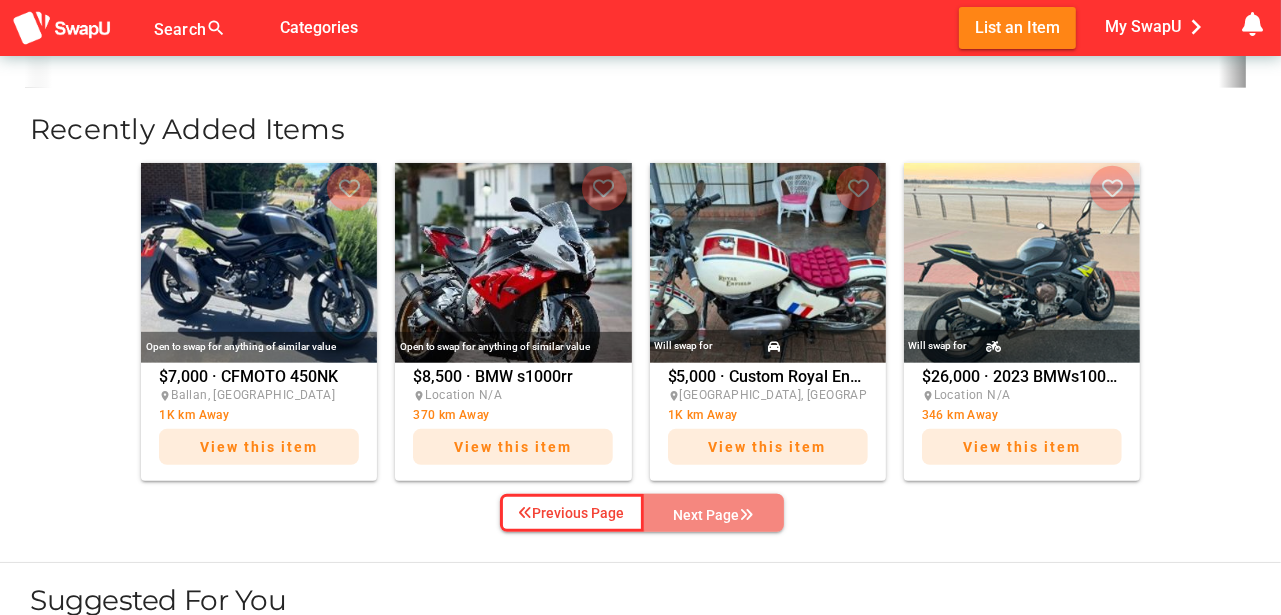 click on "Next Page" at bounding box center (714, 515) 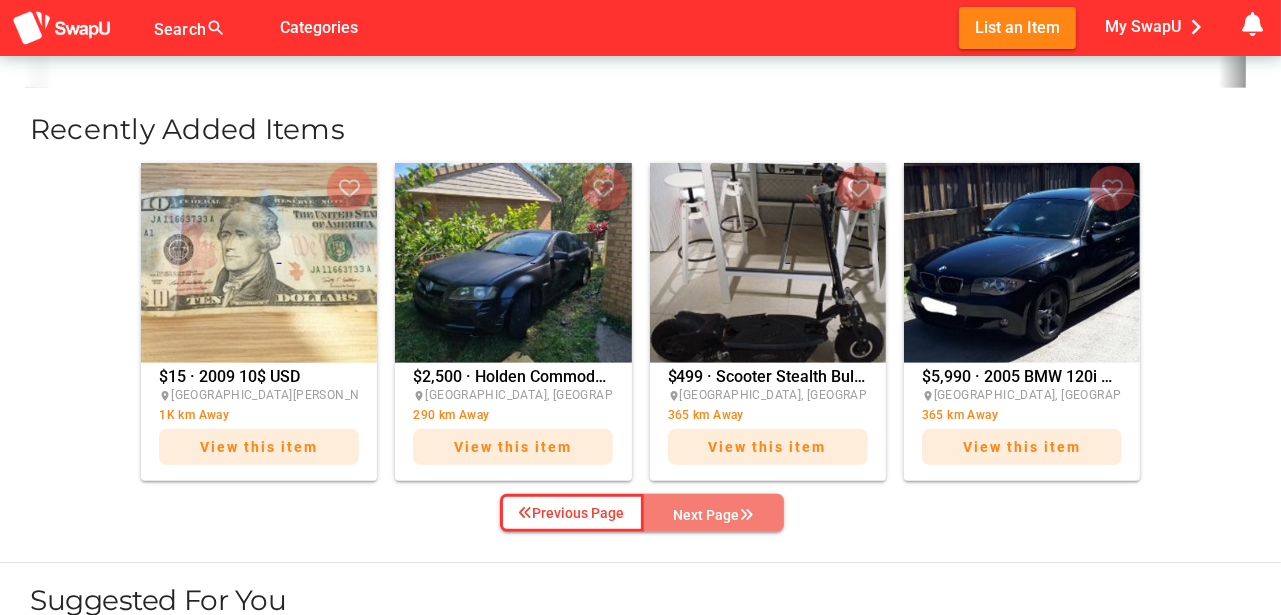click on "Next Page" at bounding box center [714, 515] 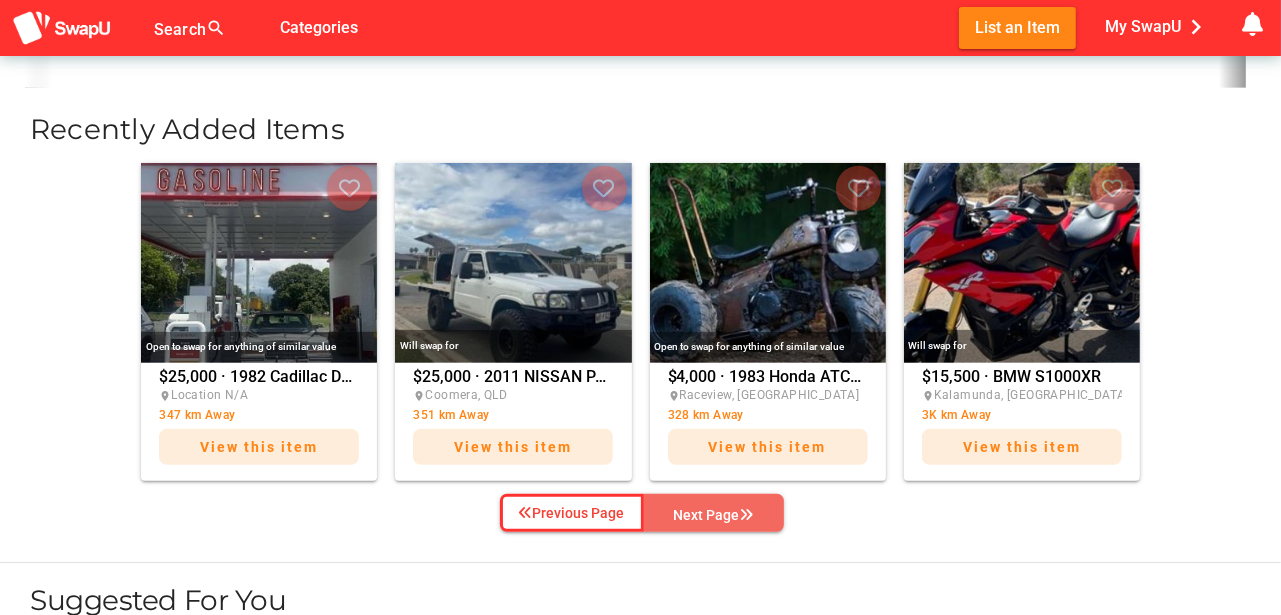 click on "Next Page" at bounding box center [714, 515] 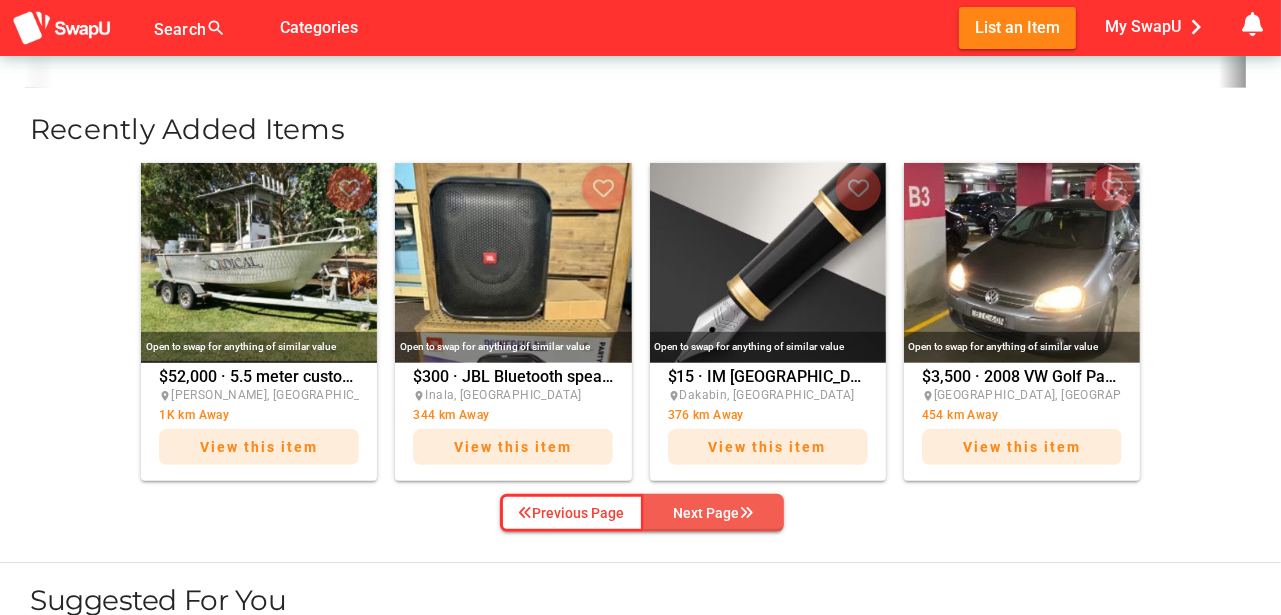 click on "Next Page" at bounding box center [714, 513] 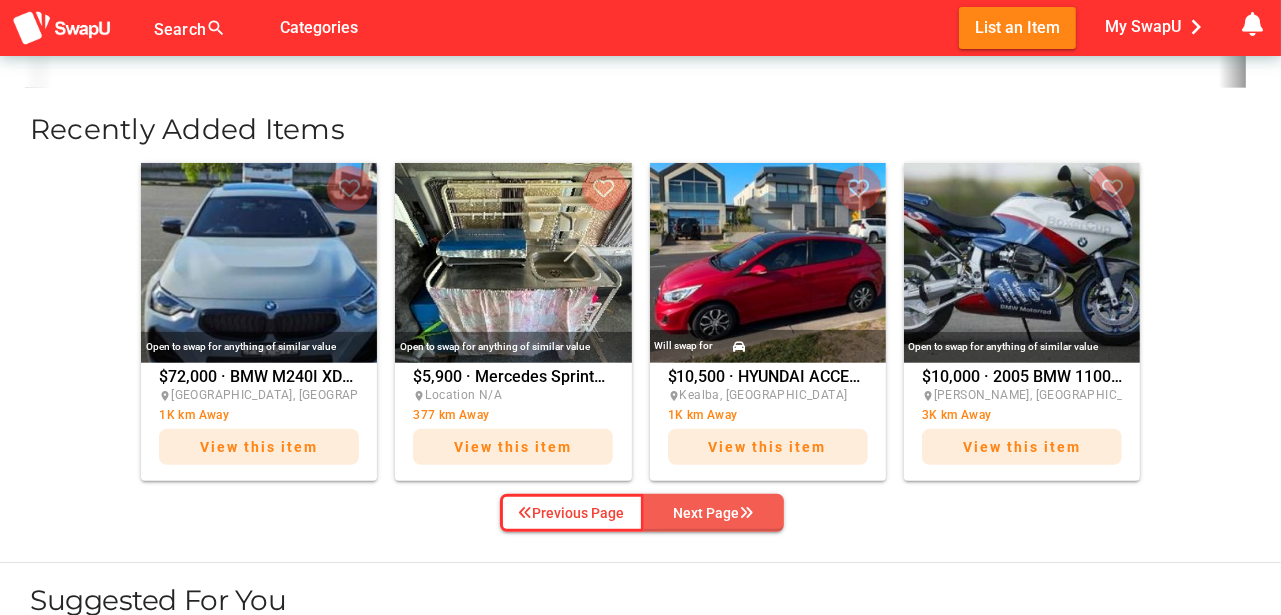 click on "Next Page" at bounding box center (714, 513) 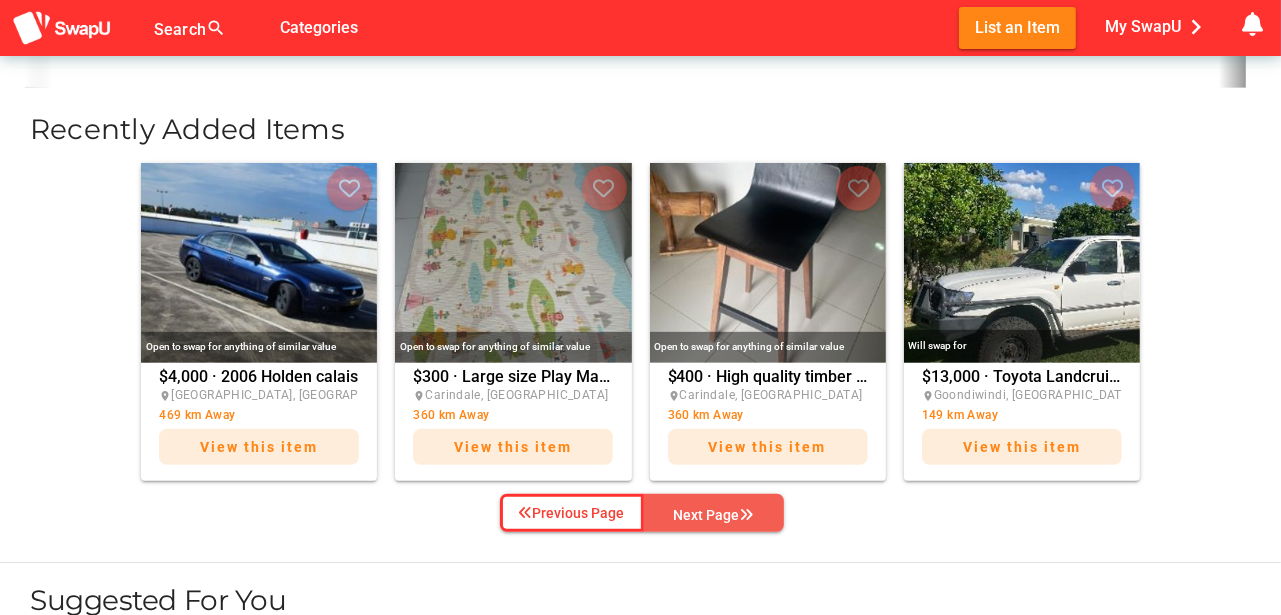 click on "Next Page" at bounding box center [714, 515] 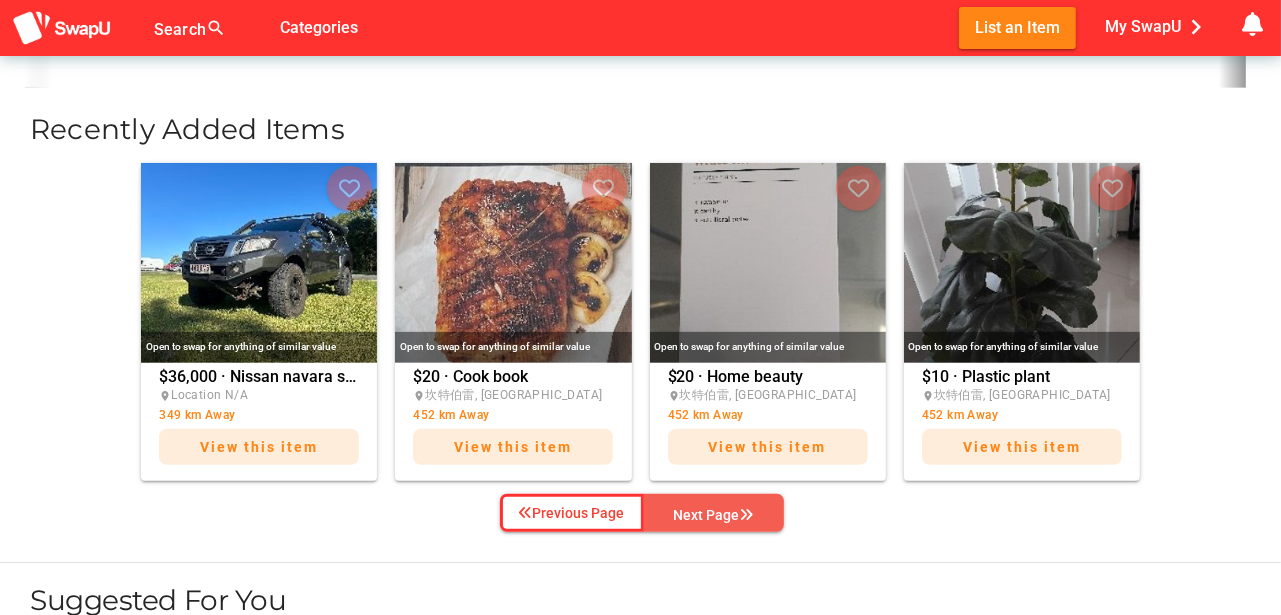 click on "Next Page" at bounding box center [714, 515] 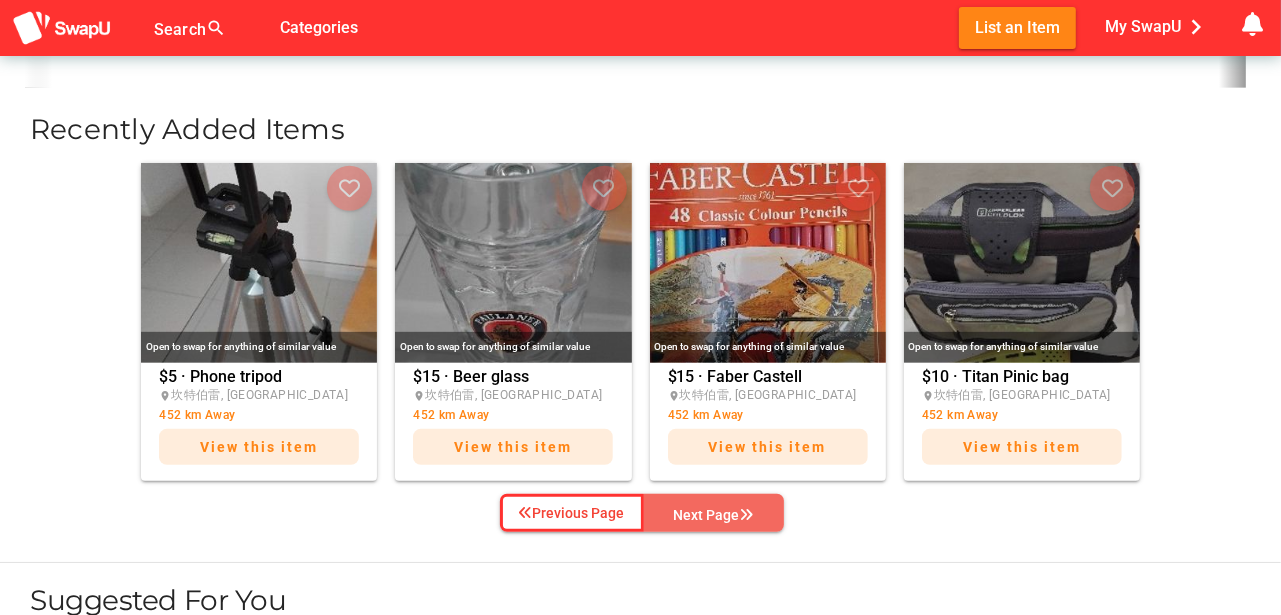 click on "Next Page" at bounding box center [714, 515] 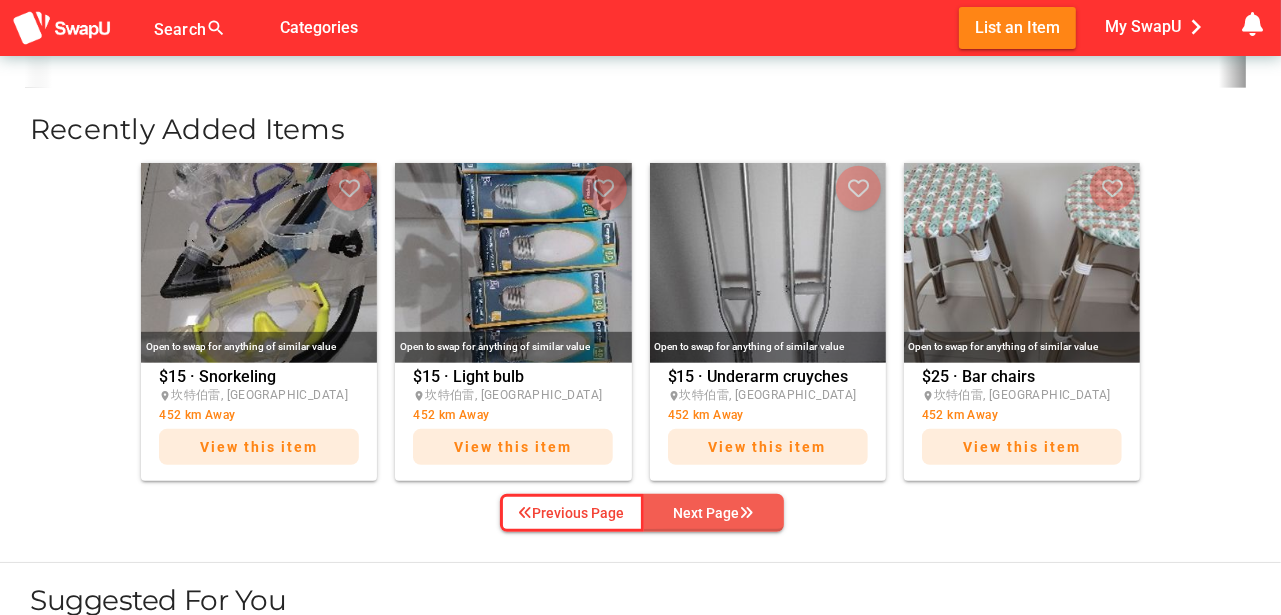 click on "Next Page" at bounding box center [714, 513] 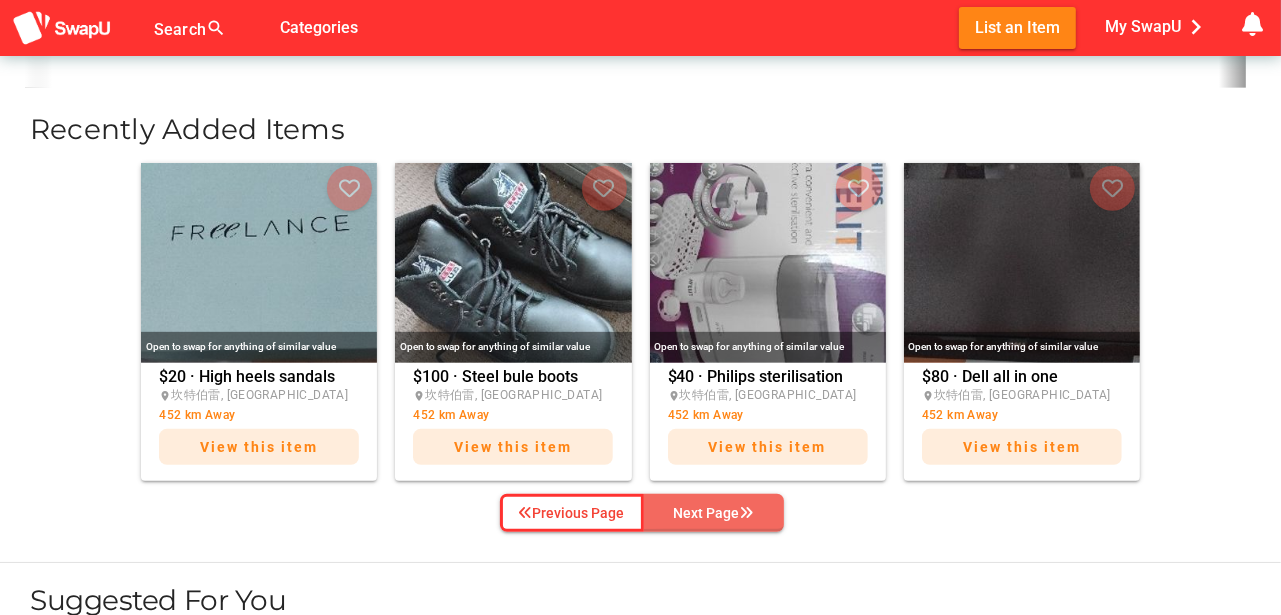 click on "Next Page" at bounding box center (714, 513) 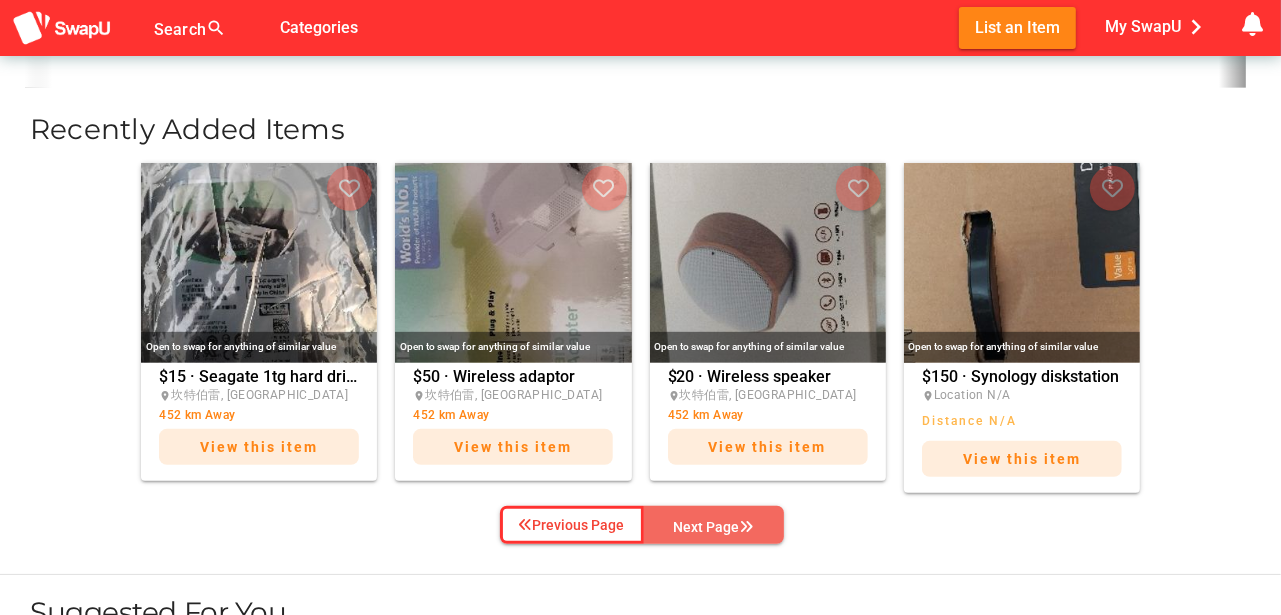 click on "Next Page" at bounding box center (714, 527) 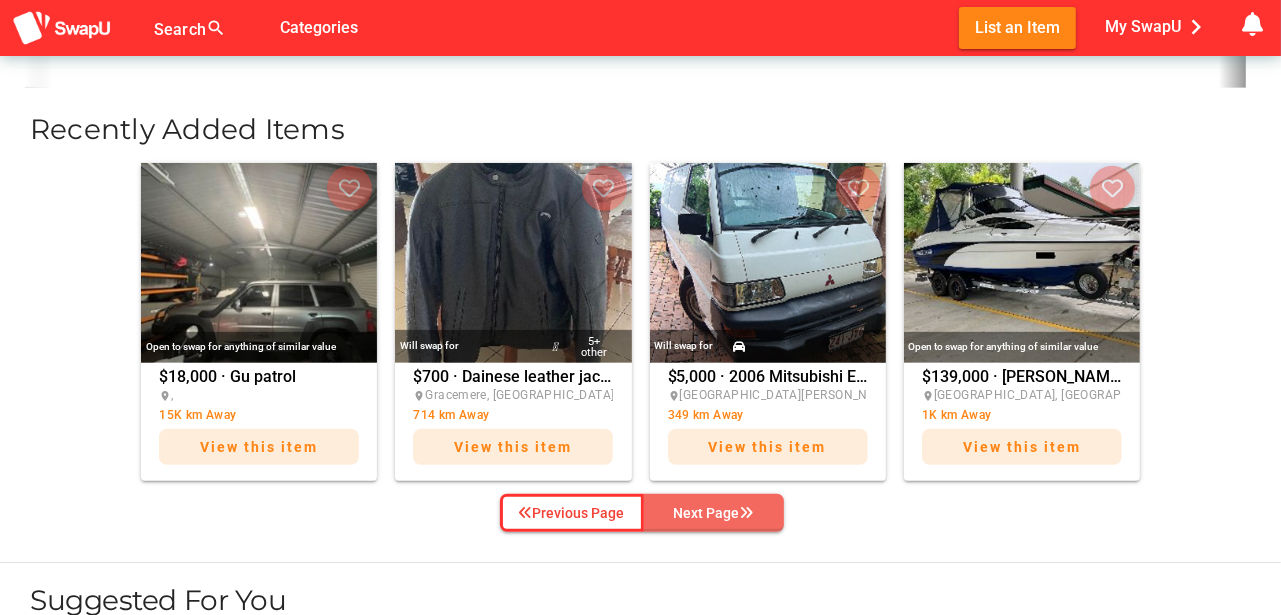 click on "Next Page" at bounding box center (714, 513) 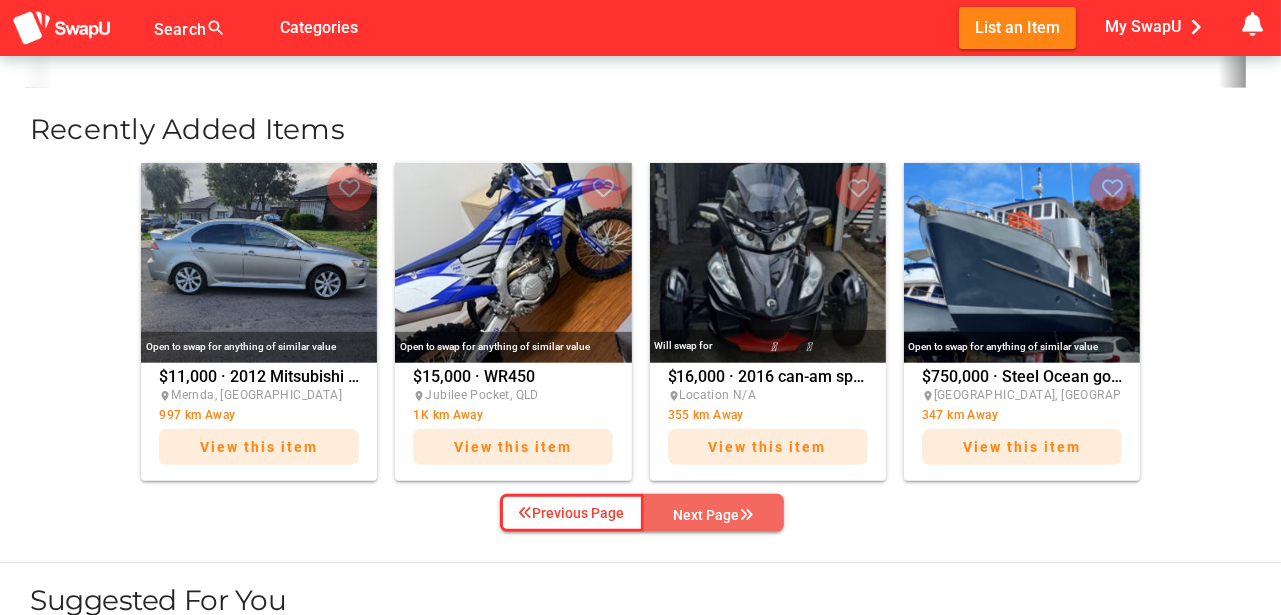 click on "Next Page" at bounding box center [714, 515] 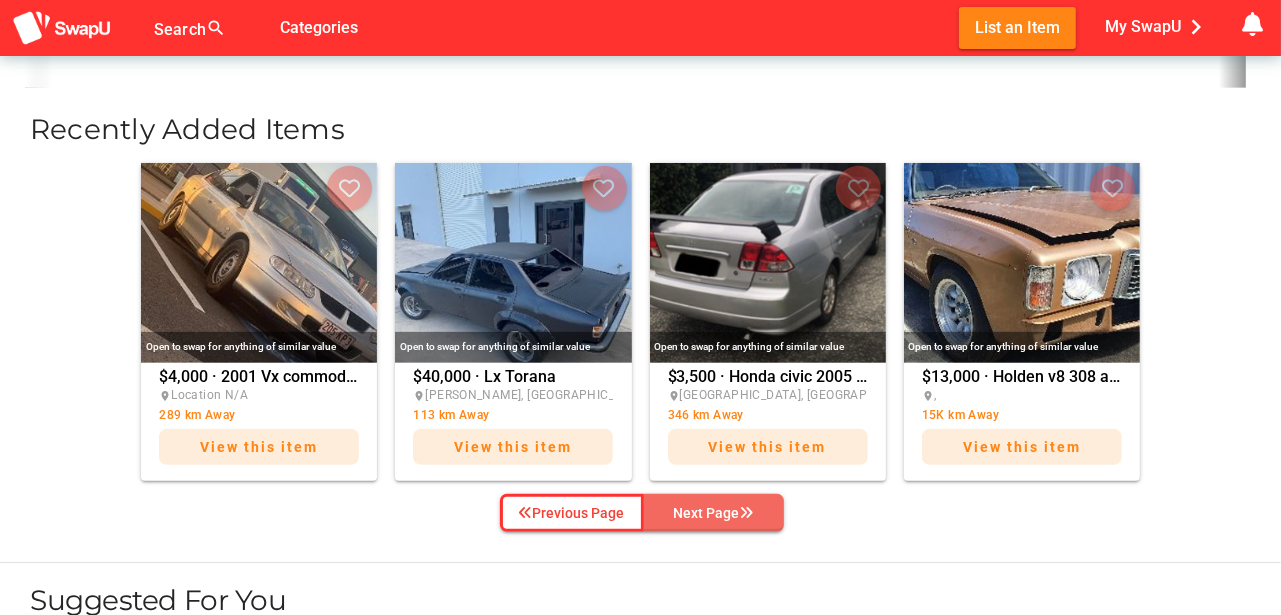 click on "Next Page" at bounding box center [714, 513] 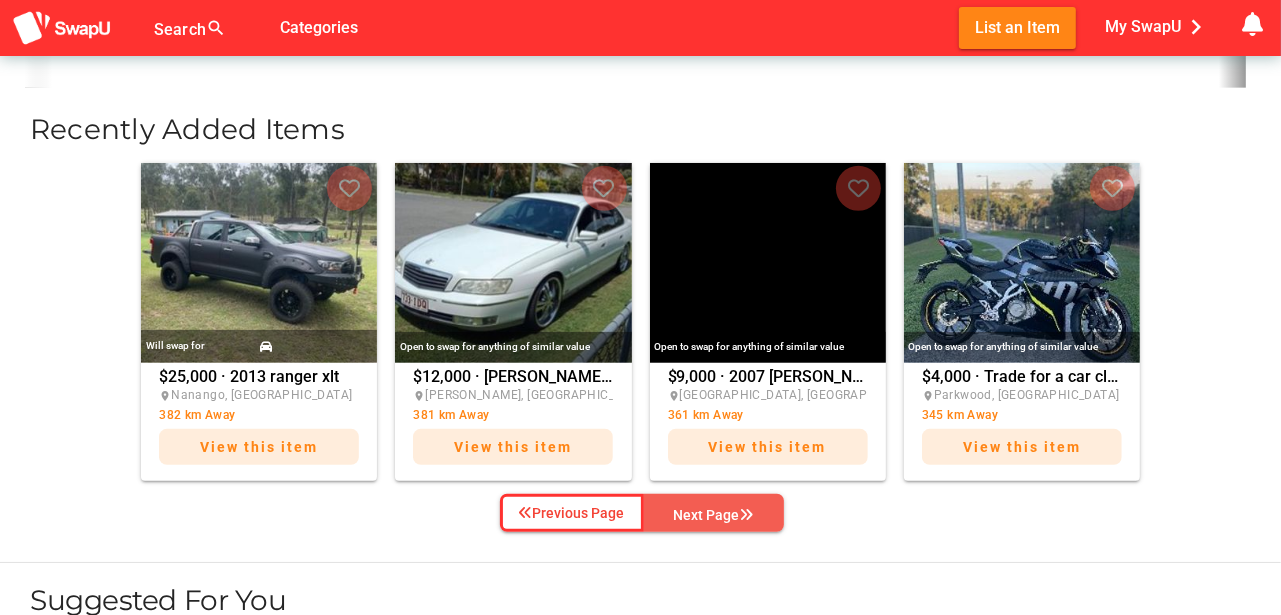 click on "Next Page" at bounding box center [714, 515] 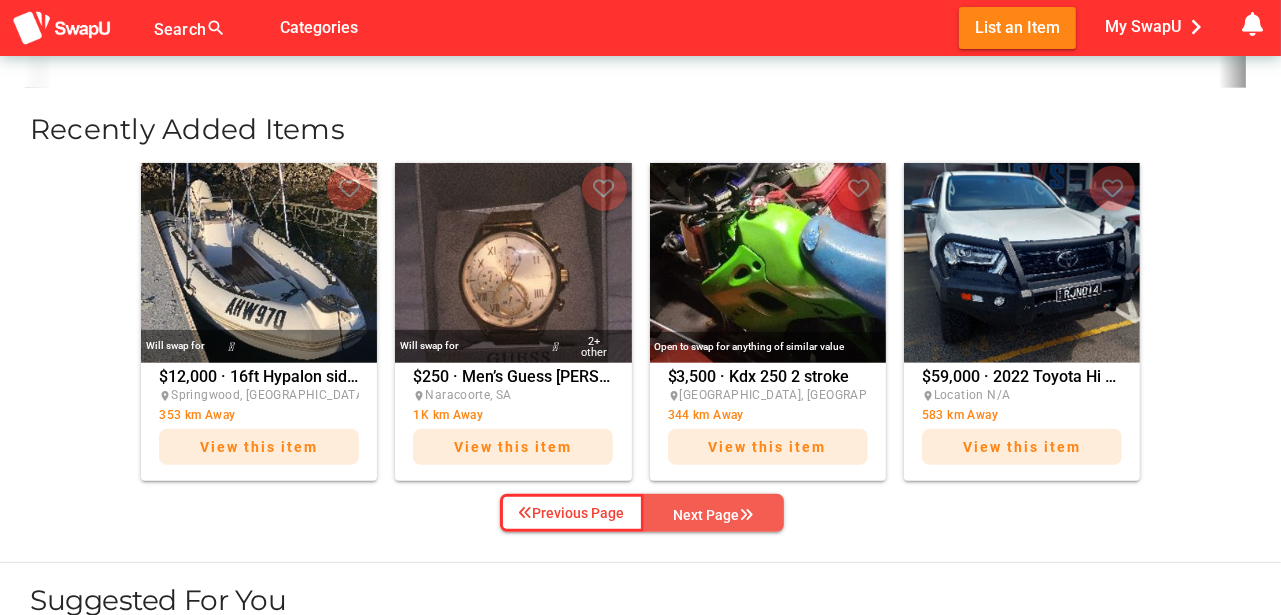 click on "Next Page" at bounding box center [714, 515] 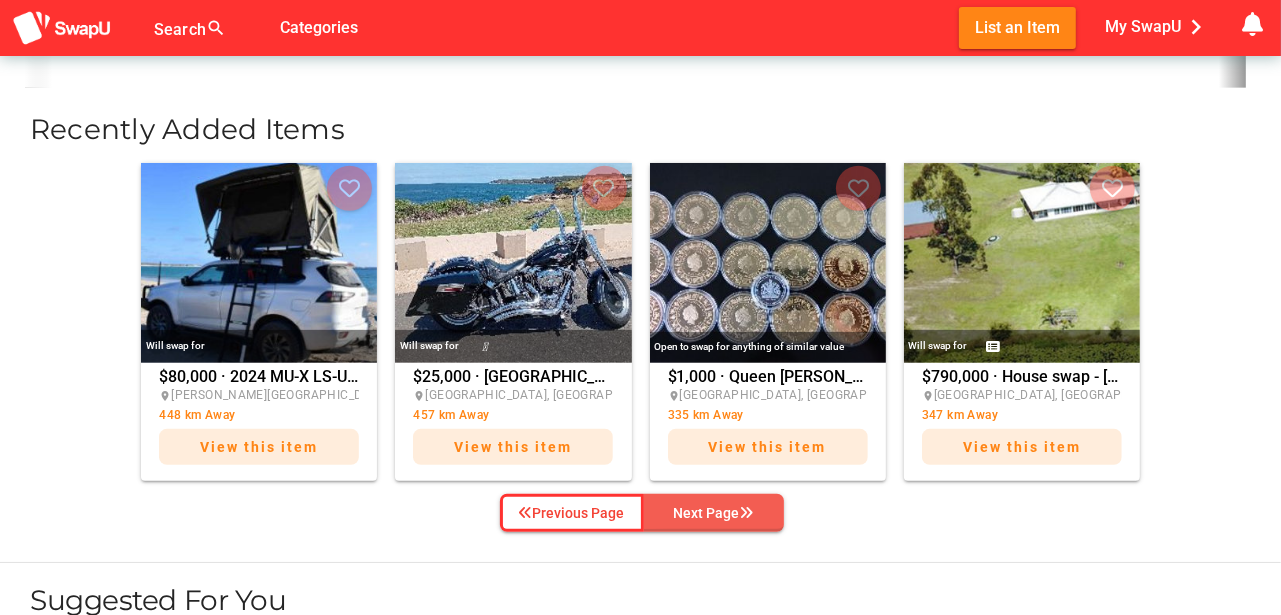 click on "Next Page" at bounding box center [714, 513] 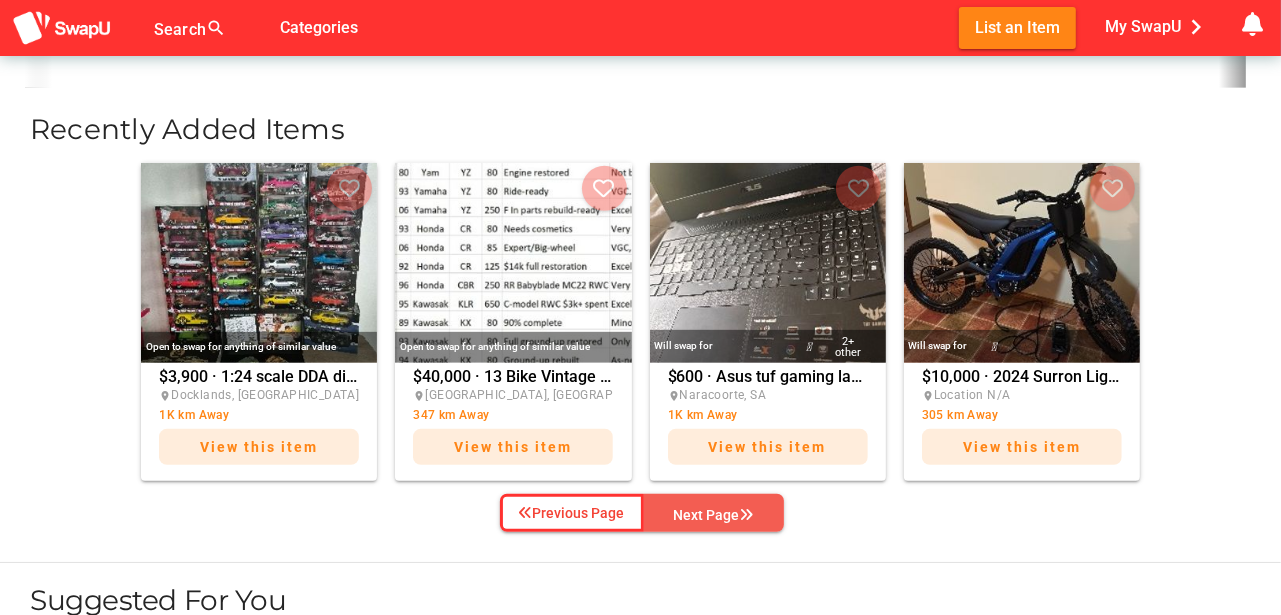 click on "Next Page" at bounding box center (714, 515) 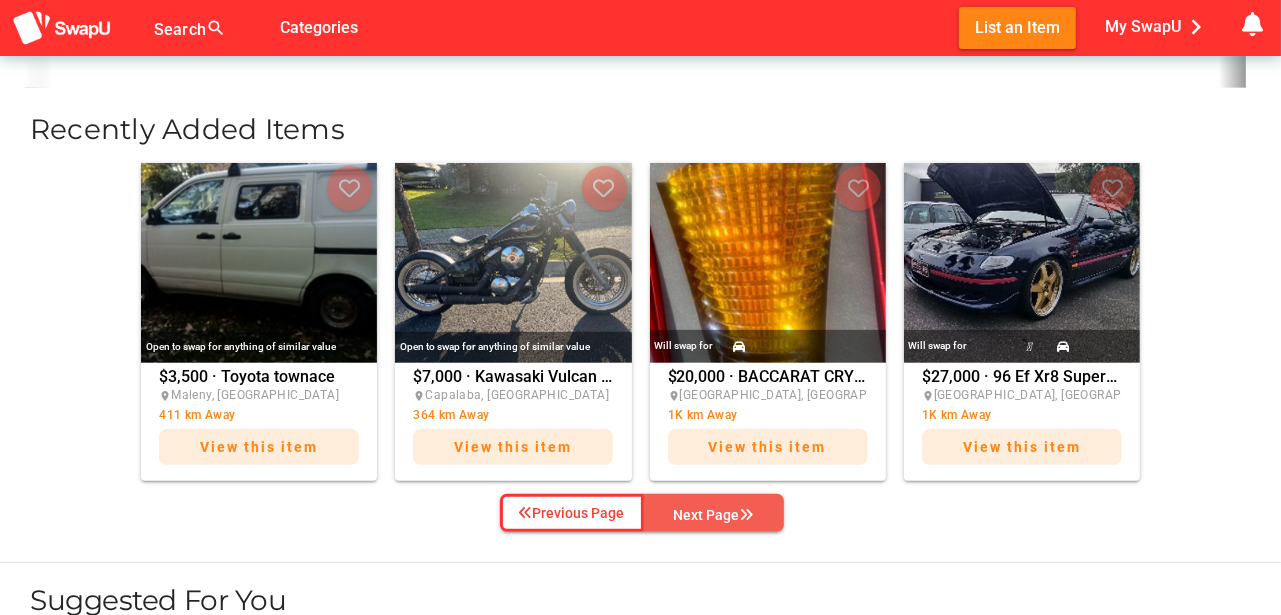 click on "Next Page" at bounding box center [714, 515] 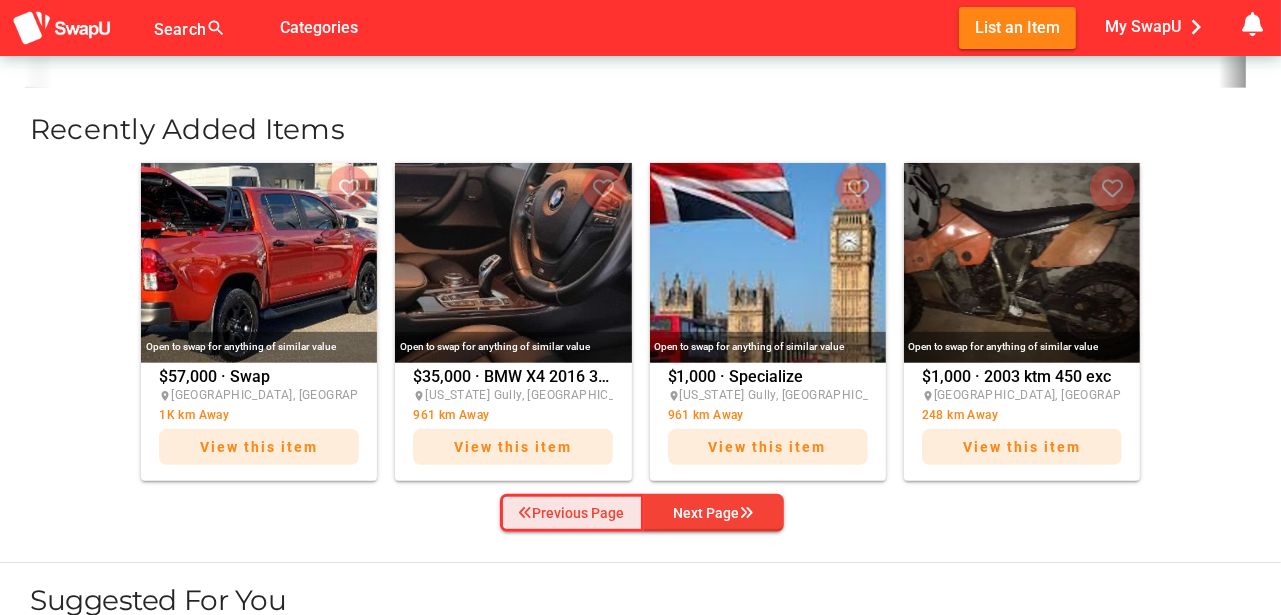 click on "Previous Page" at bounding box center (572, 513) 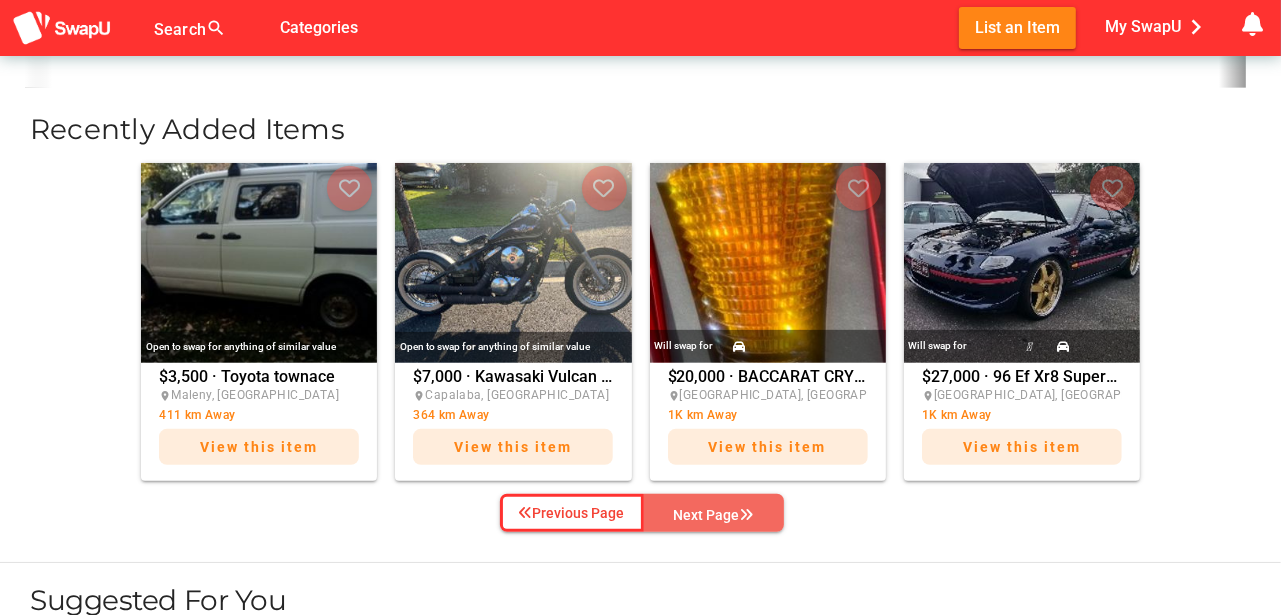 click on "Next Page" at bounding box center (714, 515) 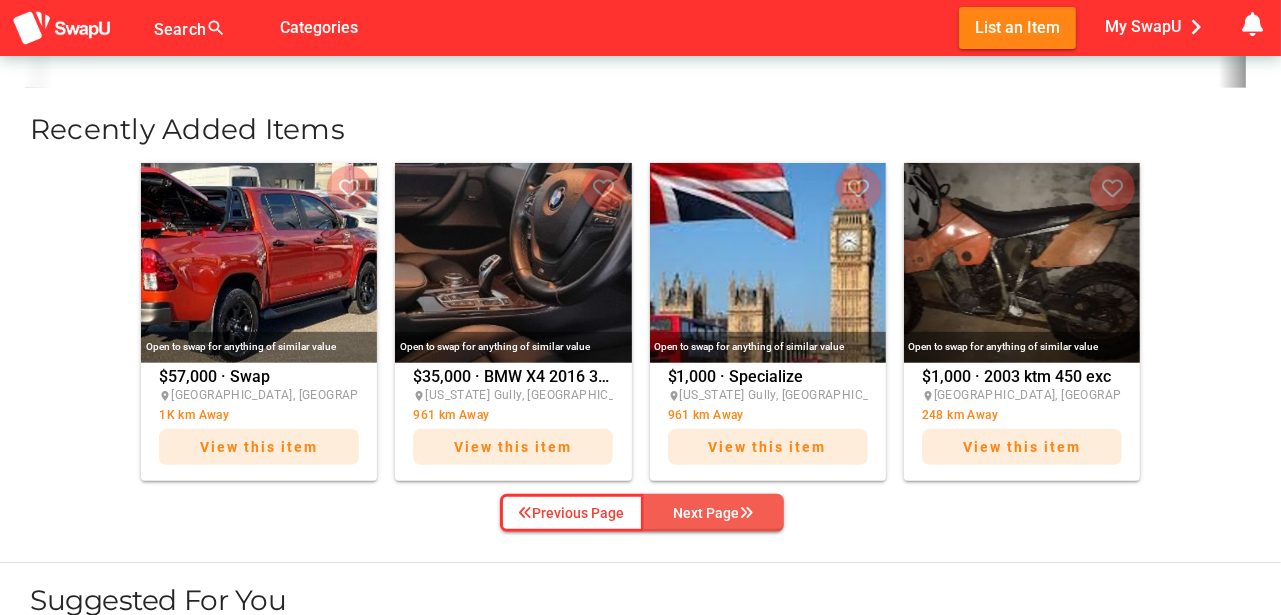 click on "Next Page" at bounding box center (714, 513) 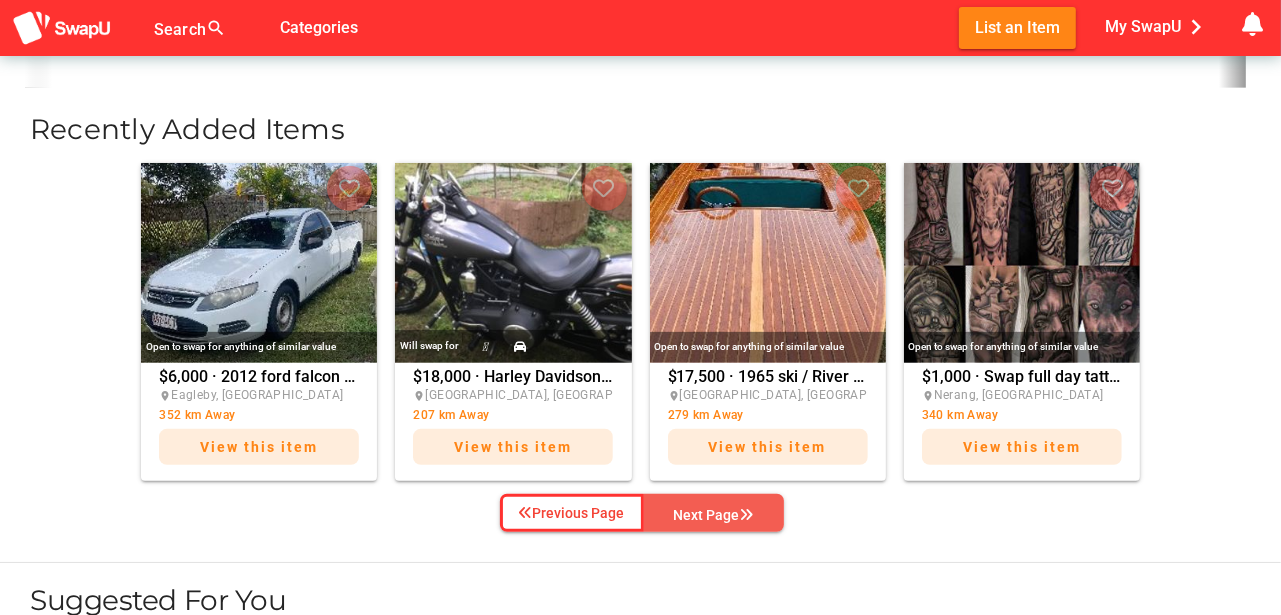 click on "Next Page" at bounding box center [714, 515] 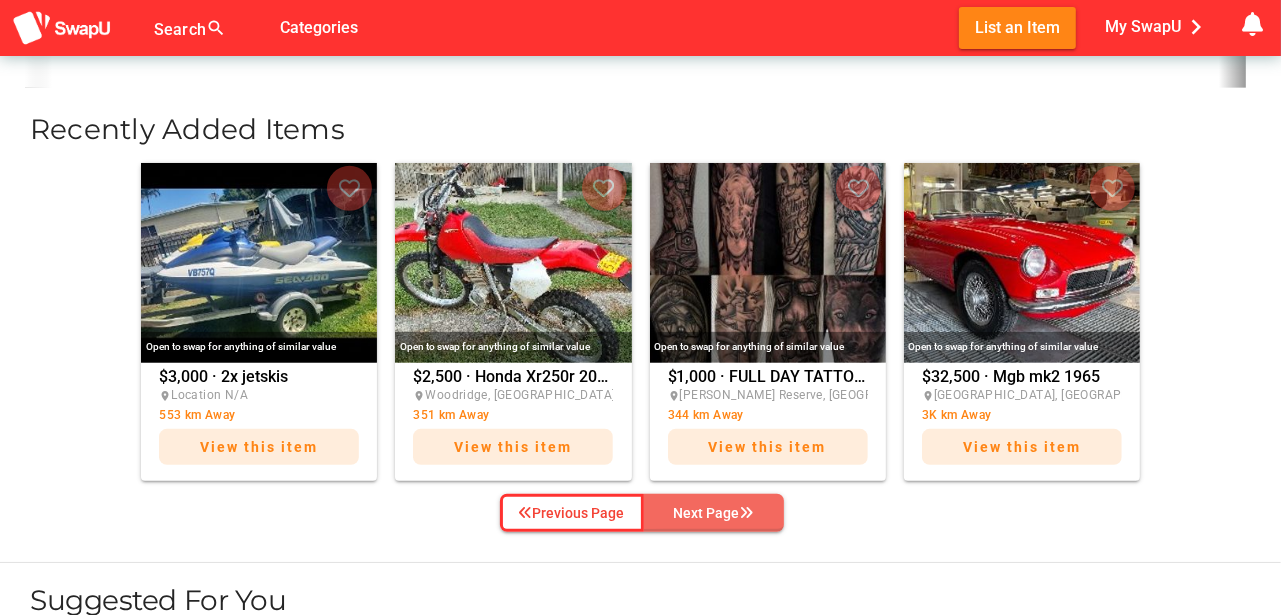 click on "Next Page" at bounding box center (714, 513) 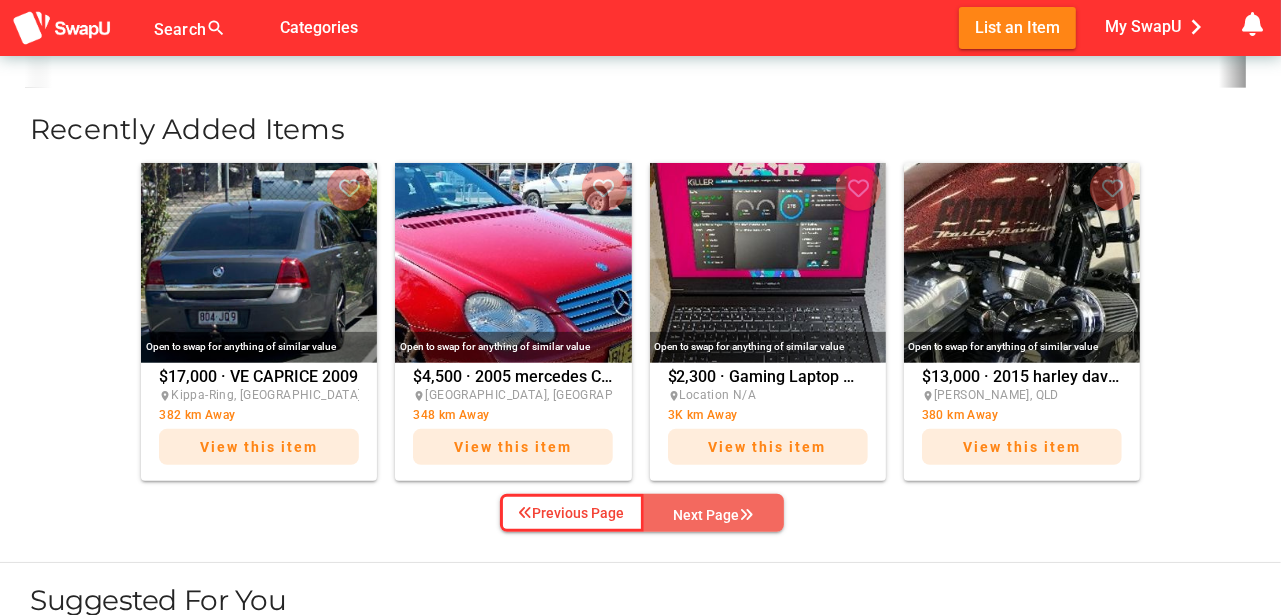 click on "Next Page" at bounding box center [714, 515] 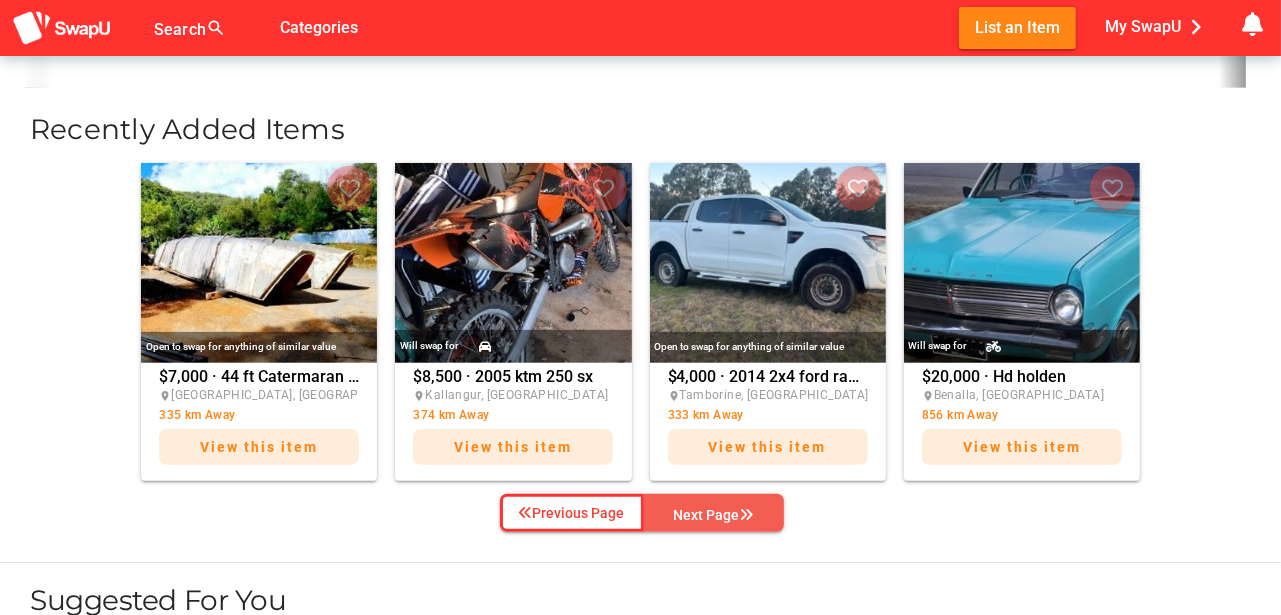 click on "Next Page" at bounding box center [714, 515] 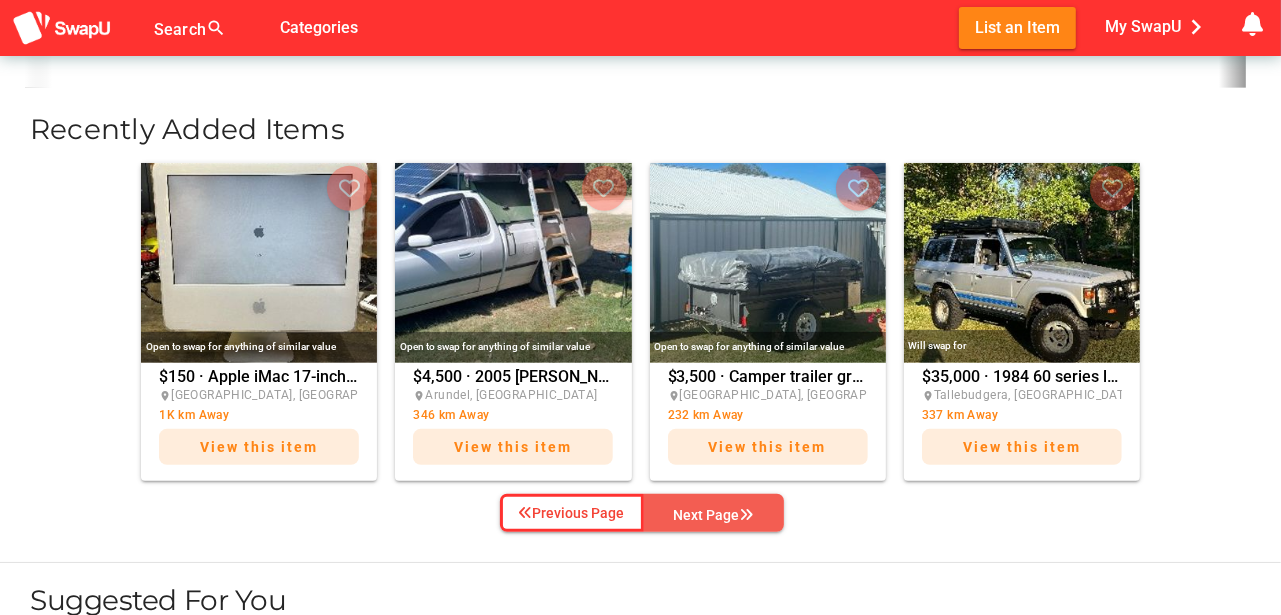 click on "Next Page" at bounding box center (714, 515) 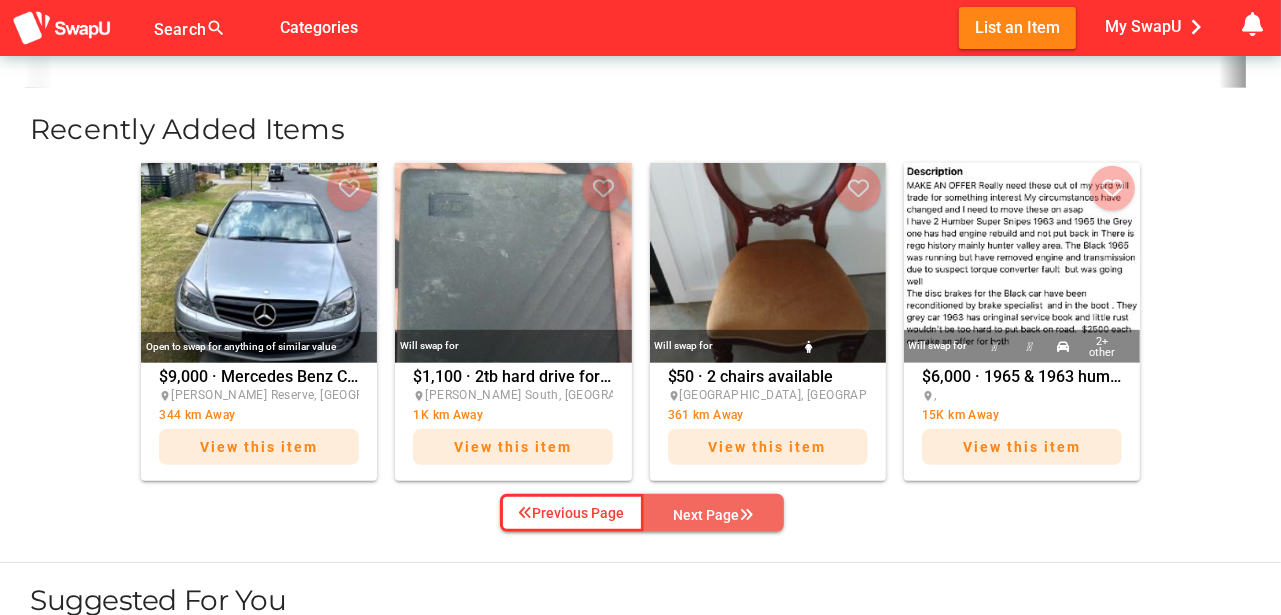 click on "Next Page" at bounding box center (714, 515) 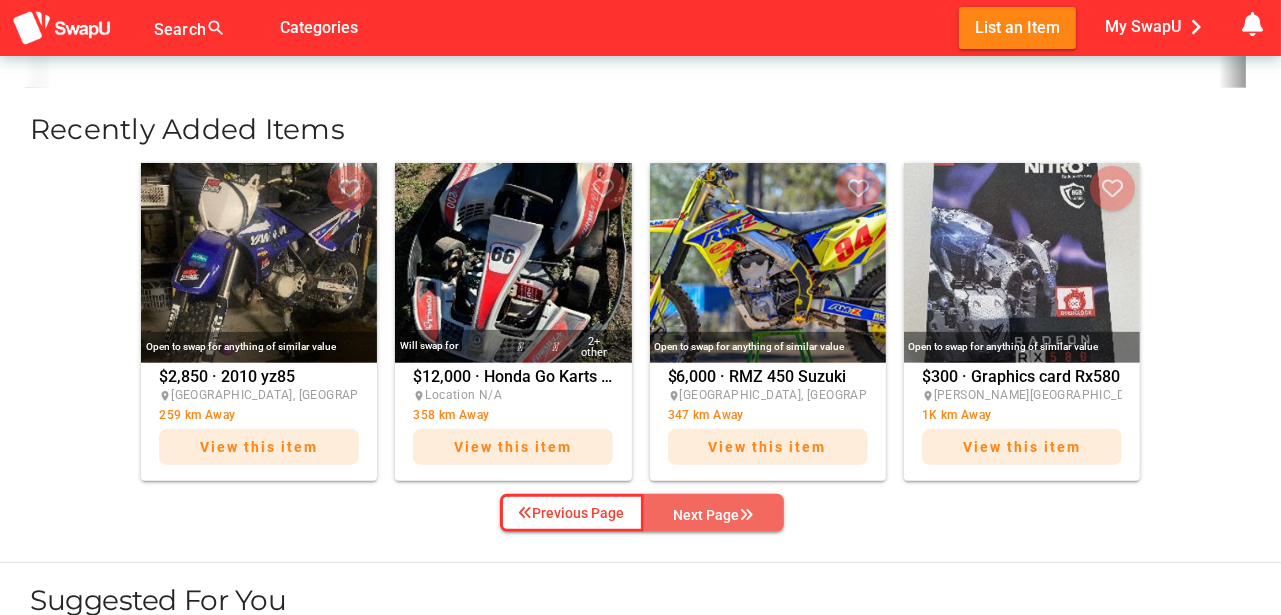 click on "Next Page" at bounding box center [714, 515] 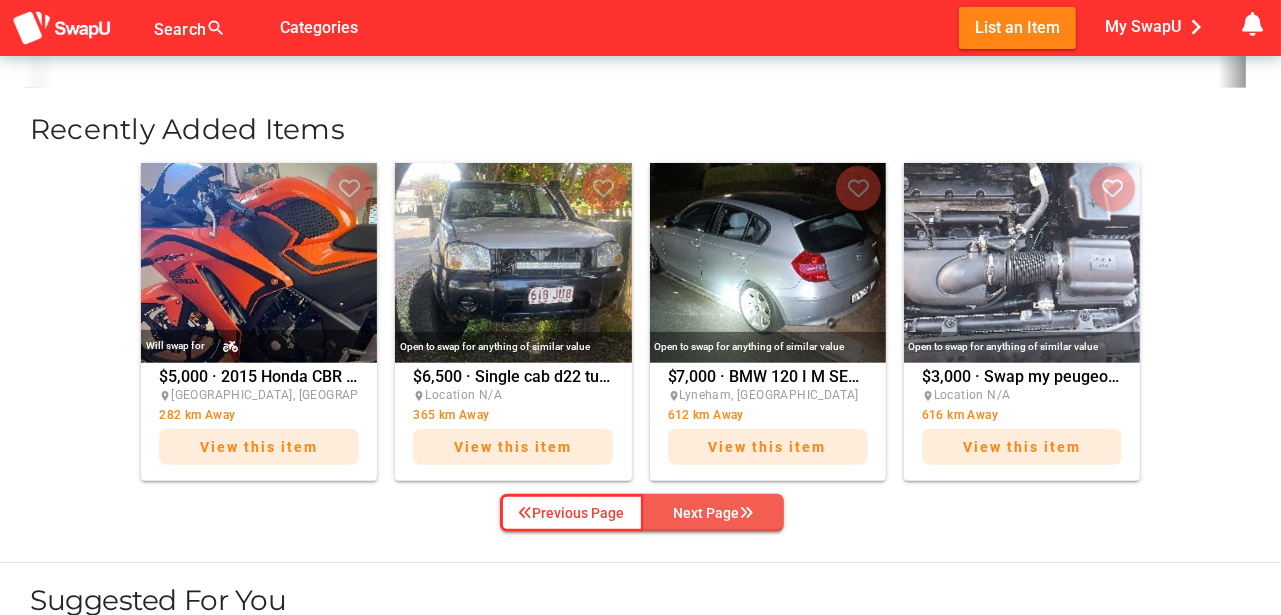 click on "Next Page" at bounding box center [714, 513] 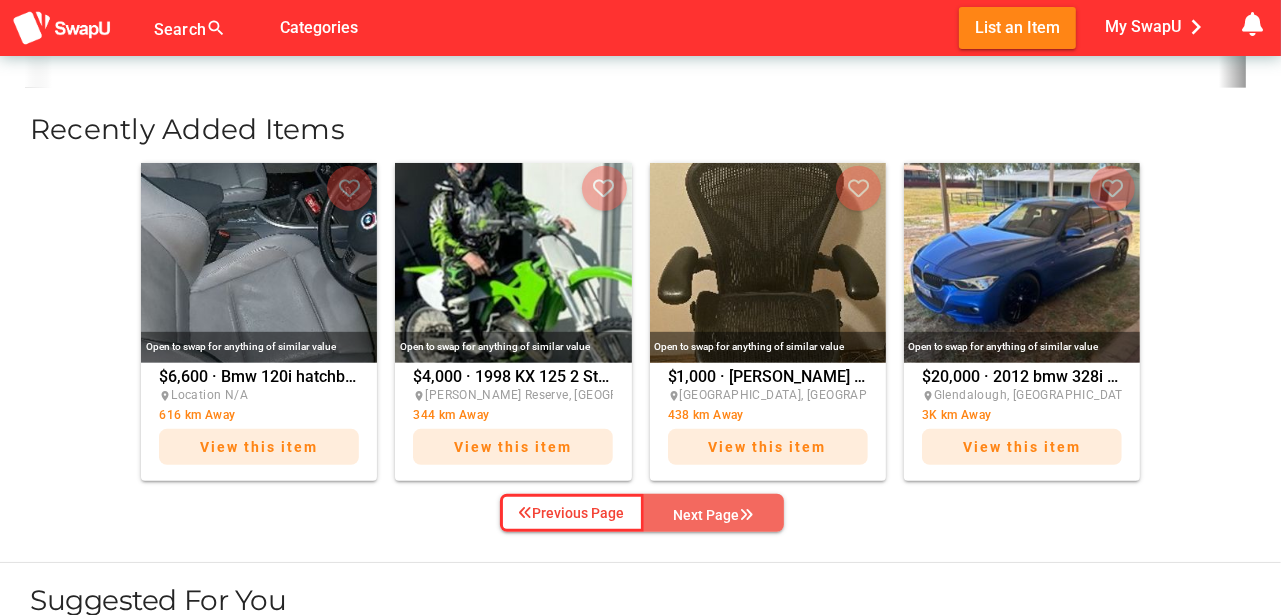 click on "Next Page" at bounding box center [714, 515] 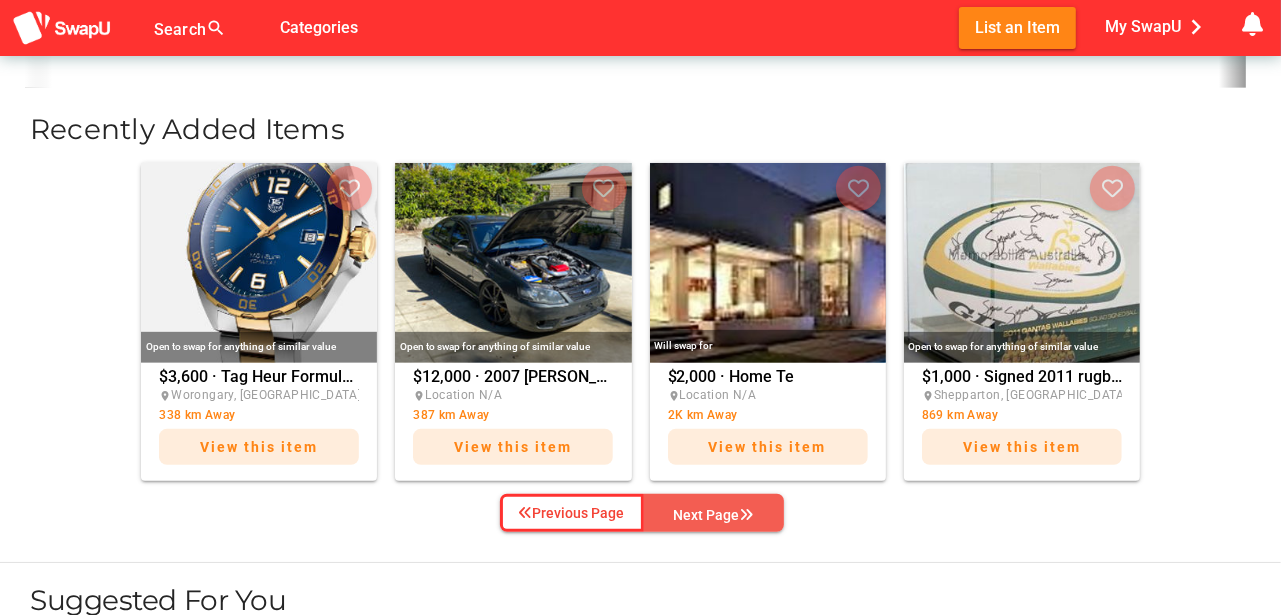 click on "Next Page" at bounding box center (714, 515) 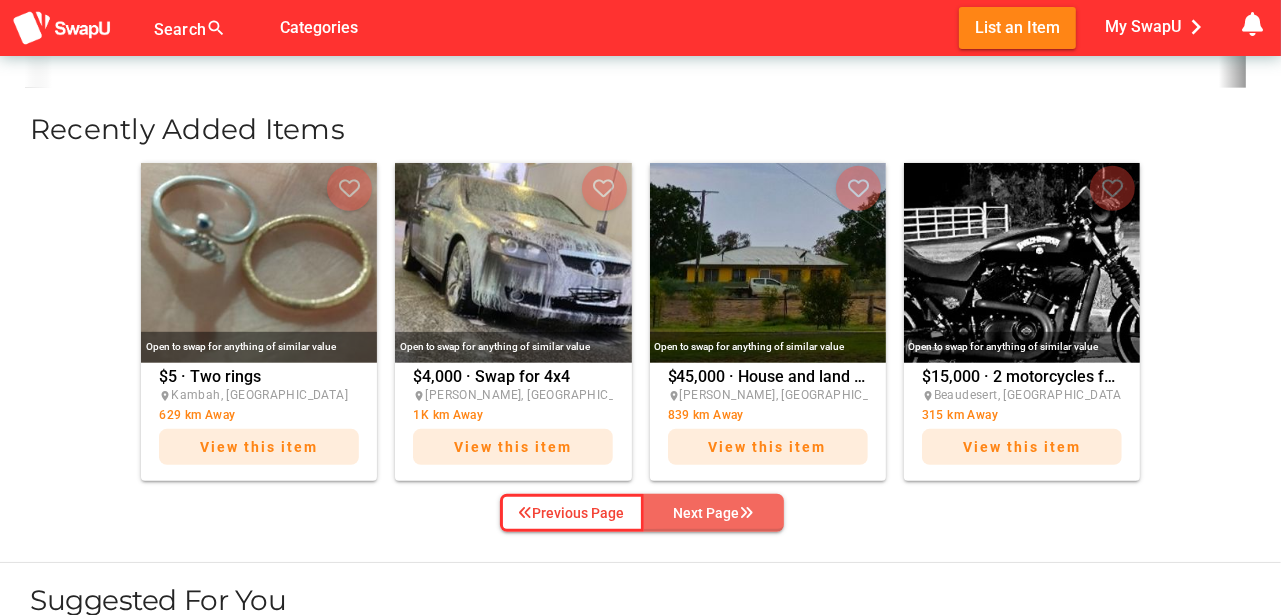 click on "Next Page" at bounding box center [714, 513] 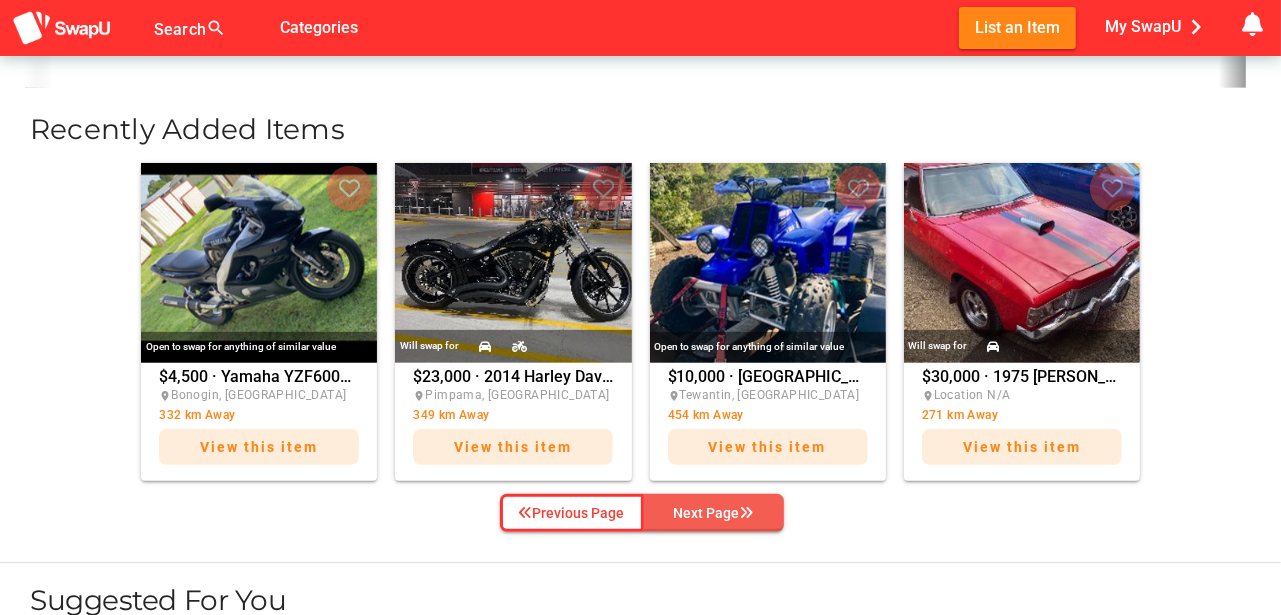 click on "Next Page" at bounding box center [714, 513] 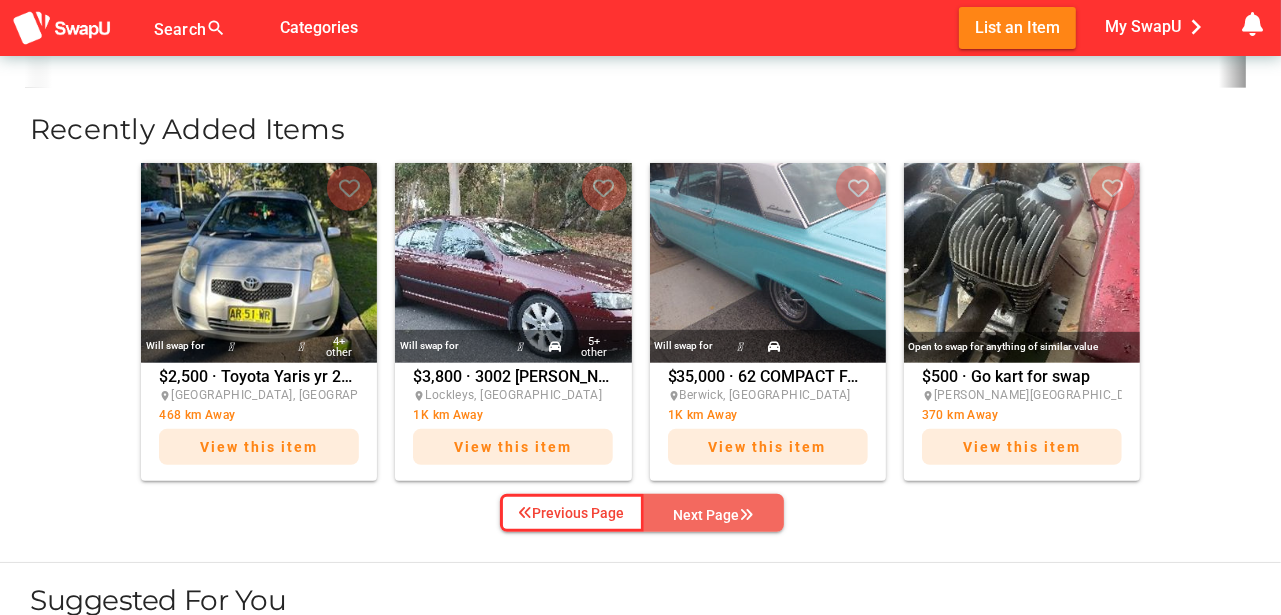 click on "Next Page" at bounding box center (714, 515) 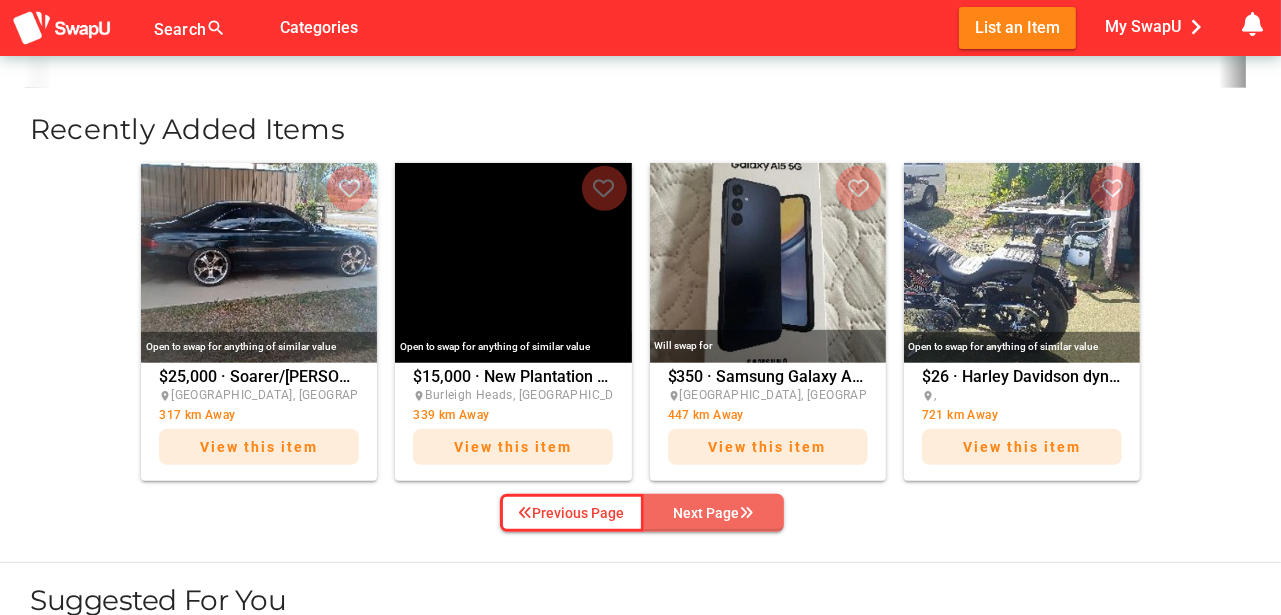 click on "Next Page" at bounding box center (714, 513) 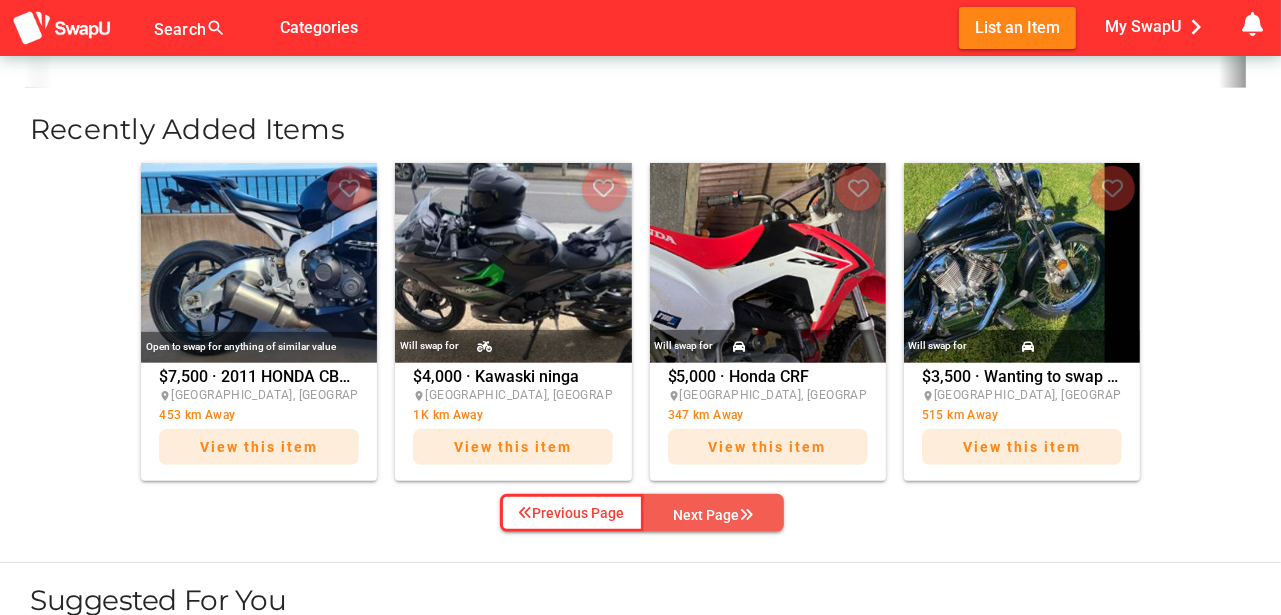 click on "Next Page" at bounding box center (714, 515) 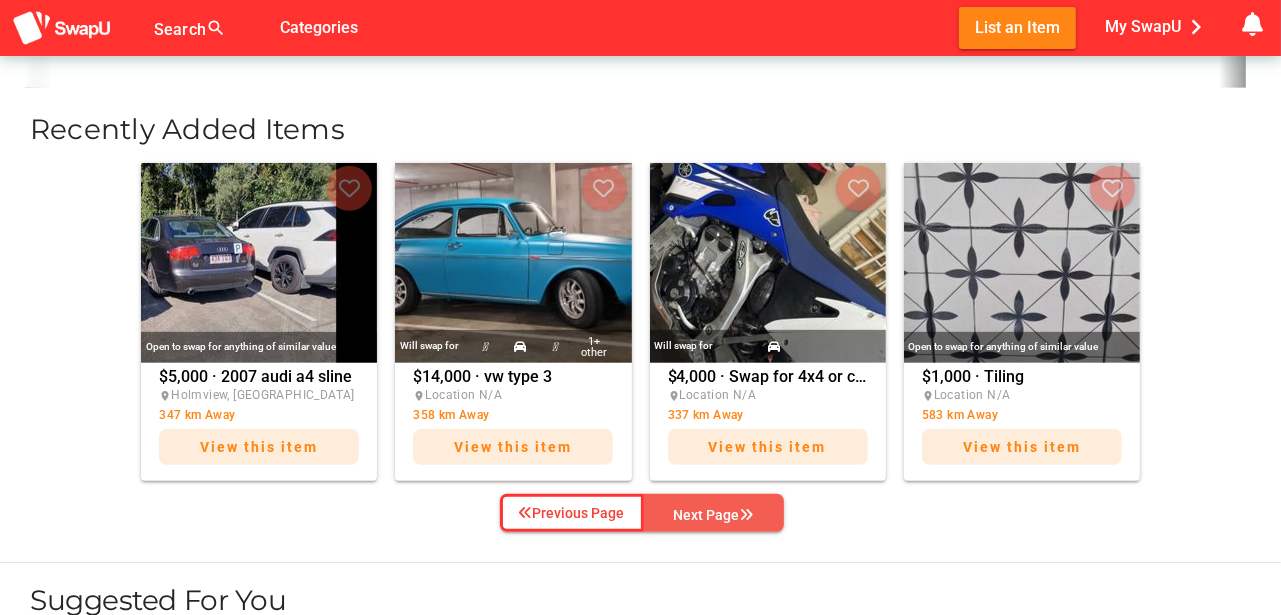 click on "Next Page" at bounding box center (714, 515) 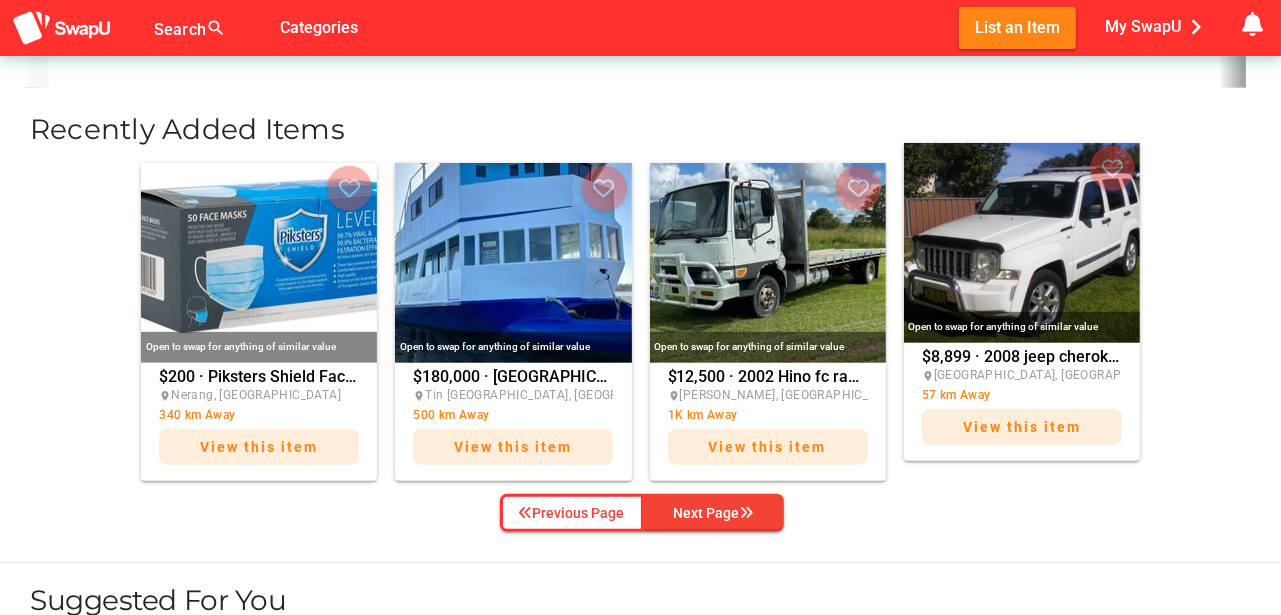 click at bounding box center [1022, 243] 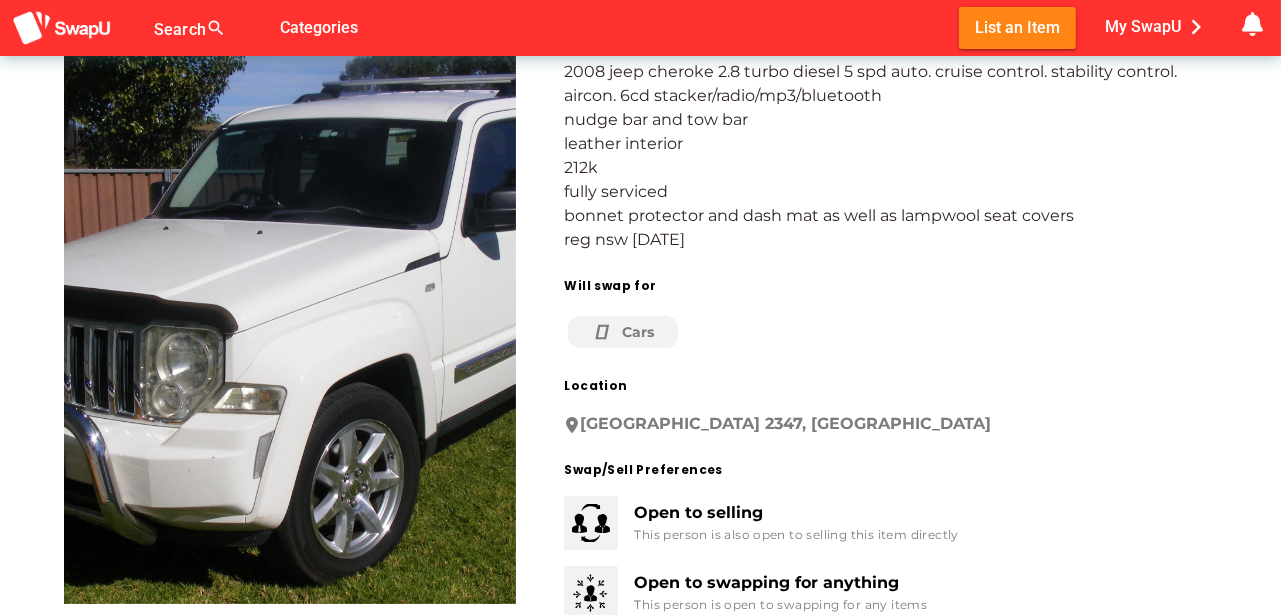 scroll, scrollTop: 100, scrollLeft: 0, axis: vertical 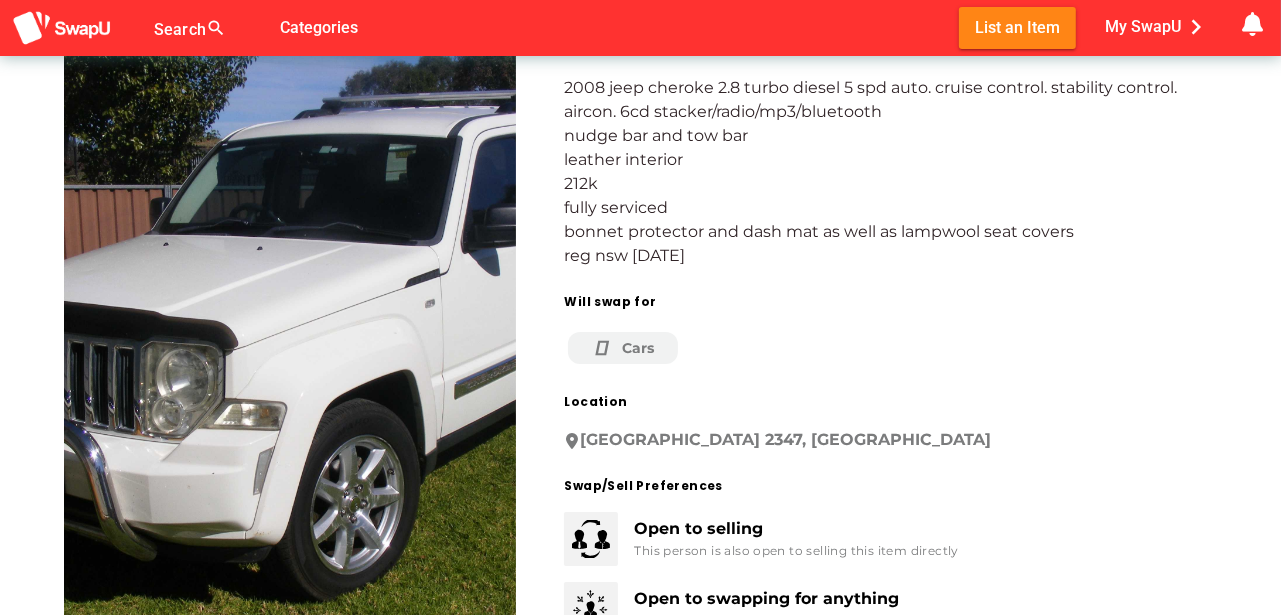 click at bounding box center [607, 348] 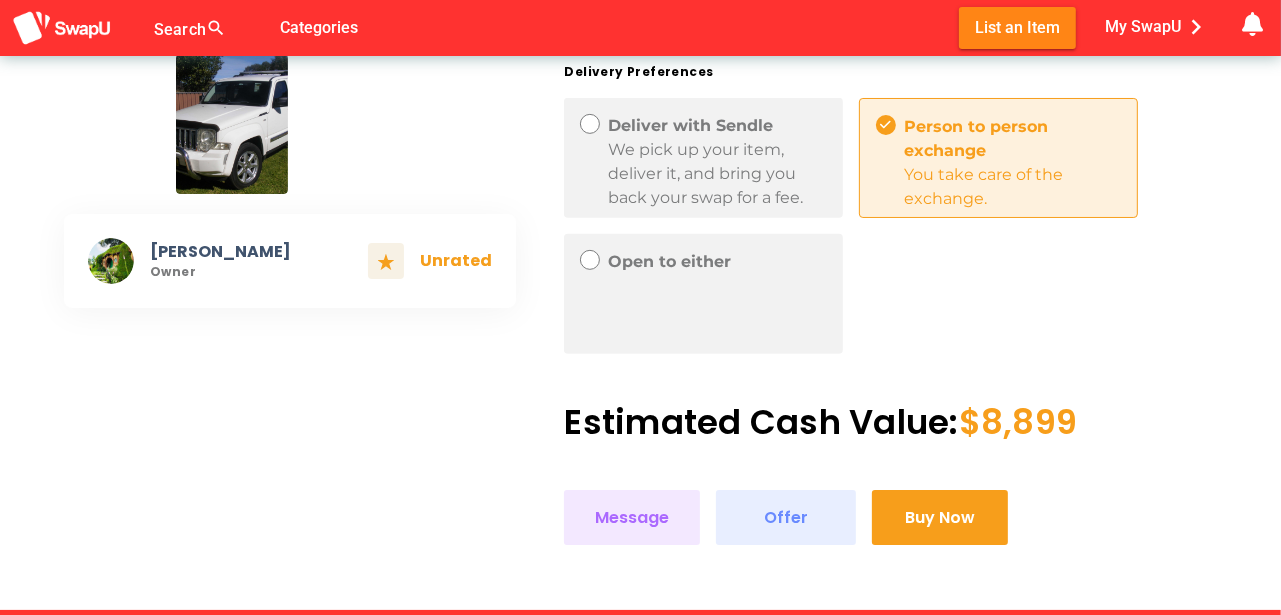 scroll, scrollTop: 700, scrollLeft: 0, axis: vertical 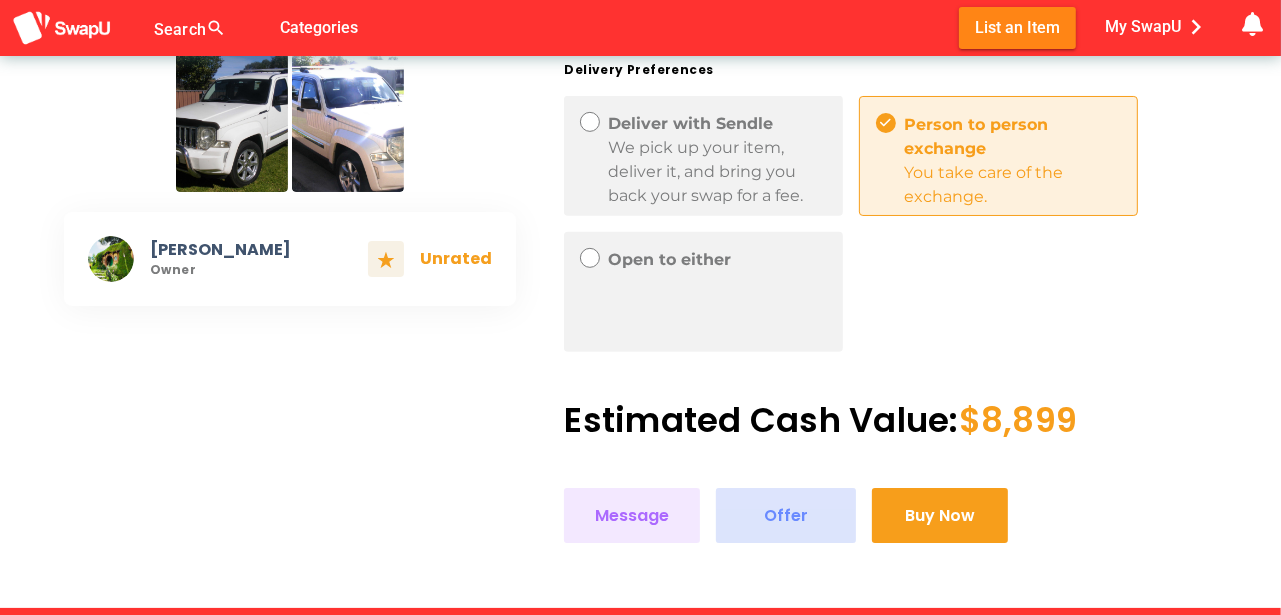 click on "Offer" at bounding box center (786, 515) 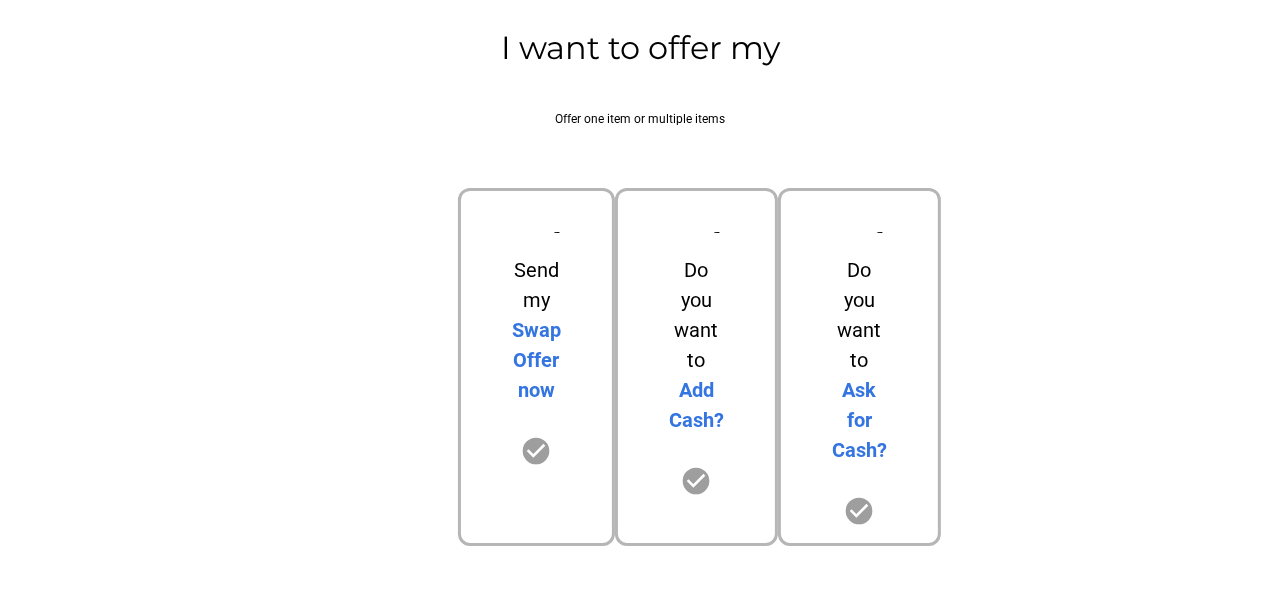 scroll, scrollTop: 0, scrollLeft: 0, axis: both 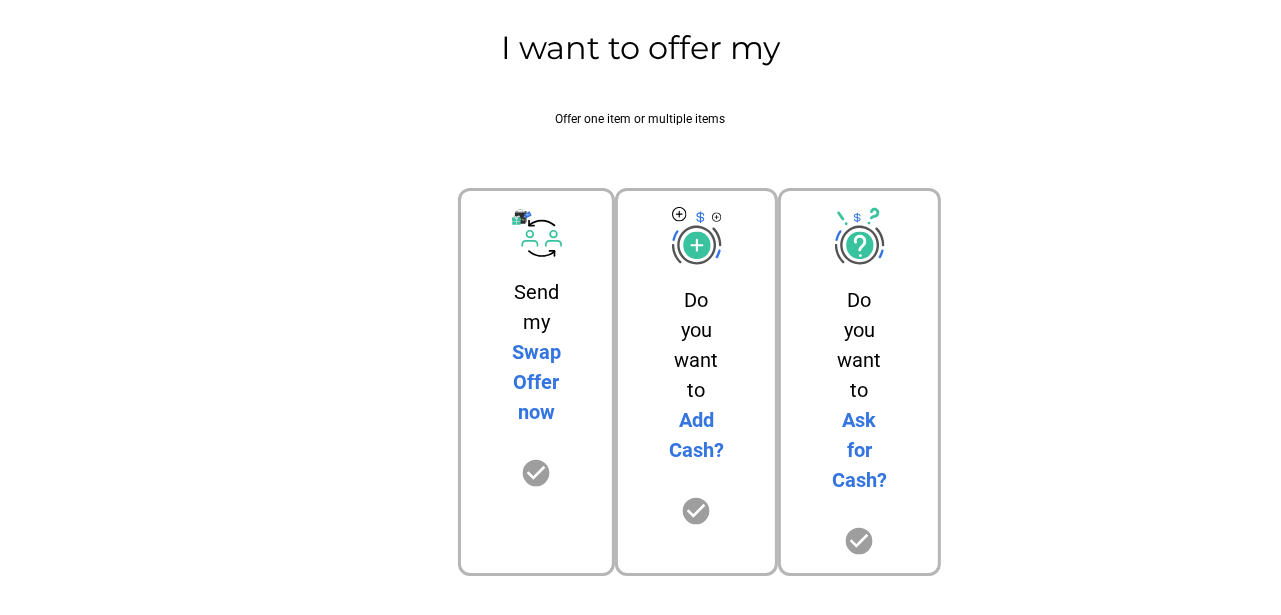 click on "Send my Swap Offer now check_circle" at bounding box center [536, 382] 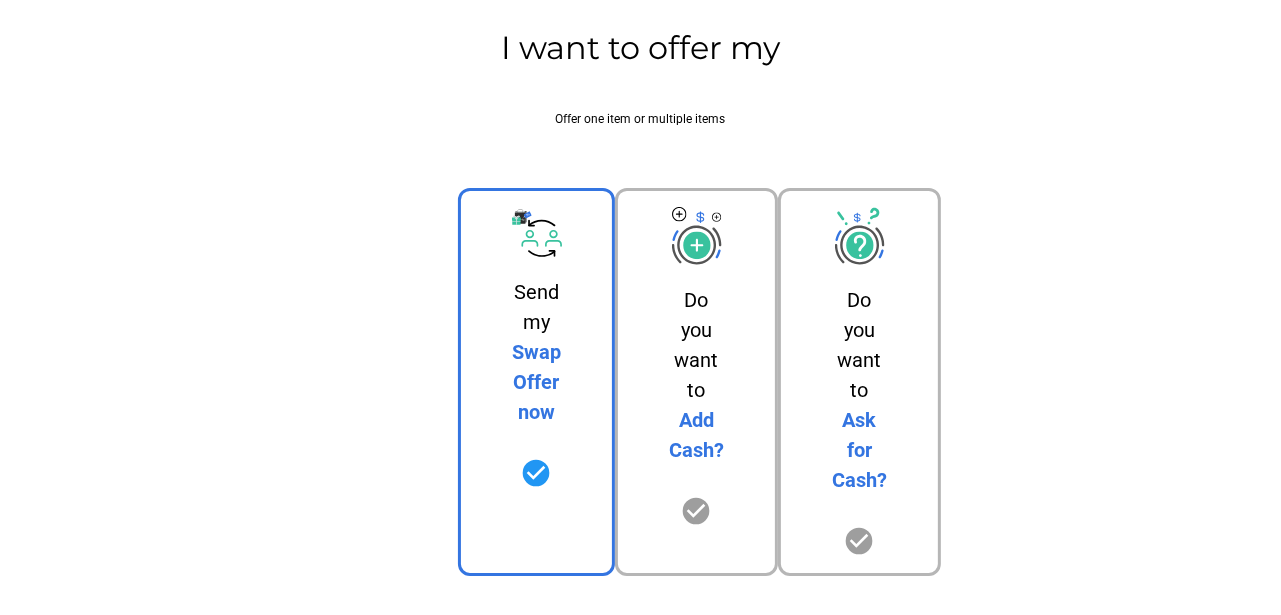 click on "Send my Swap Offer now check_circle" at bounding box center (536, 382) 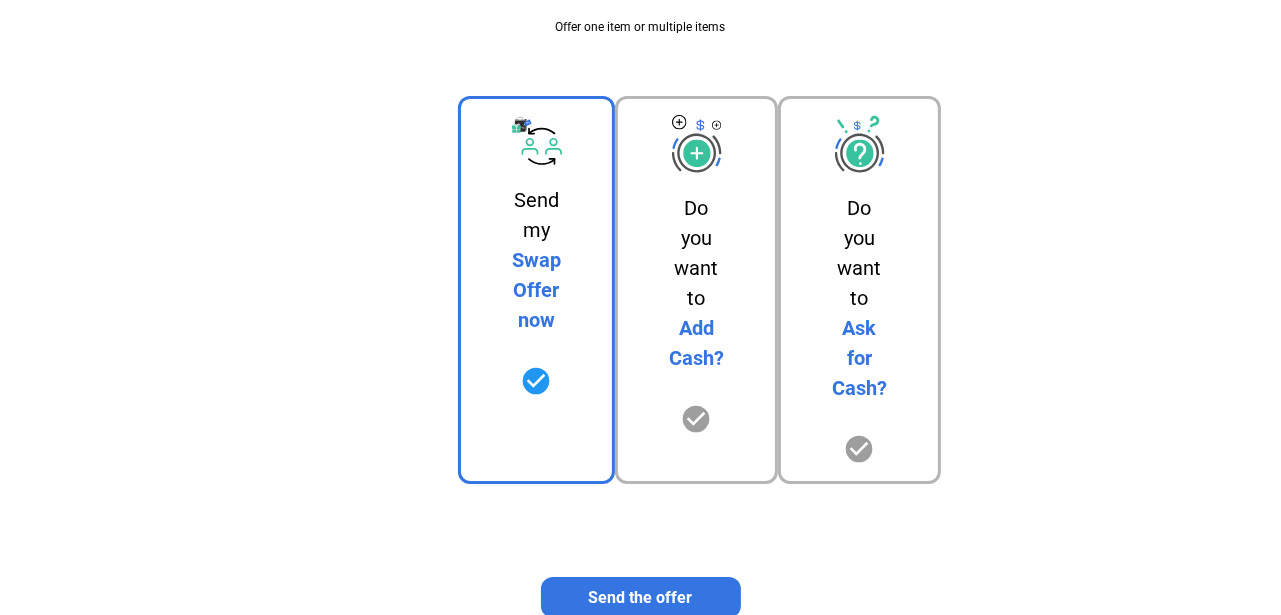scroll, scrollTop: 195, scrollLeft: 0, axis: vertical 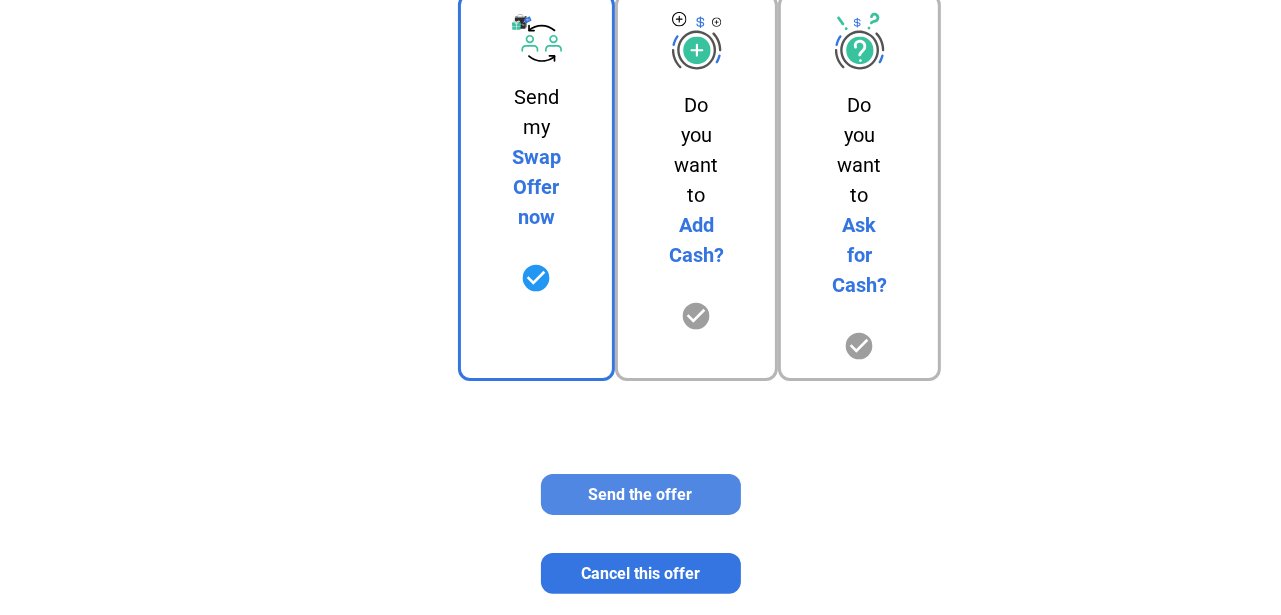 click on "Send the offer" at bounding box center [641, 494] 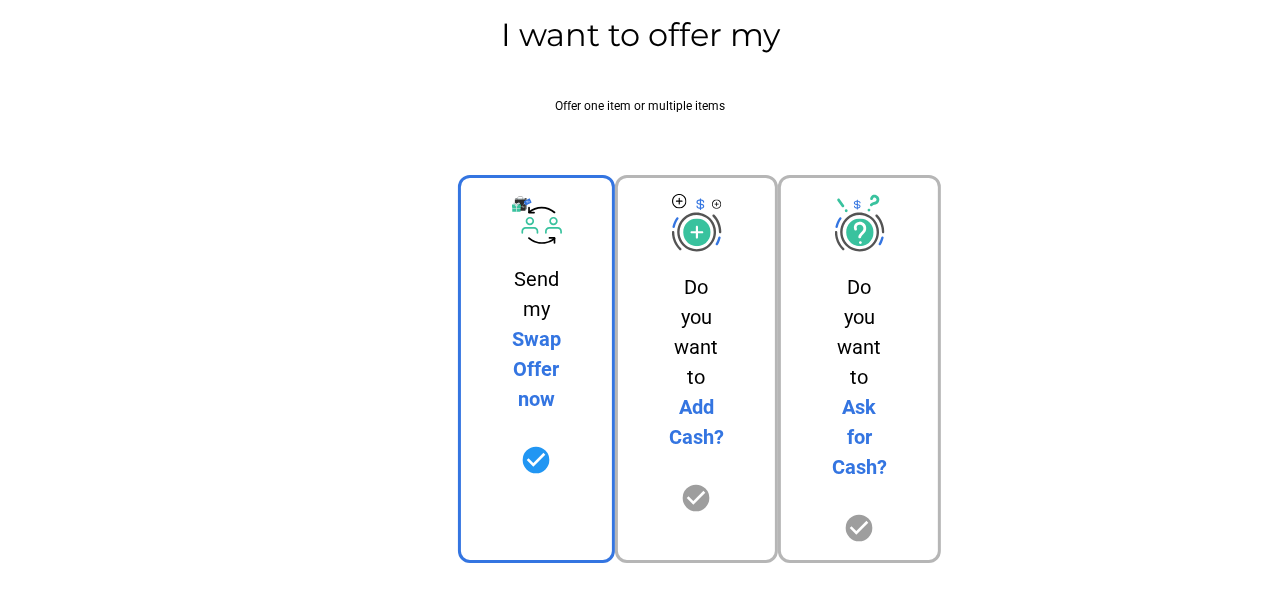 scroll, scrollTop: 0, scrollLeft: 0, axis: both 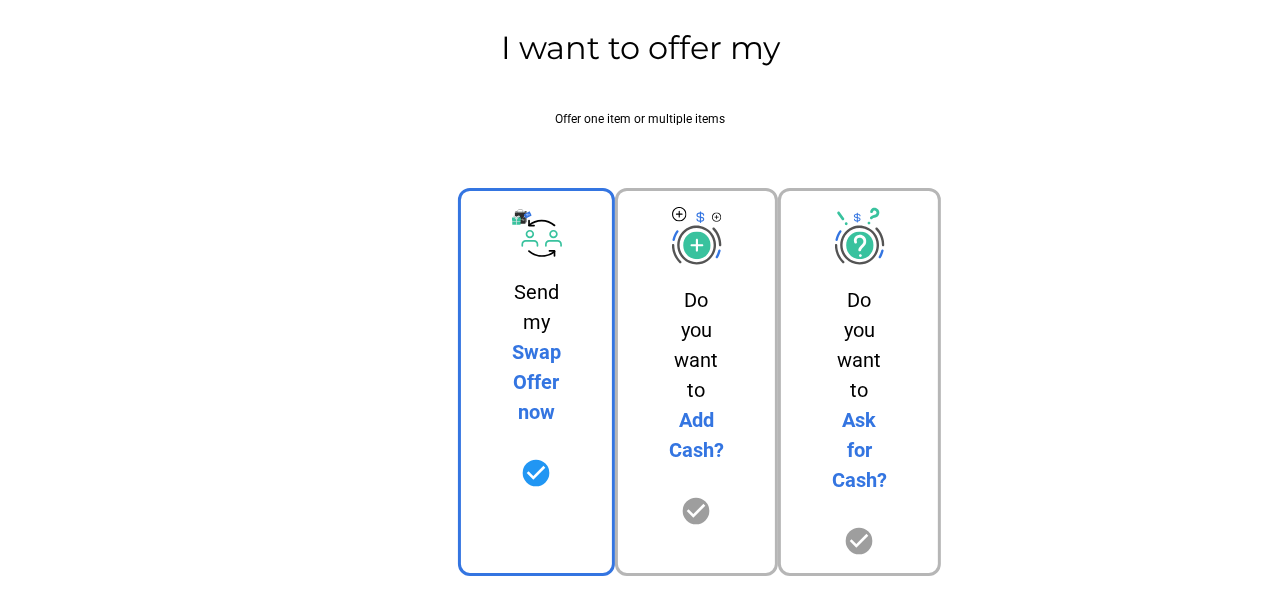 click on "Offer one item or multiple items" at bounding box center [641, 119] 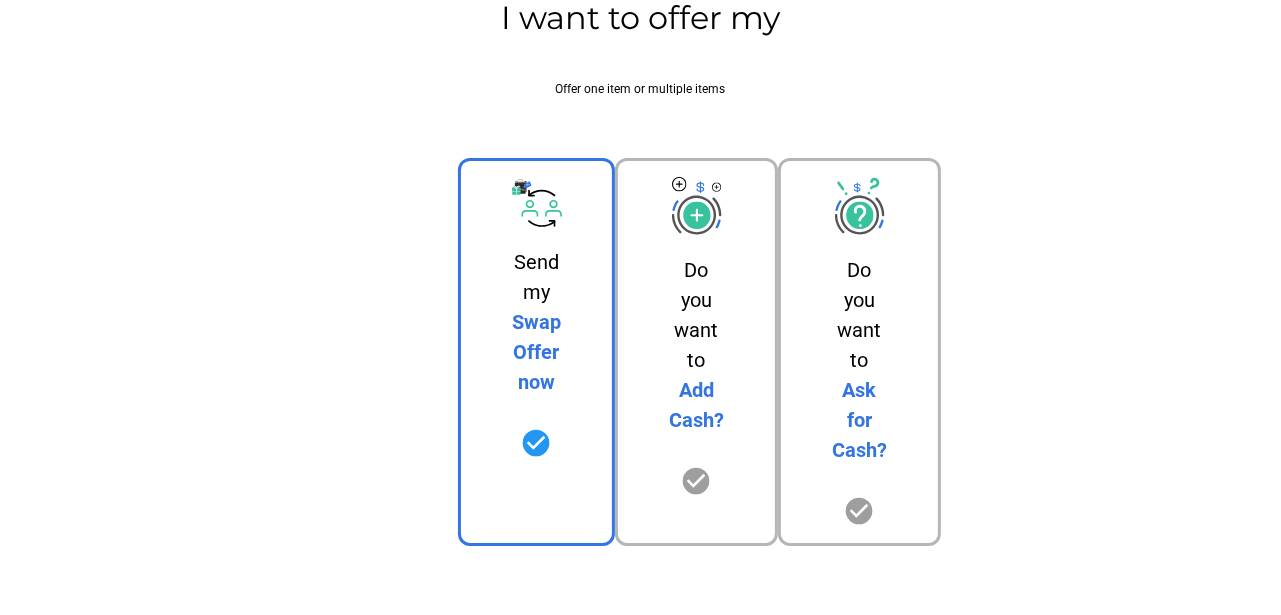 scroll, scrollTop: 28, scrollLeft: 0, axis: vertical 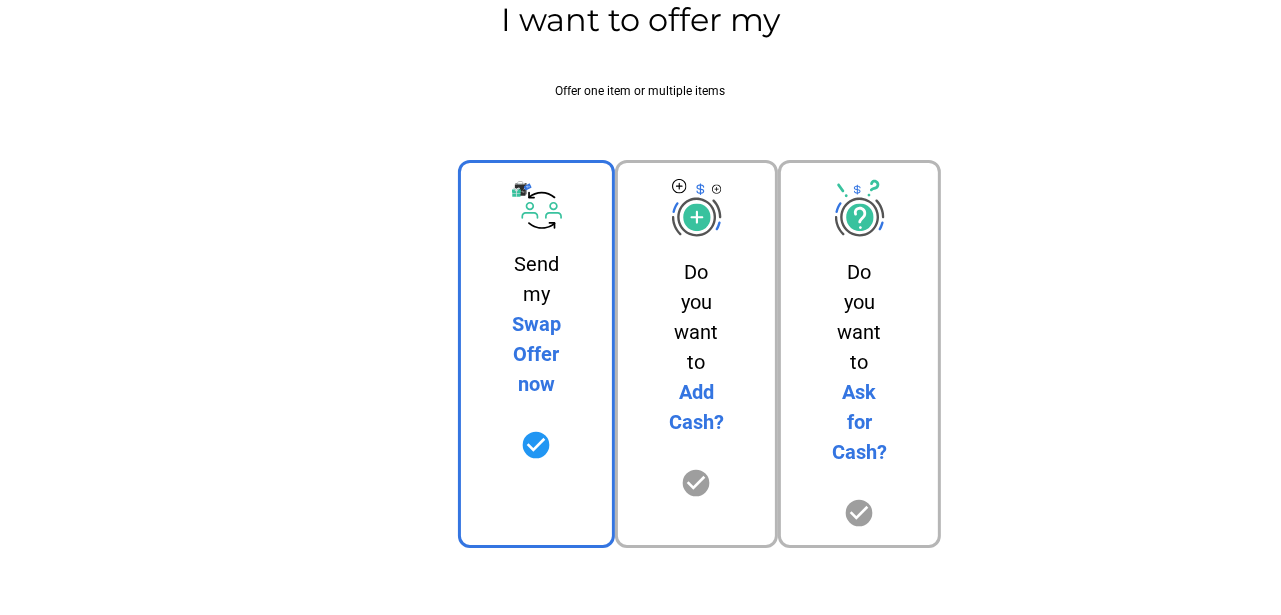 click on "Swap Offer now" at bounding box center (536, 354) 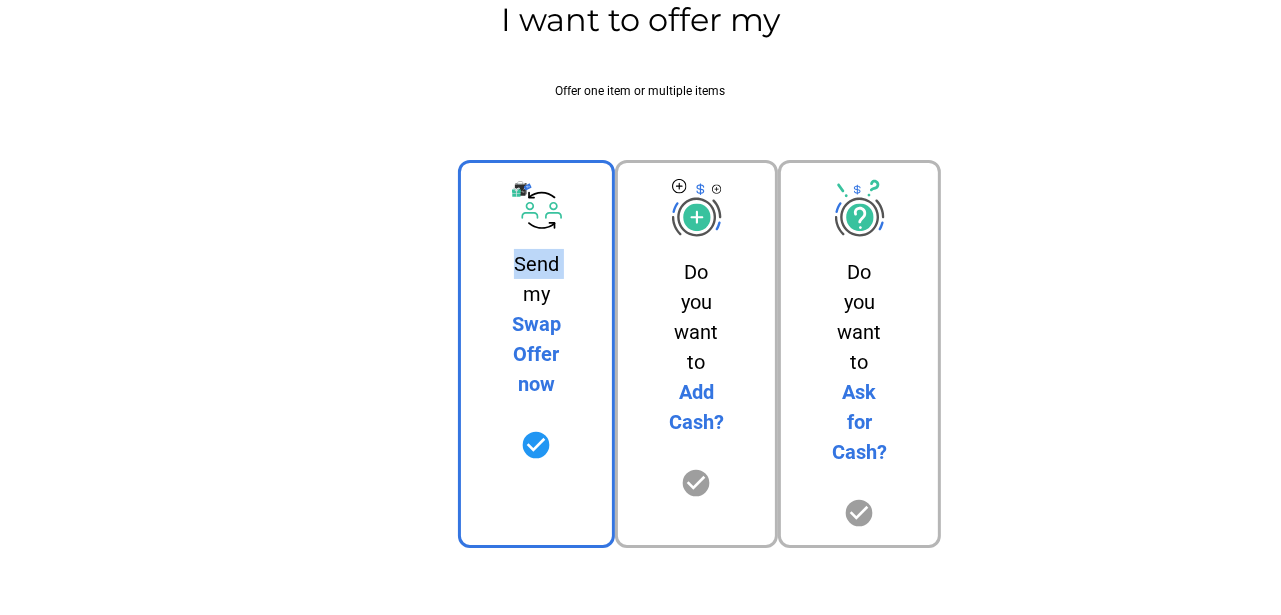 click on "Send my" 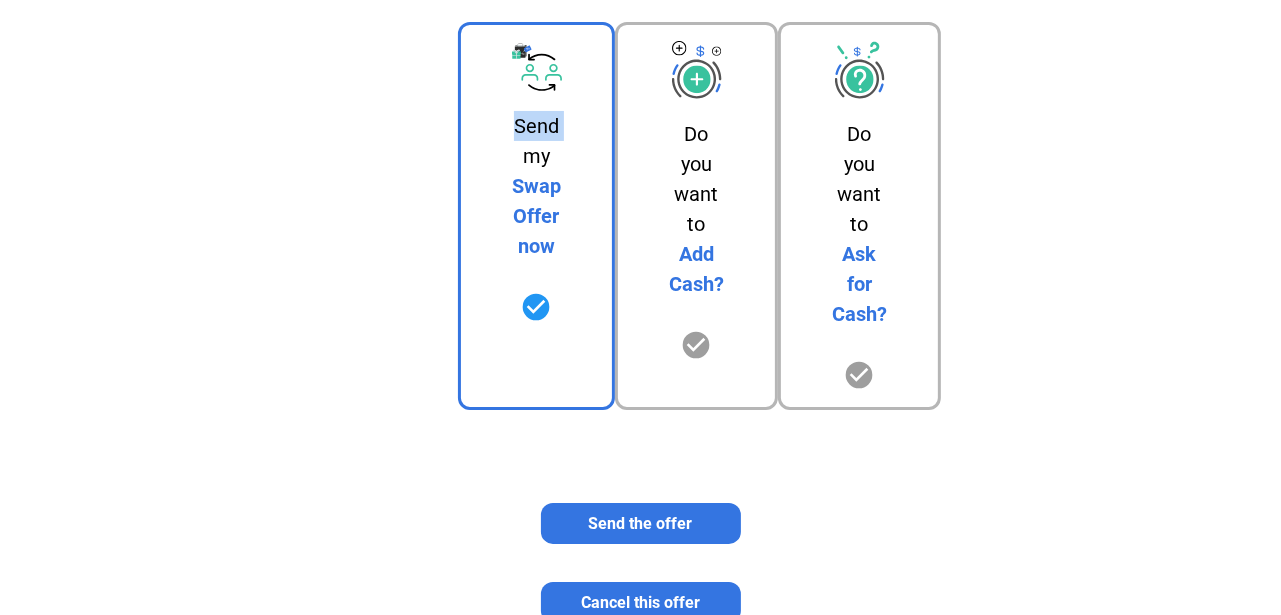 scroll, scrollTop: 195, scrollLeft: 0, axis: vertical 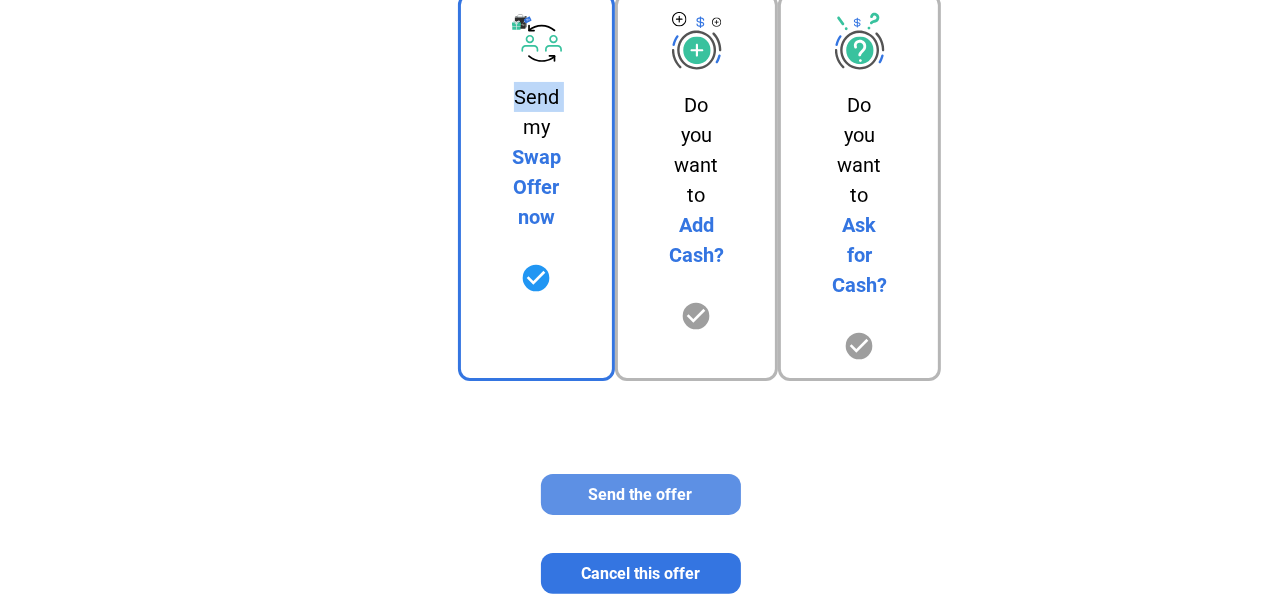 click on "Send the offer" 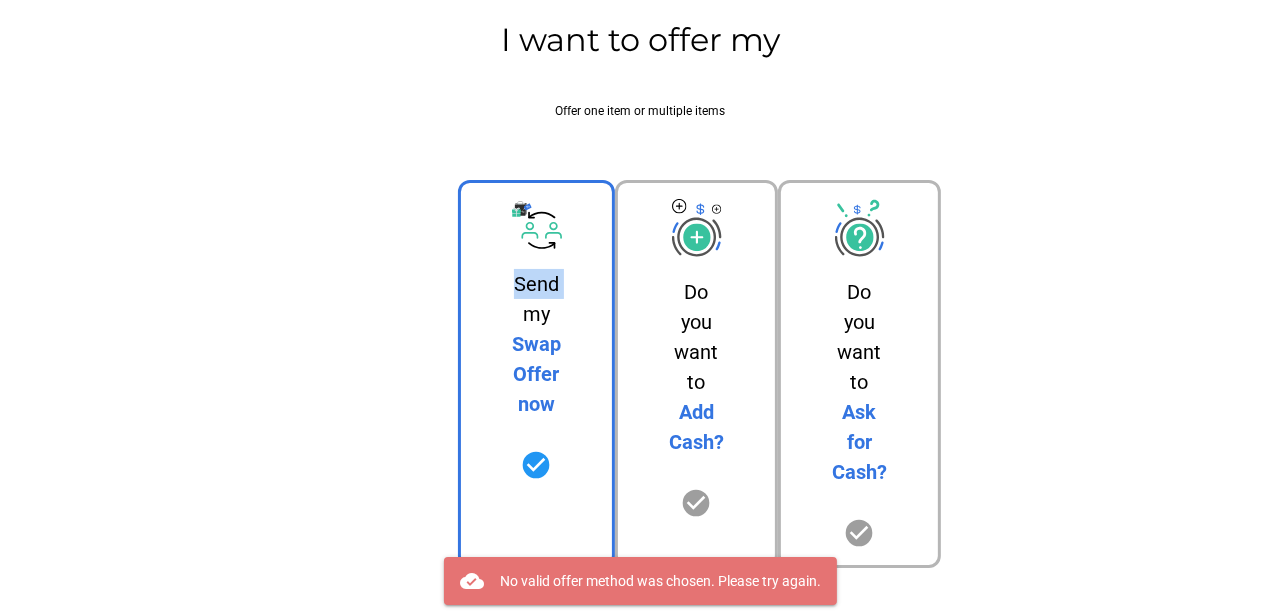 scroll, scrollTop: 0, scrollLeft: 0, axis: both 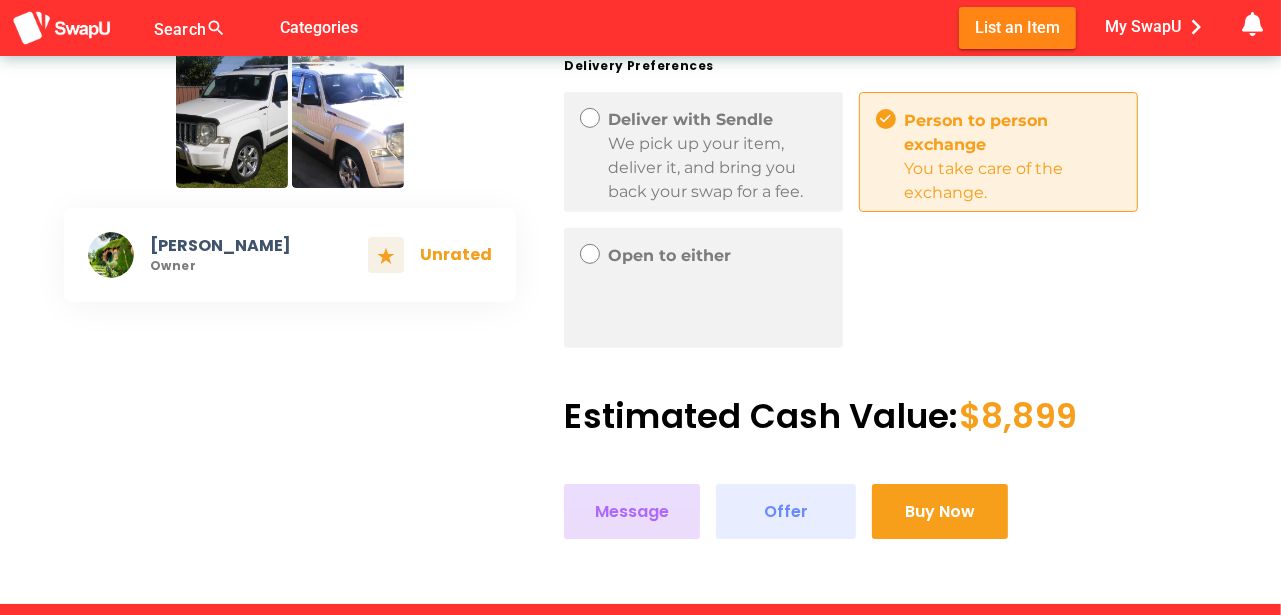 click on "Message" 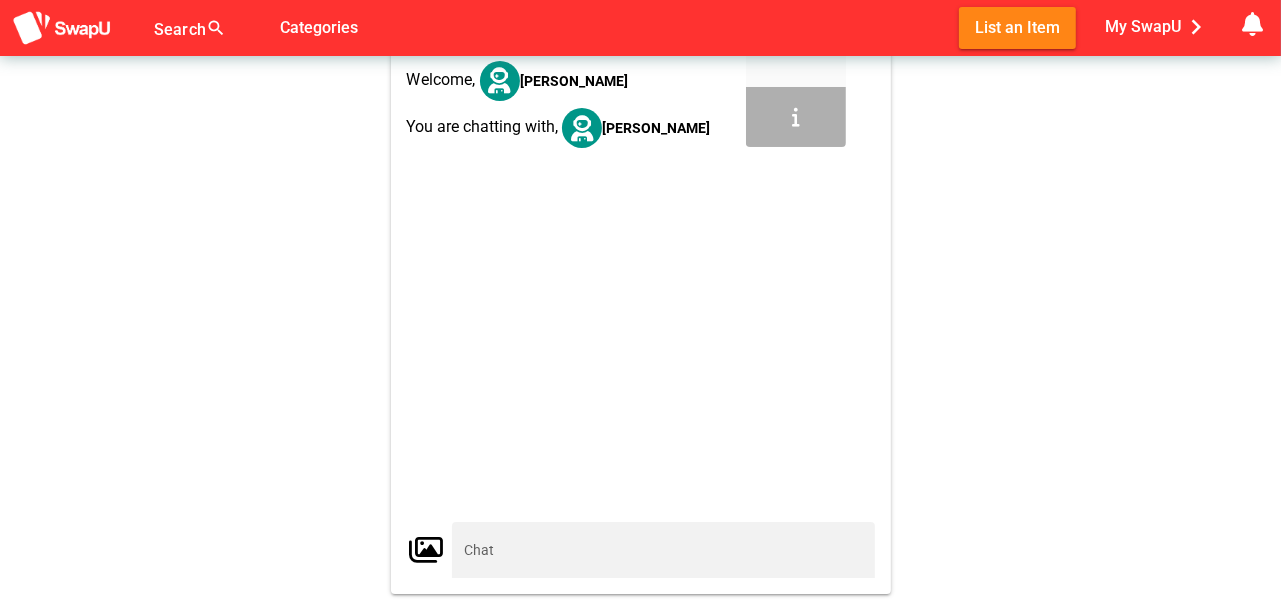 scroll, scrollTop: 55, scrollLeft: 0, axis: vertical 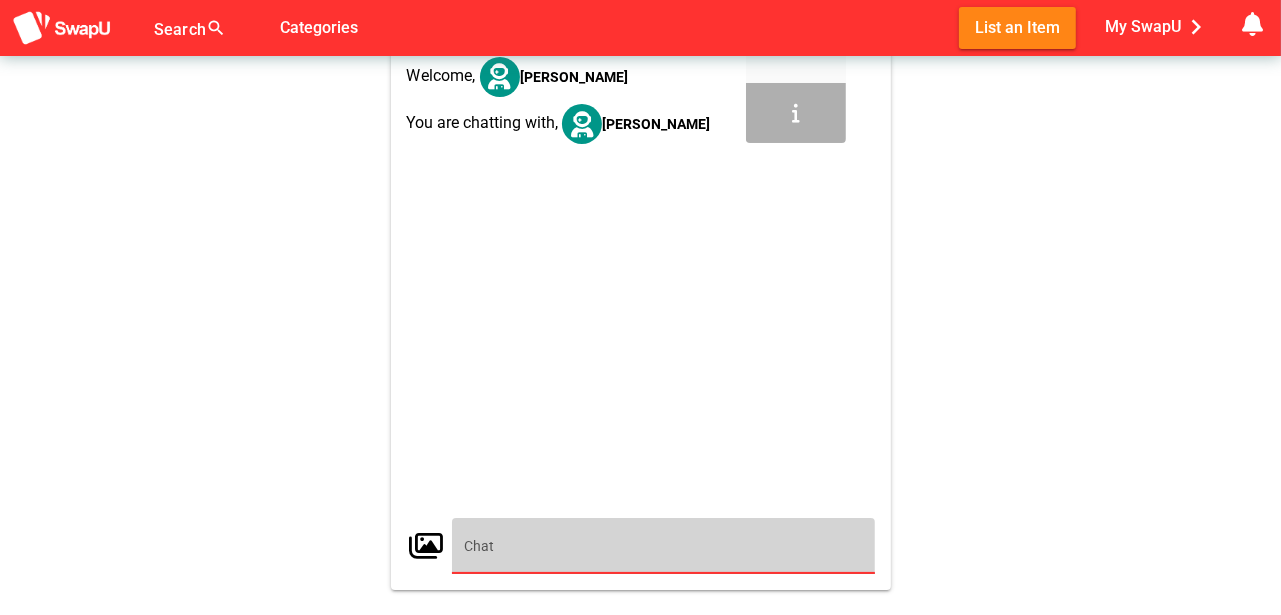 click at bounding box center [663, 546] 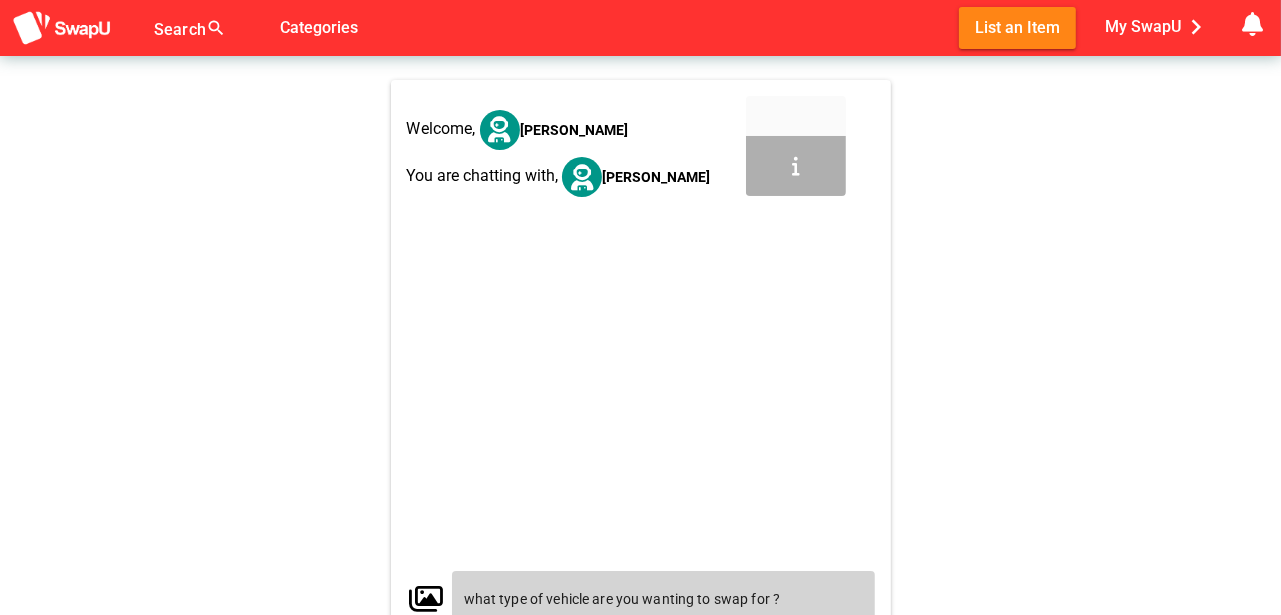 scroll, scrollTop: 0, scrollLeft: 0, axis: both 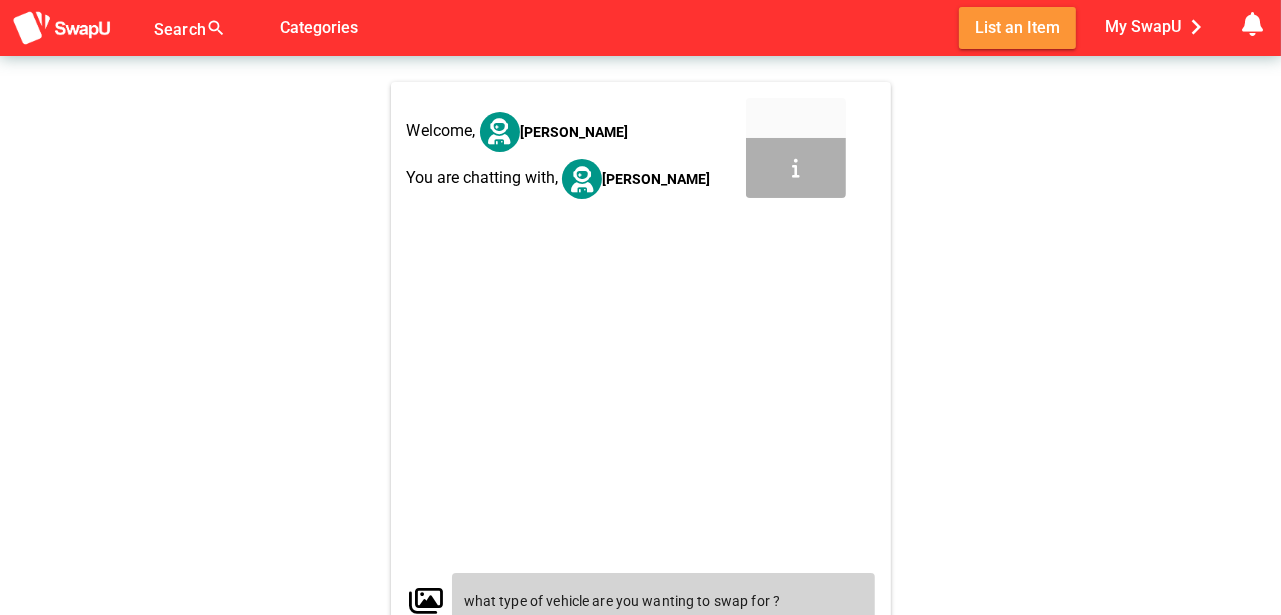 type on "what type of vehicle are you wanting to swap for ?" 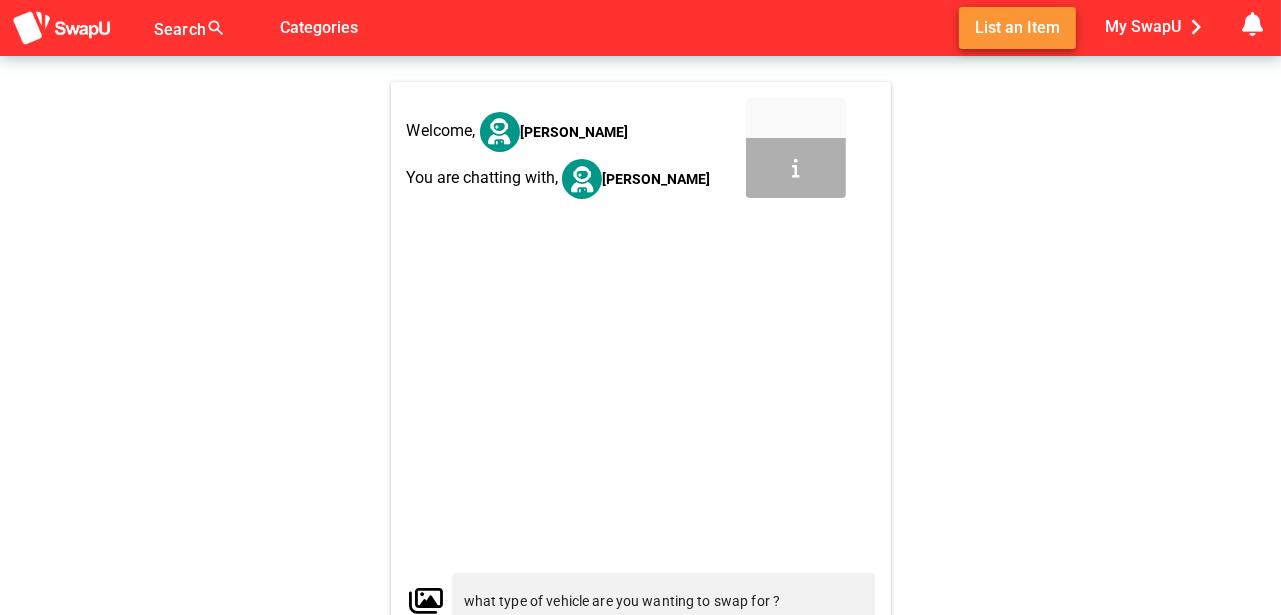 click on "List an Item" at bounding box center [1017, 27] 